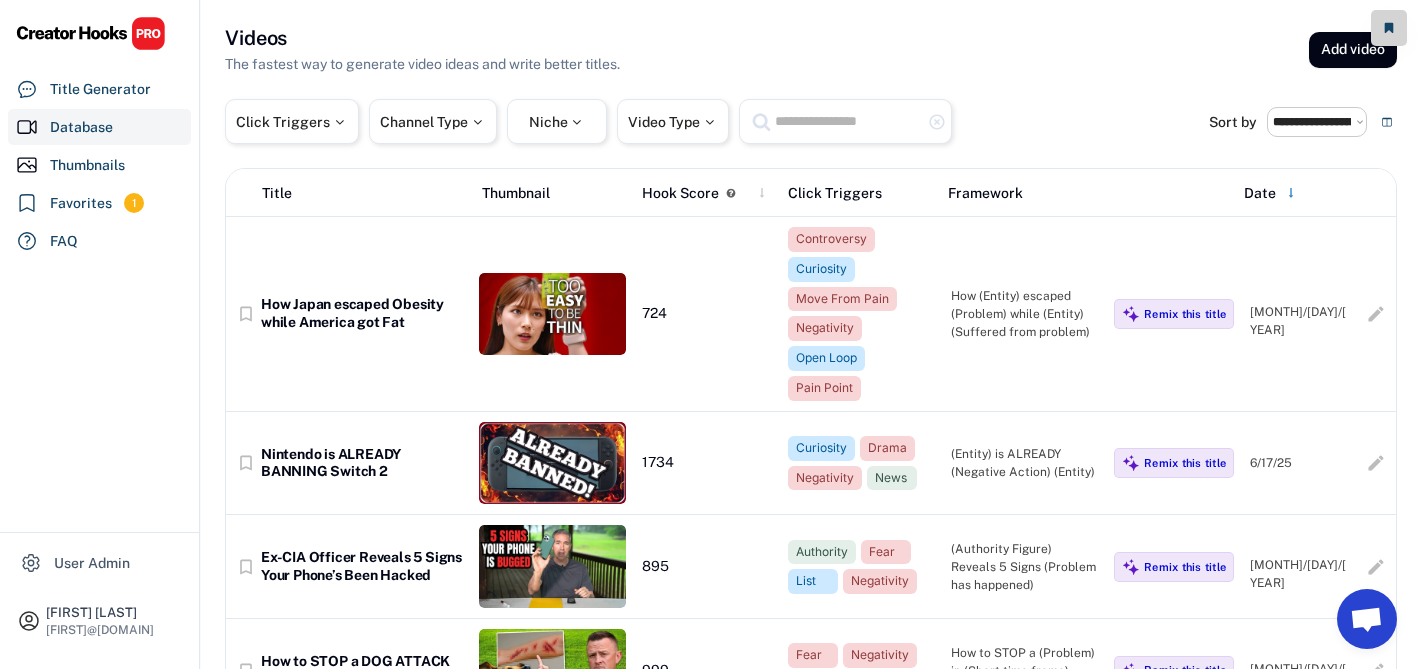 select on "**********" 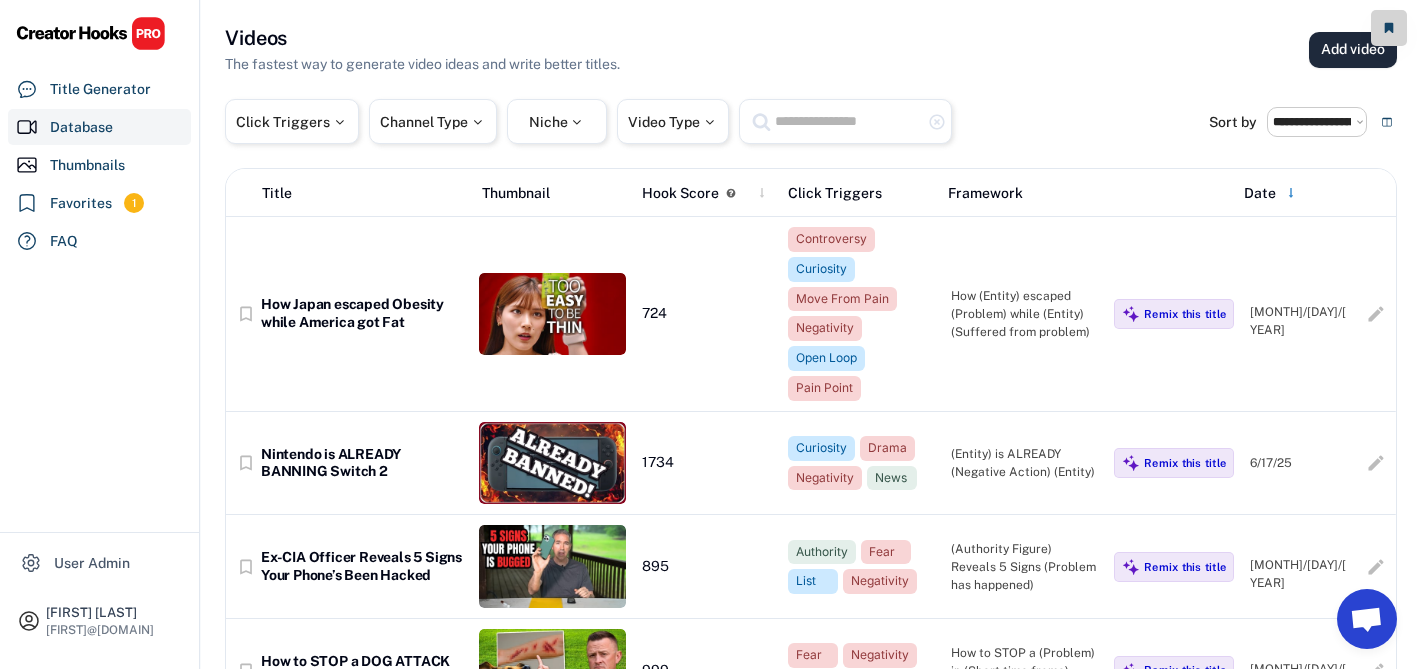 click on "Add video" at bounding box center [1353, 50] 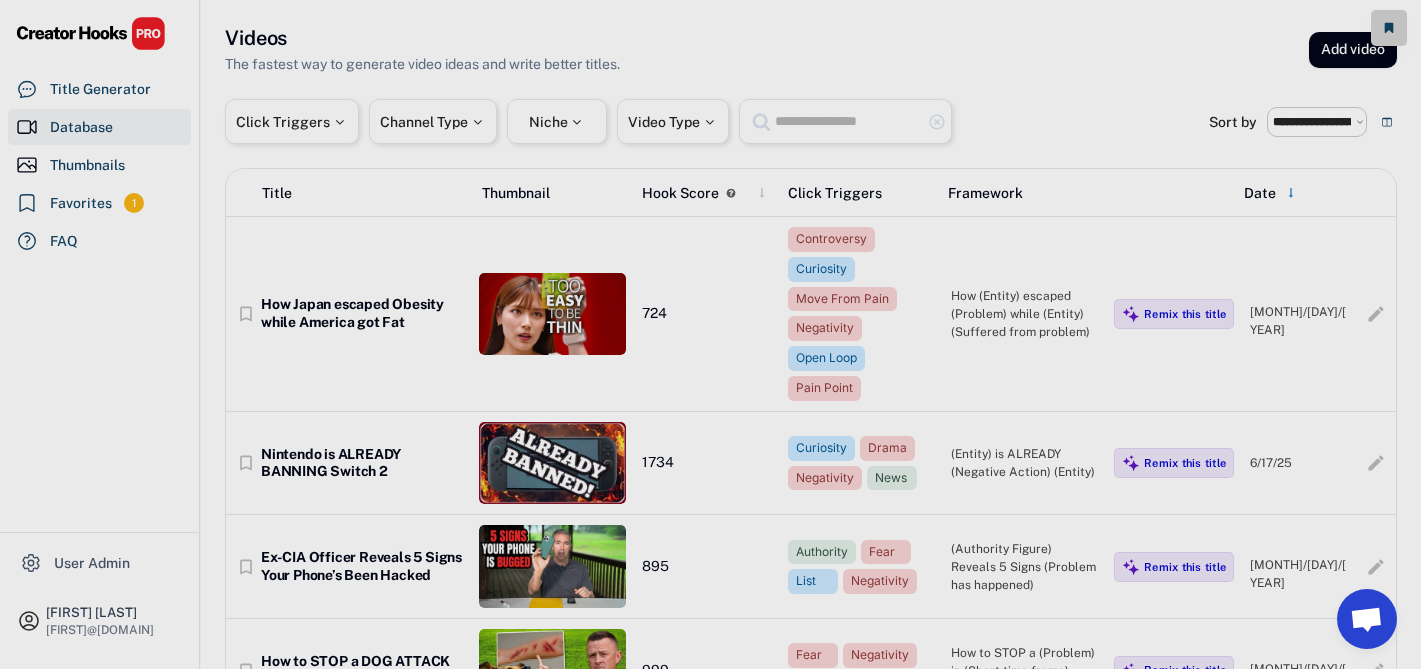 select 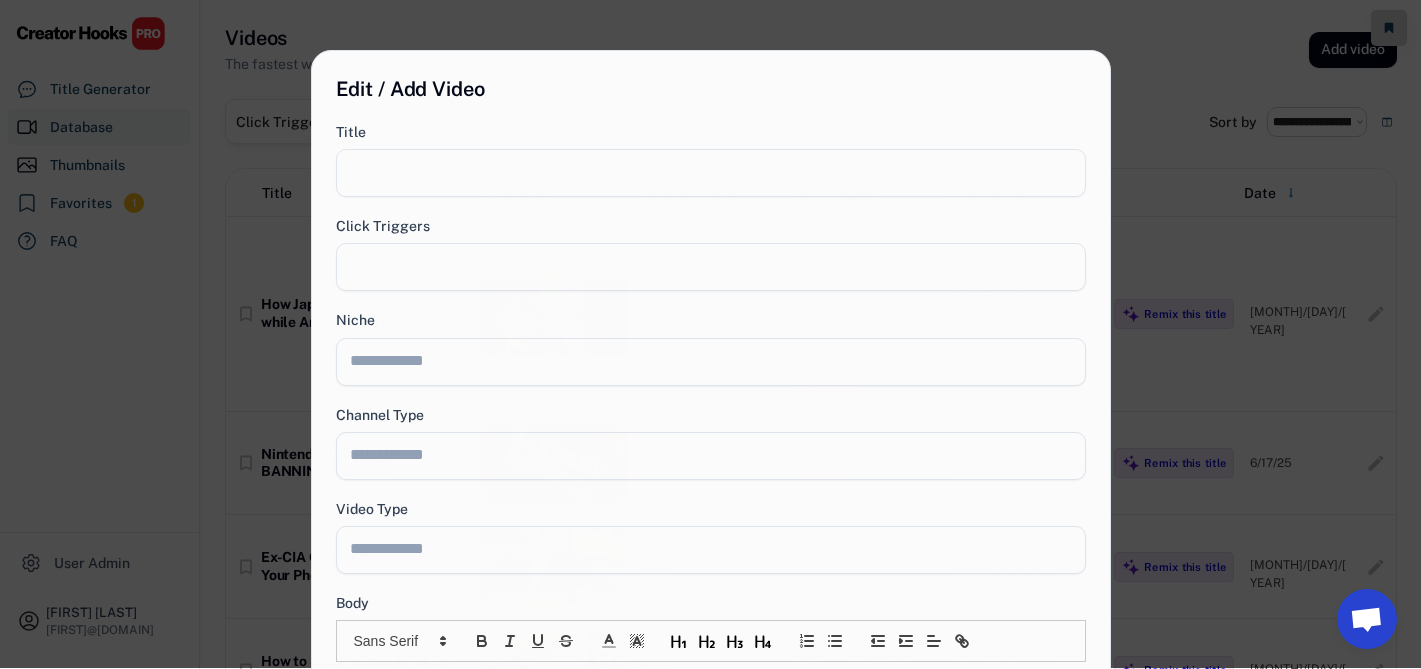 select 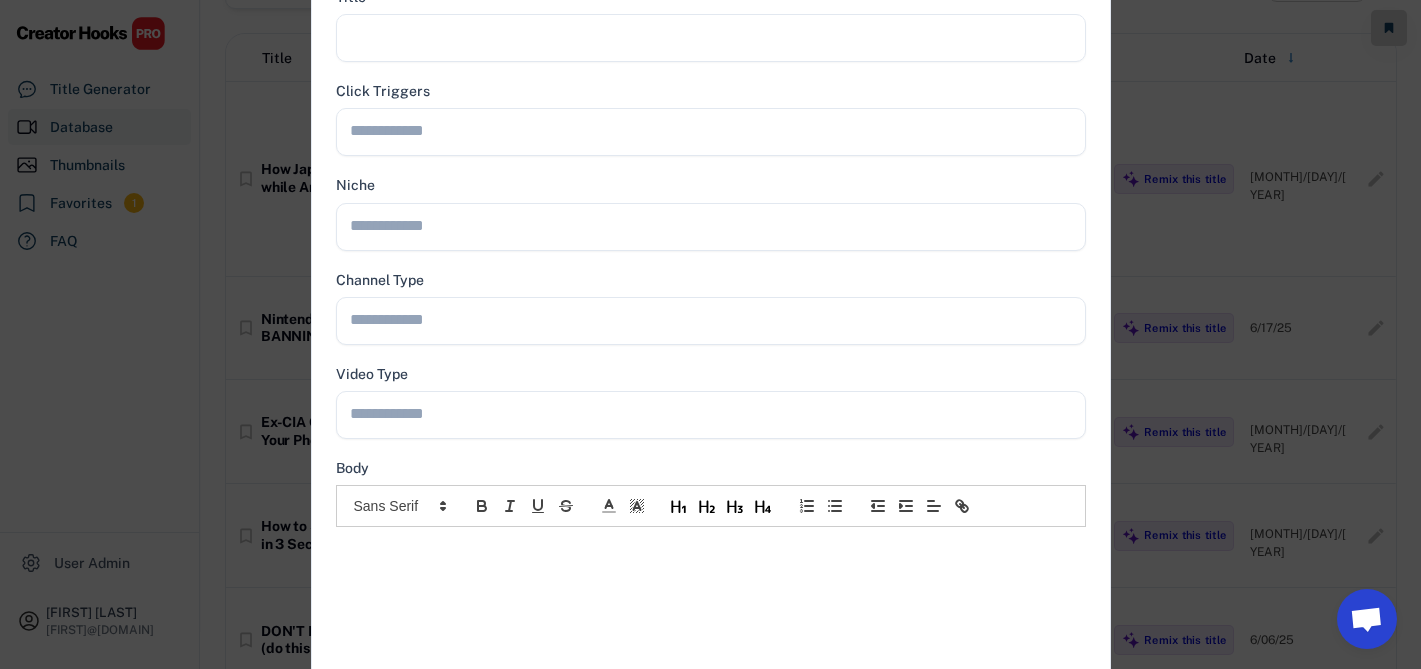 scroll, scrollTop: 427, scrollLeft: 0, axis: vertical 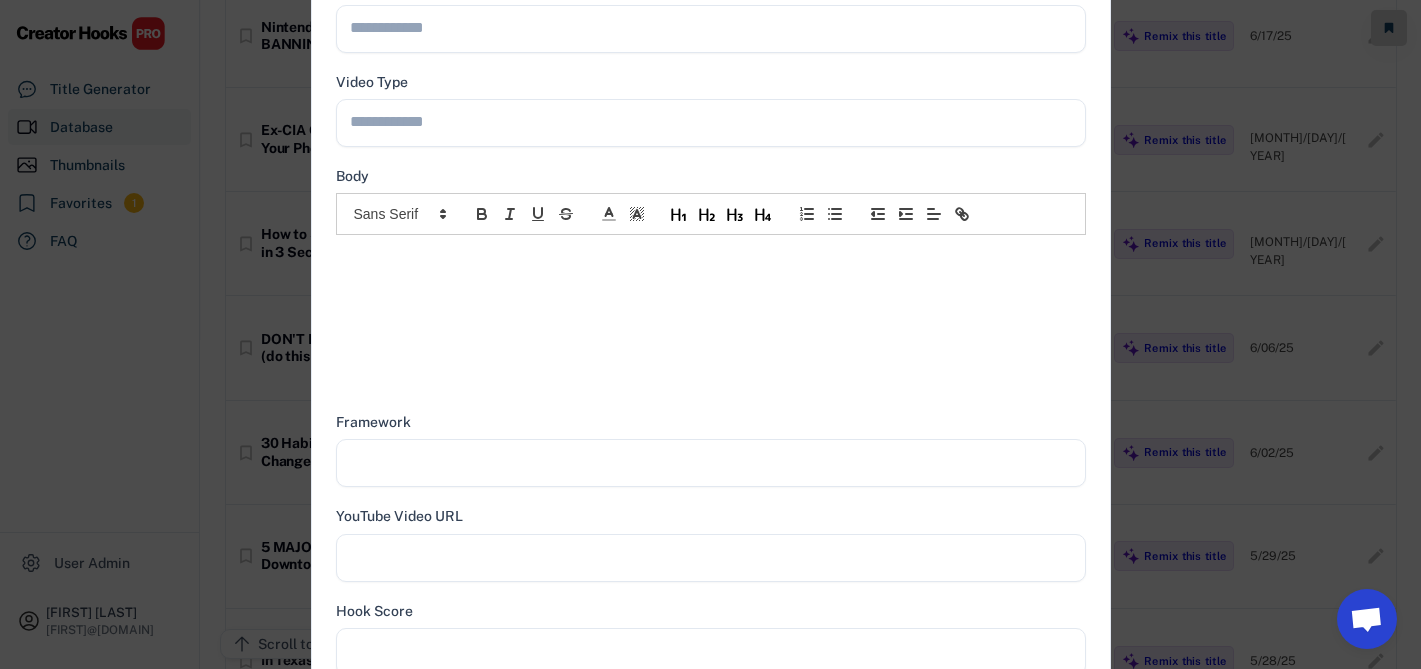 click at bounding box center (711, 256) 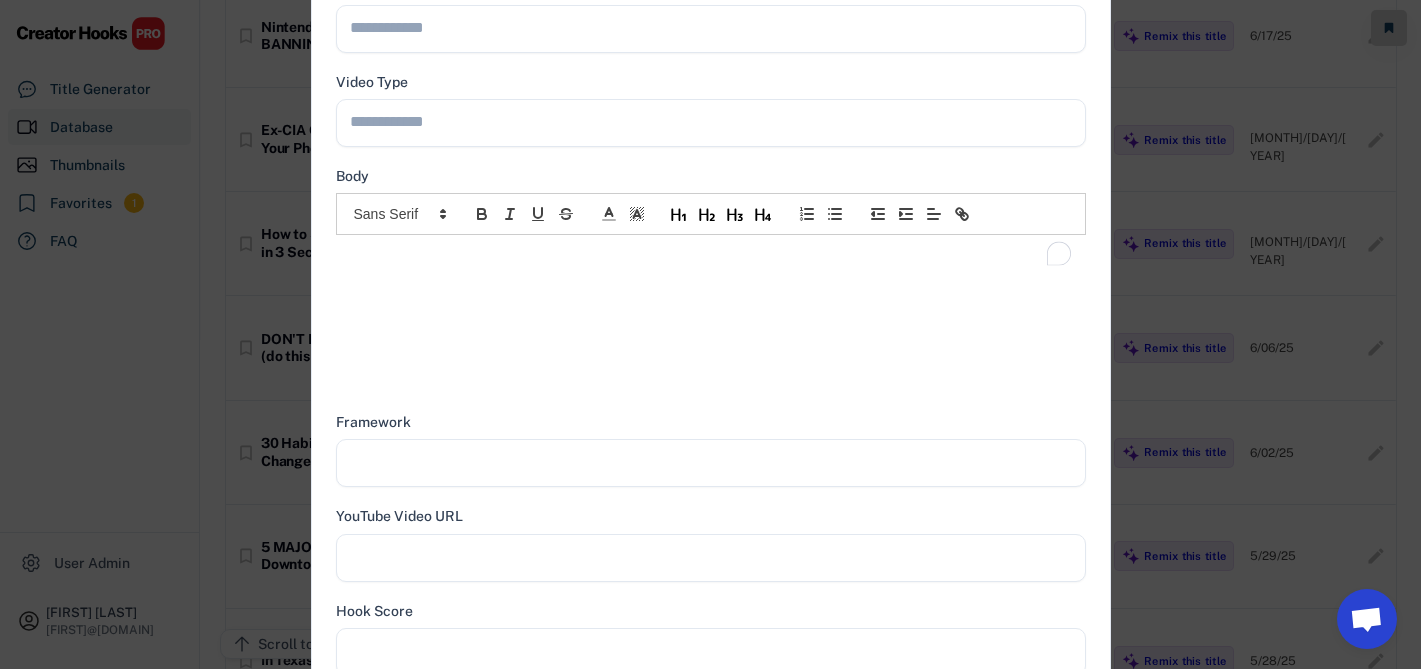scroll, scrollTop: 0, scrollLeft: 0, axis: both 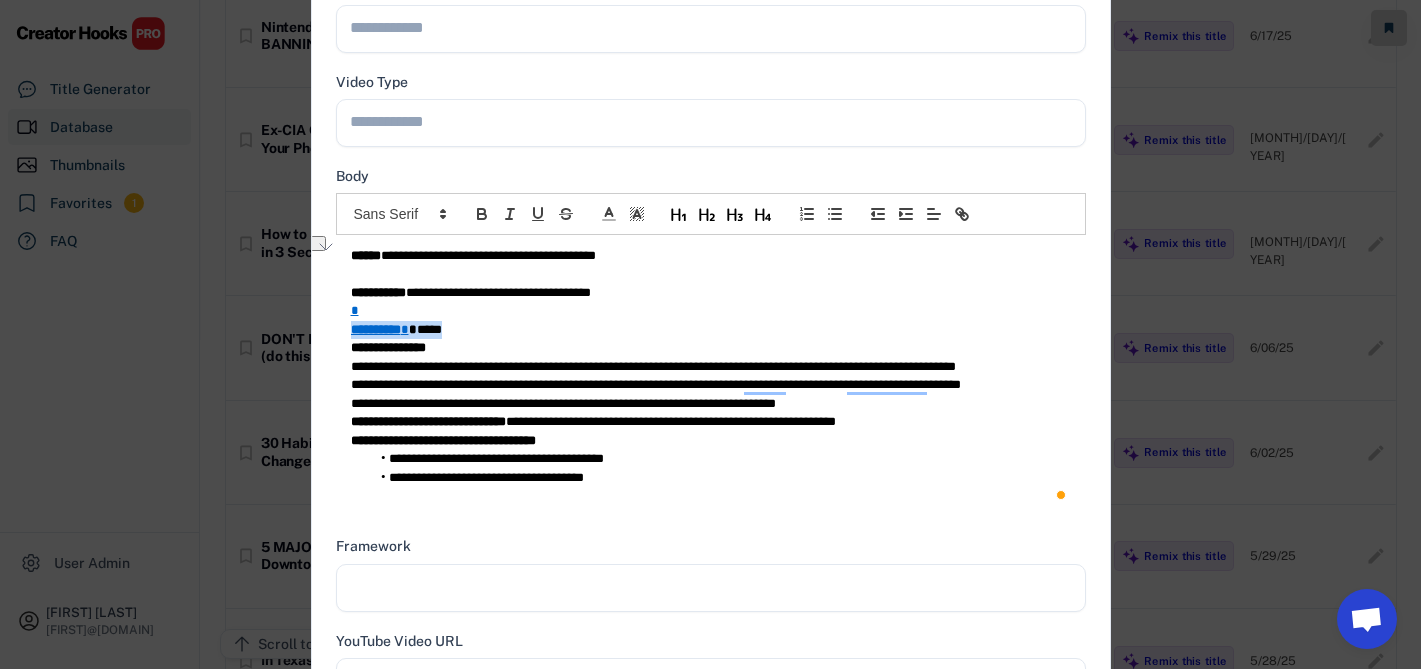 type on "**********" 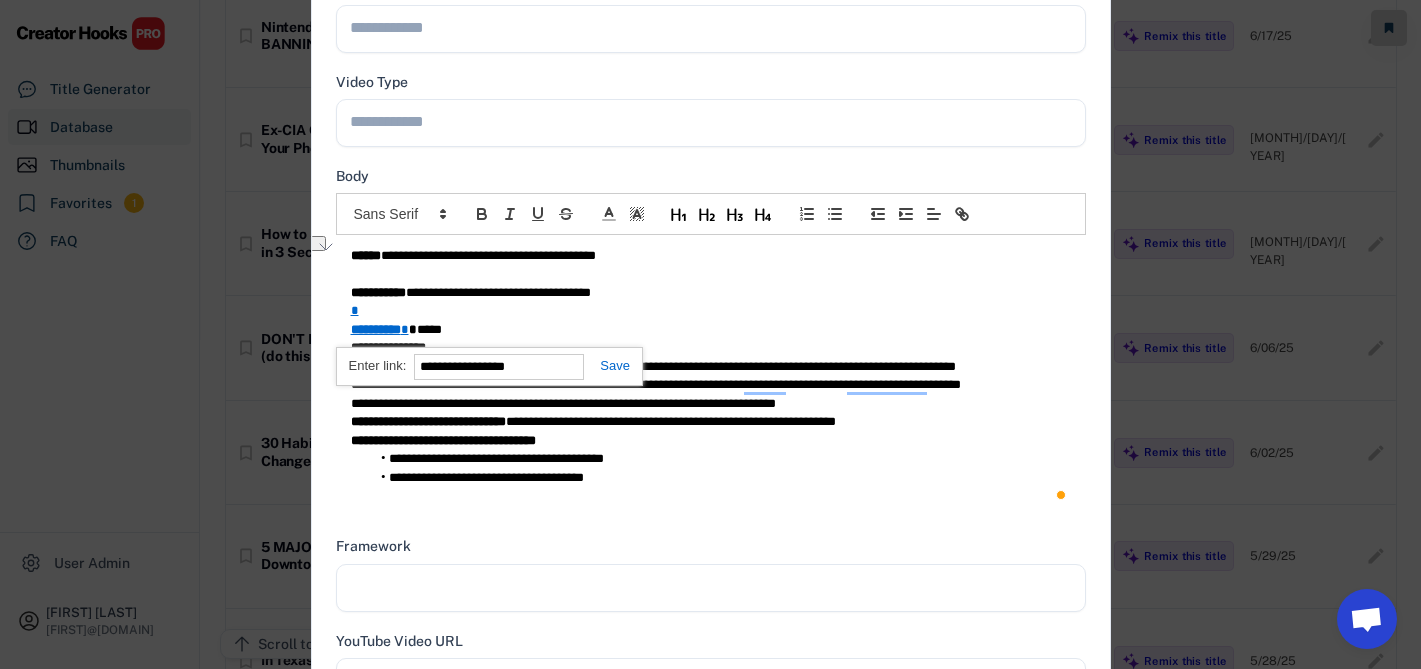 type 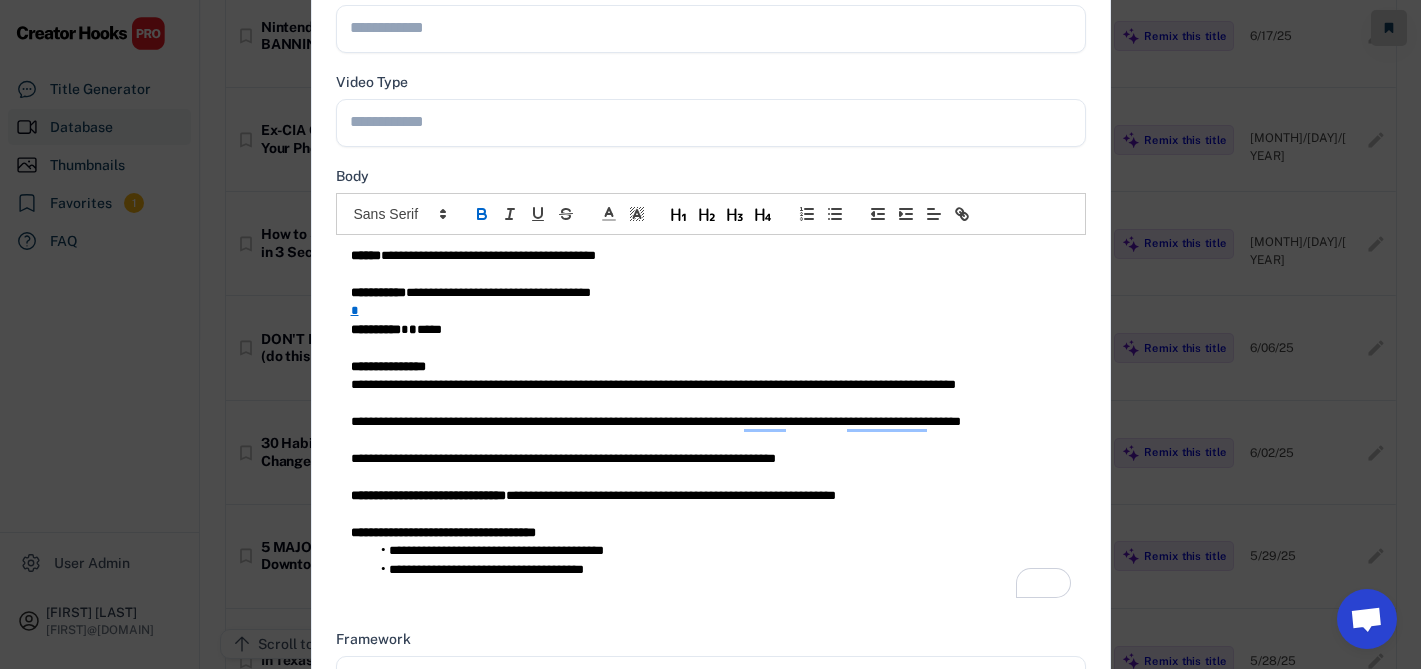 click on "**********" at bounding box center [711, 293] 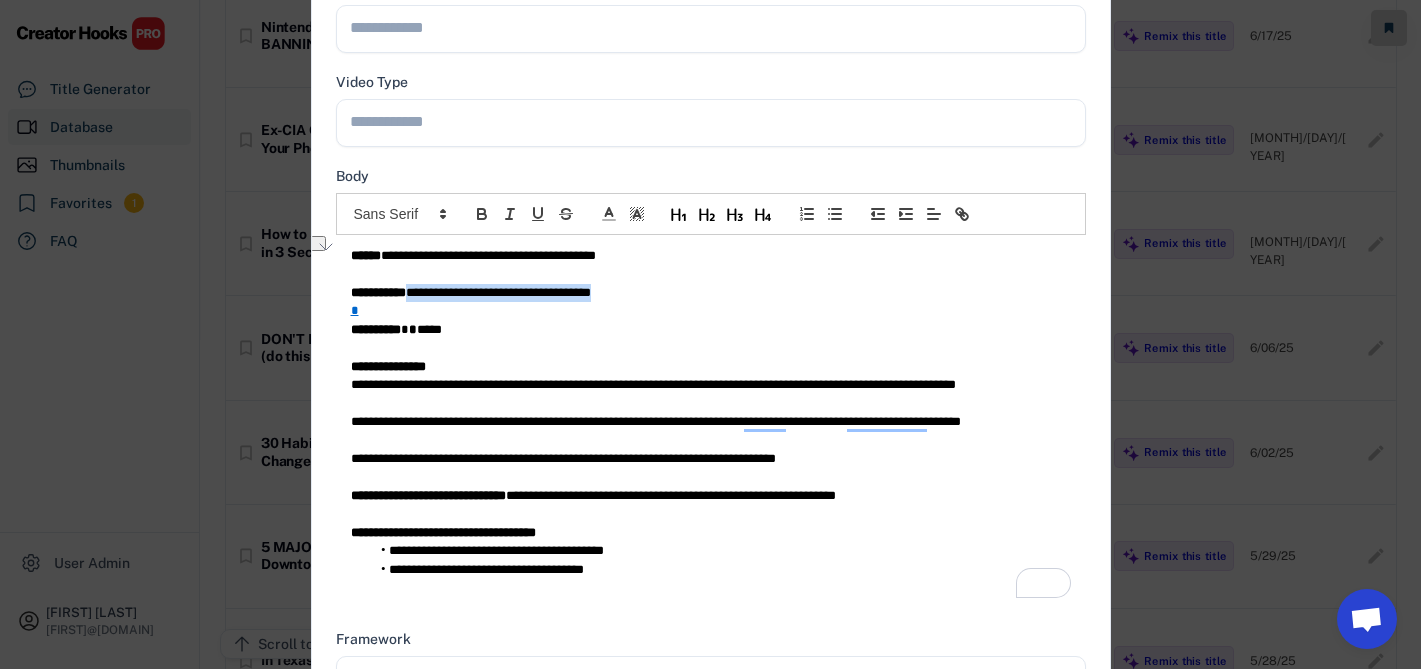 copy on "**********" 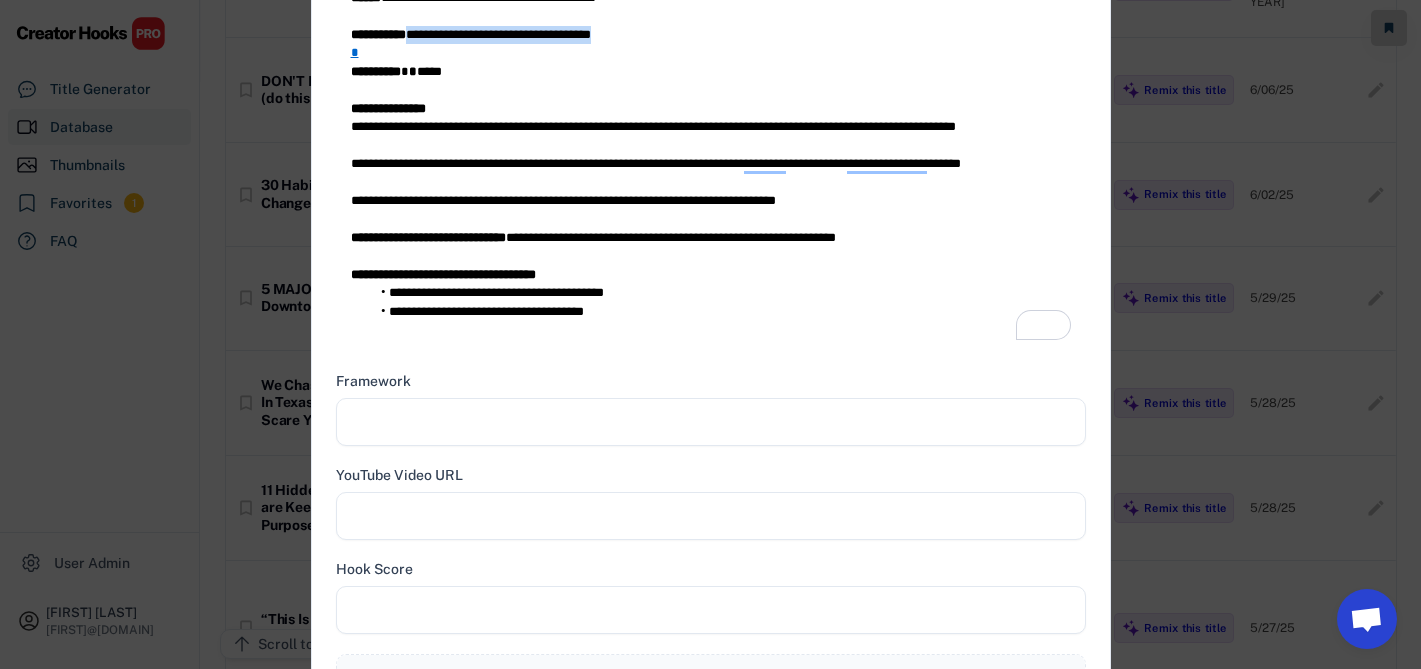 scroll, scrollTop: 939, scrollLeft: 0, axis: vertical 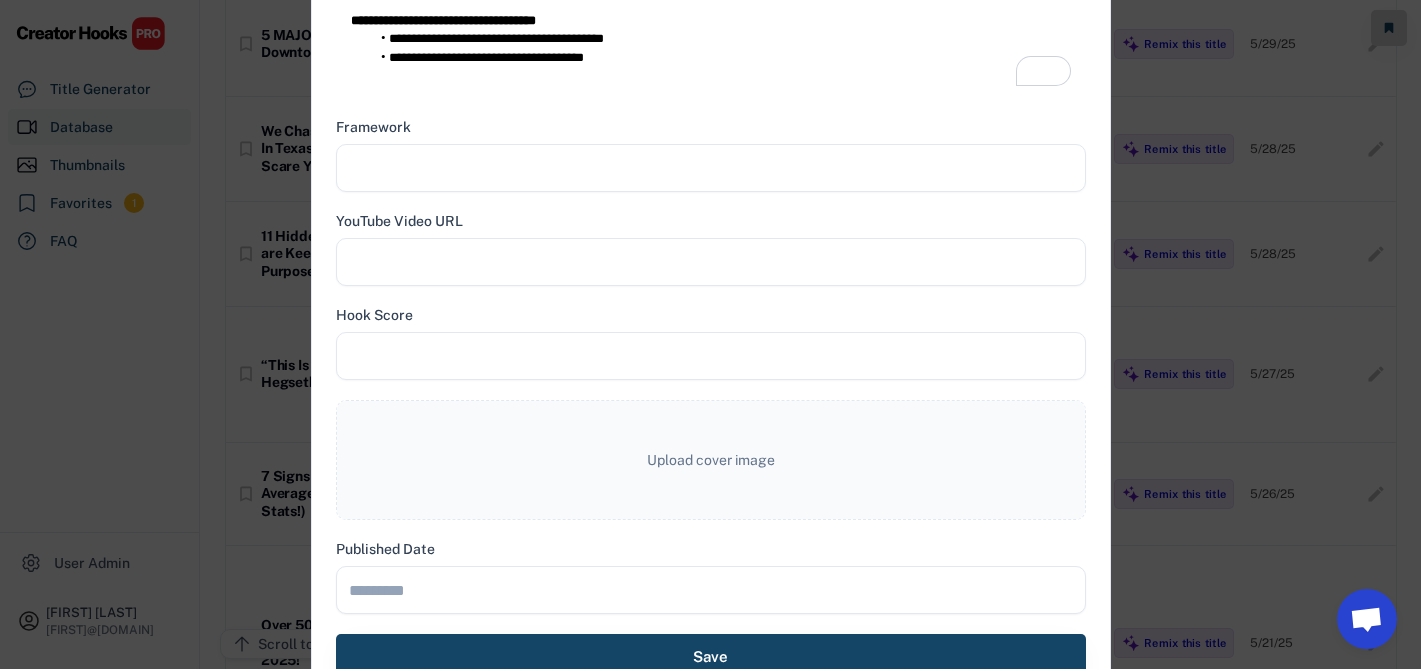click at bounding box center (711, 168) 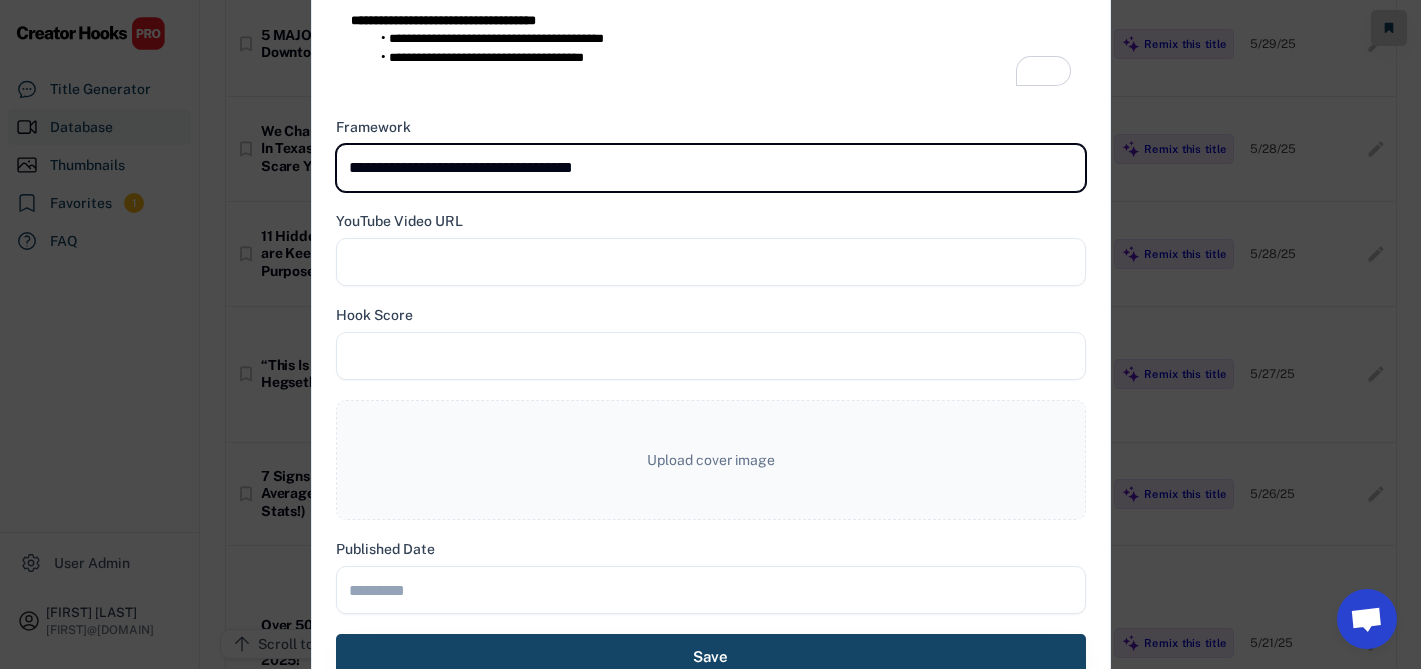 type on "**********" 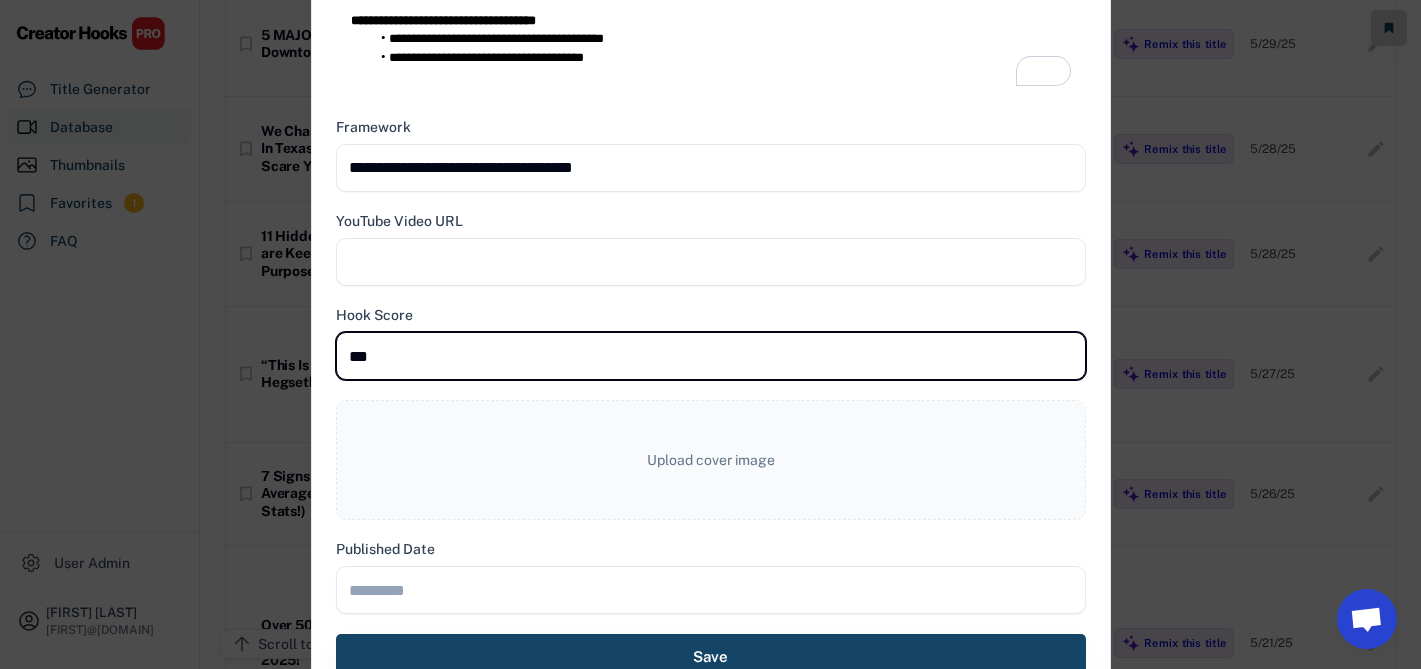 type on "***" 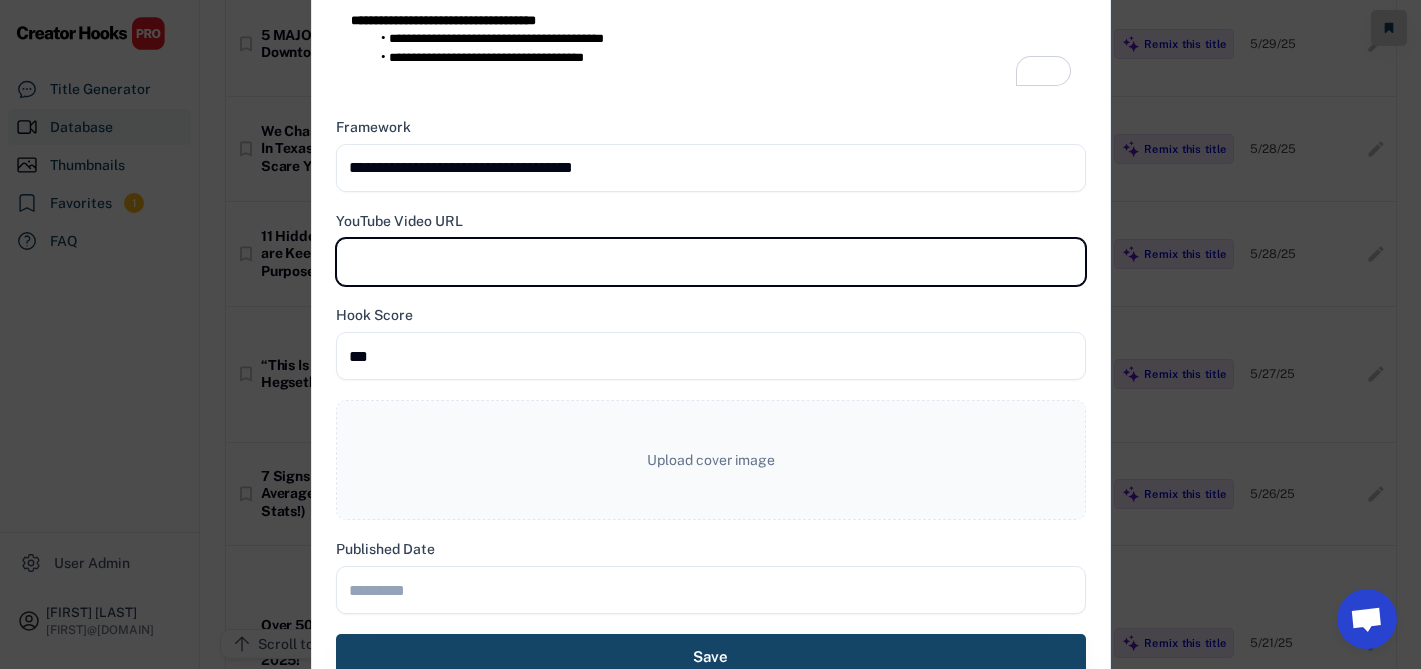 click at bounding box center [711, 262] 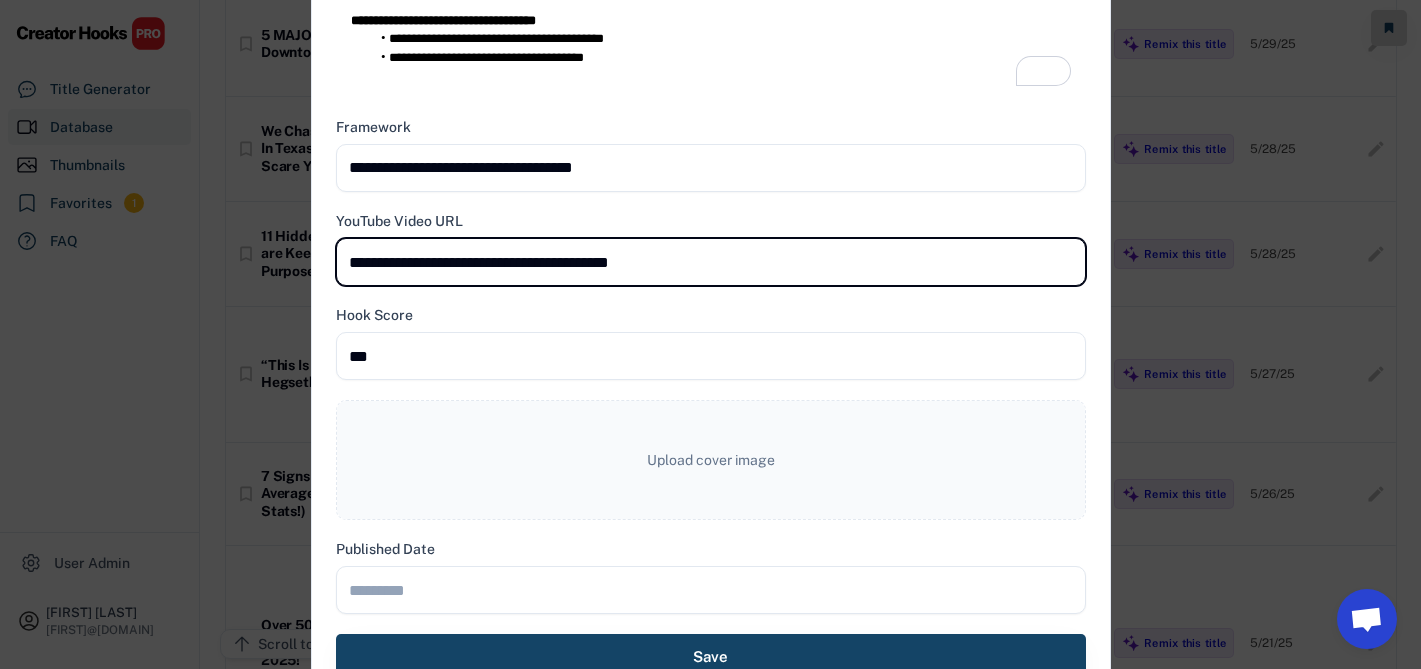 type on "**********" 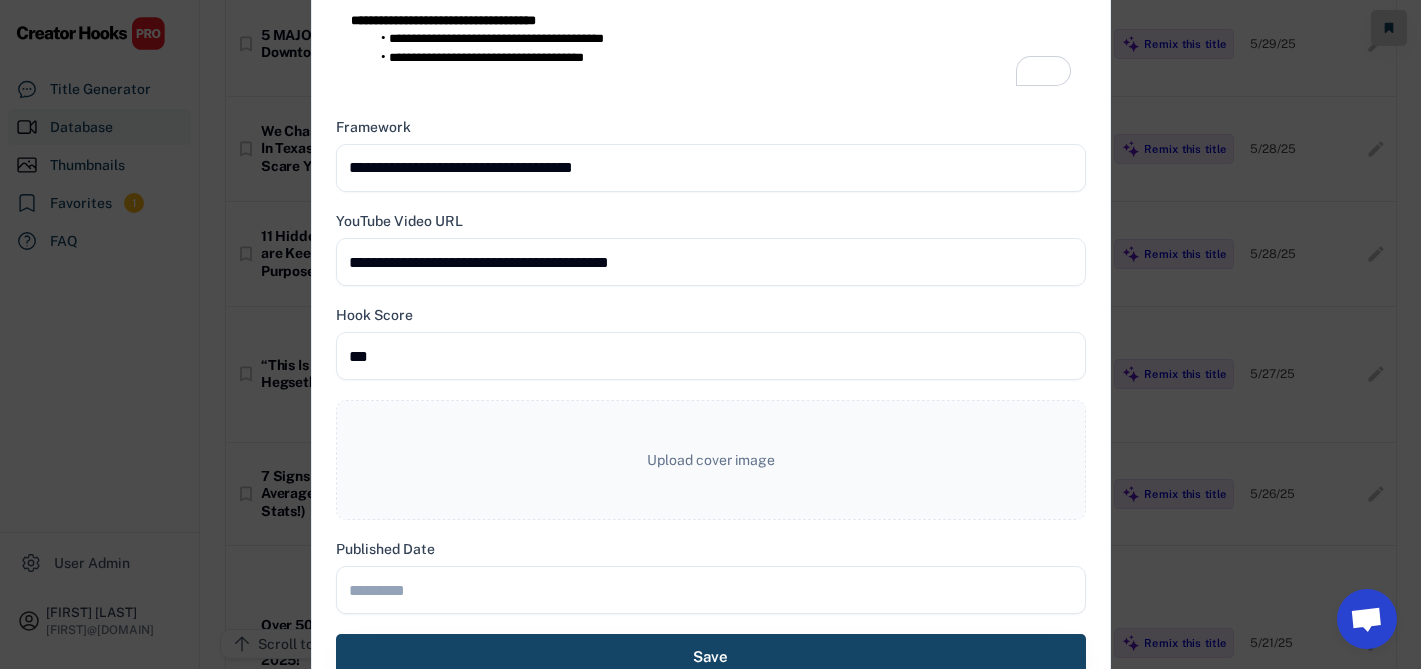 type on "**********" 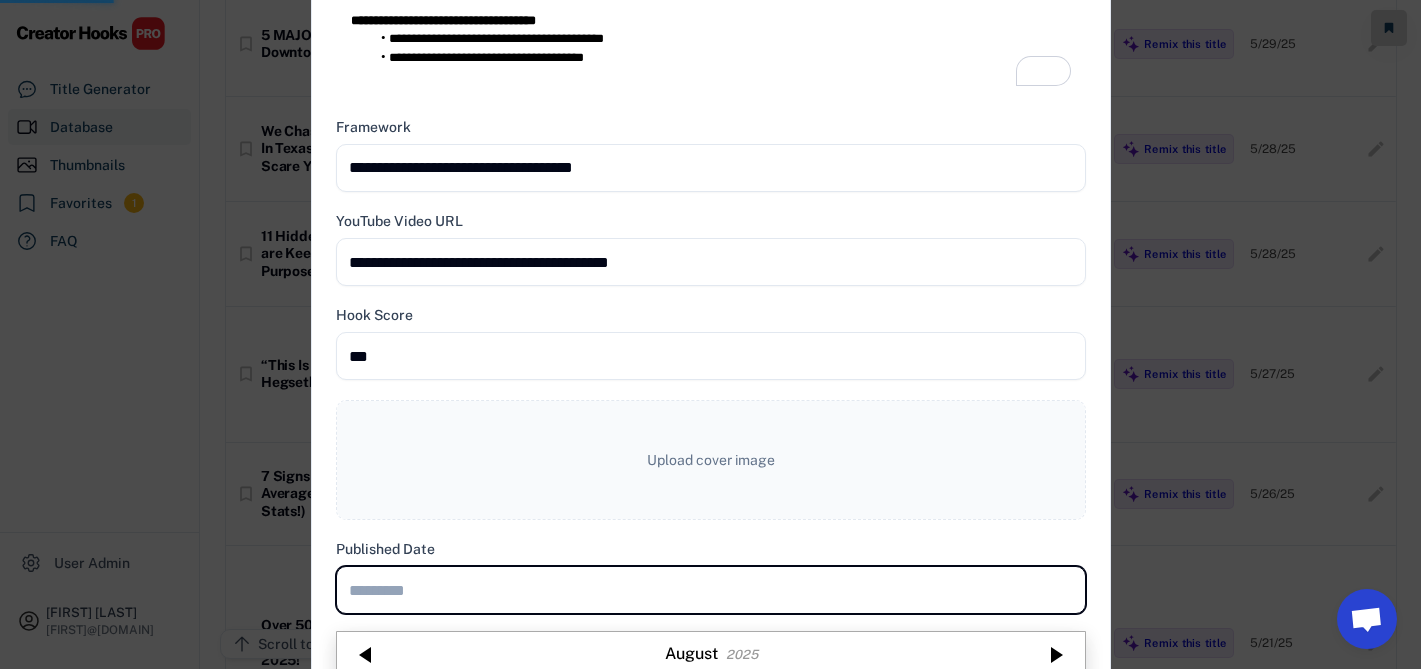 click at bounding box center [711, 590] 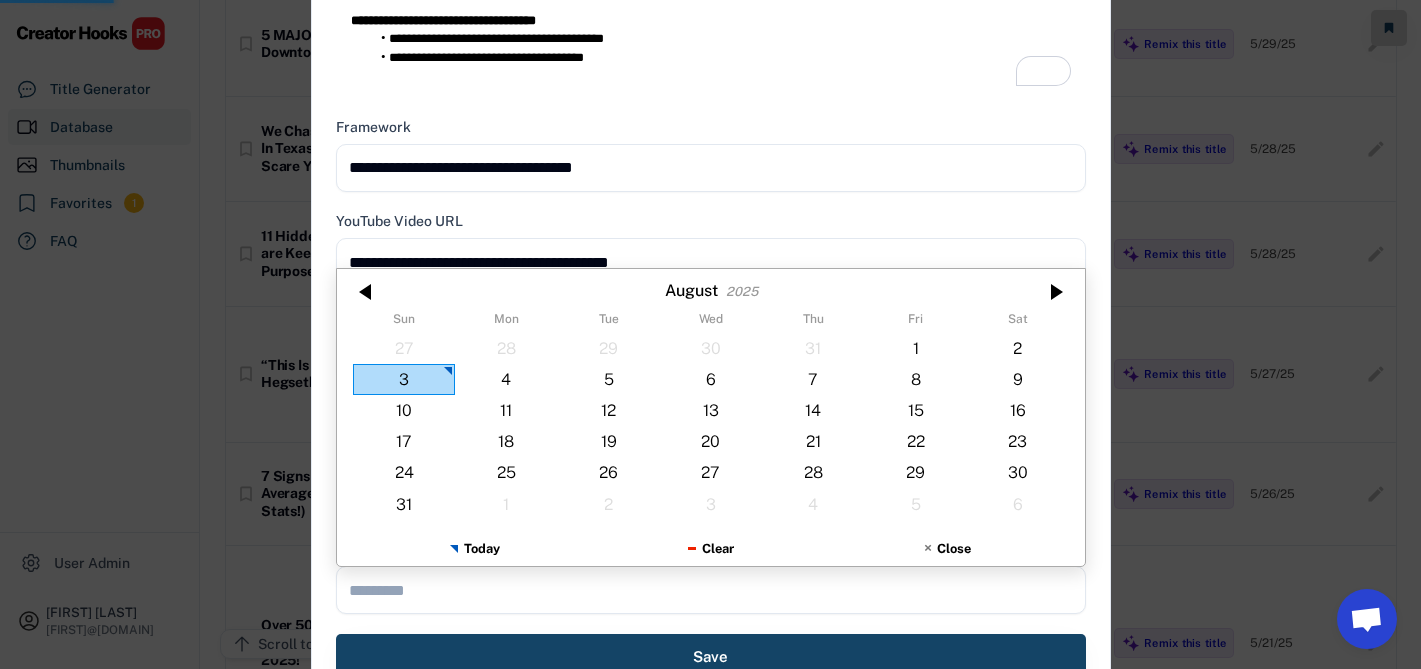 type 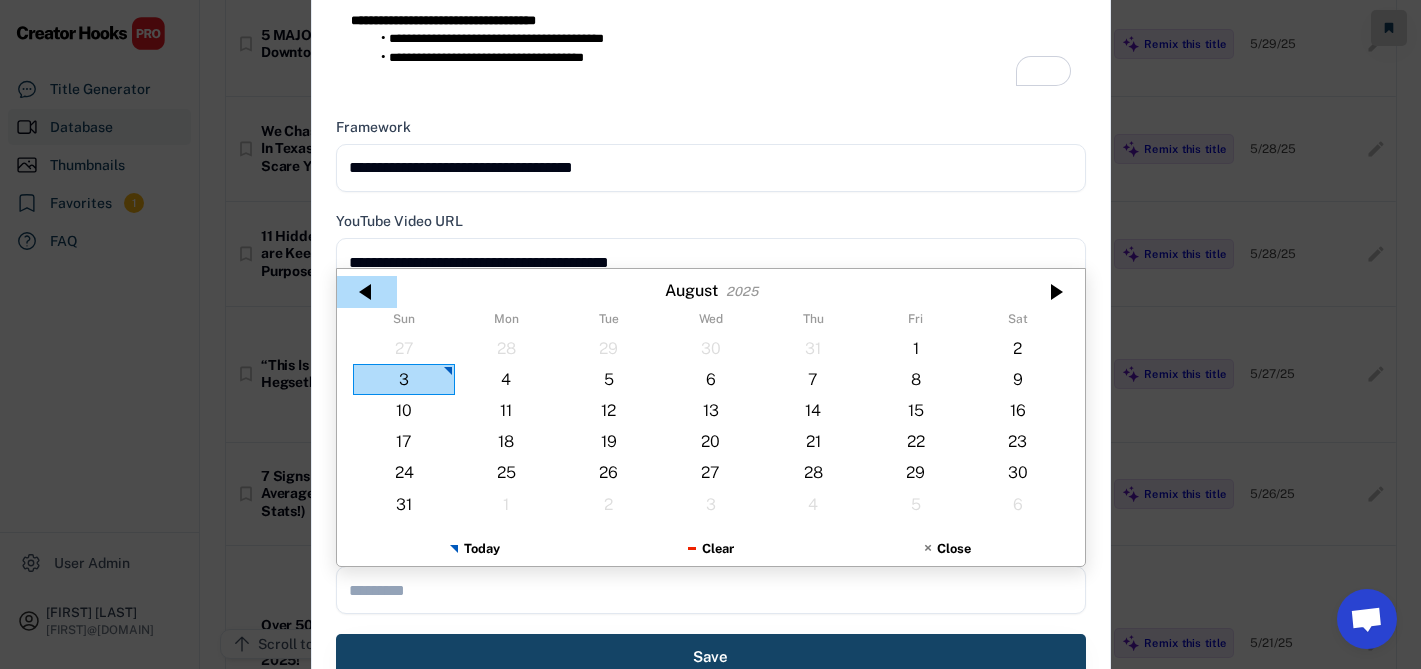 click at bounding box center (367, 292) 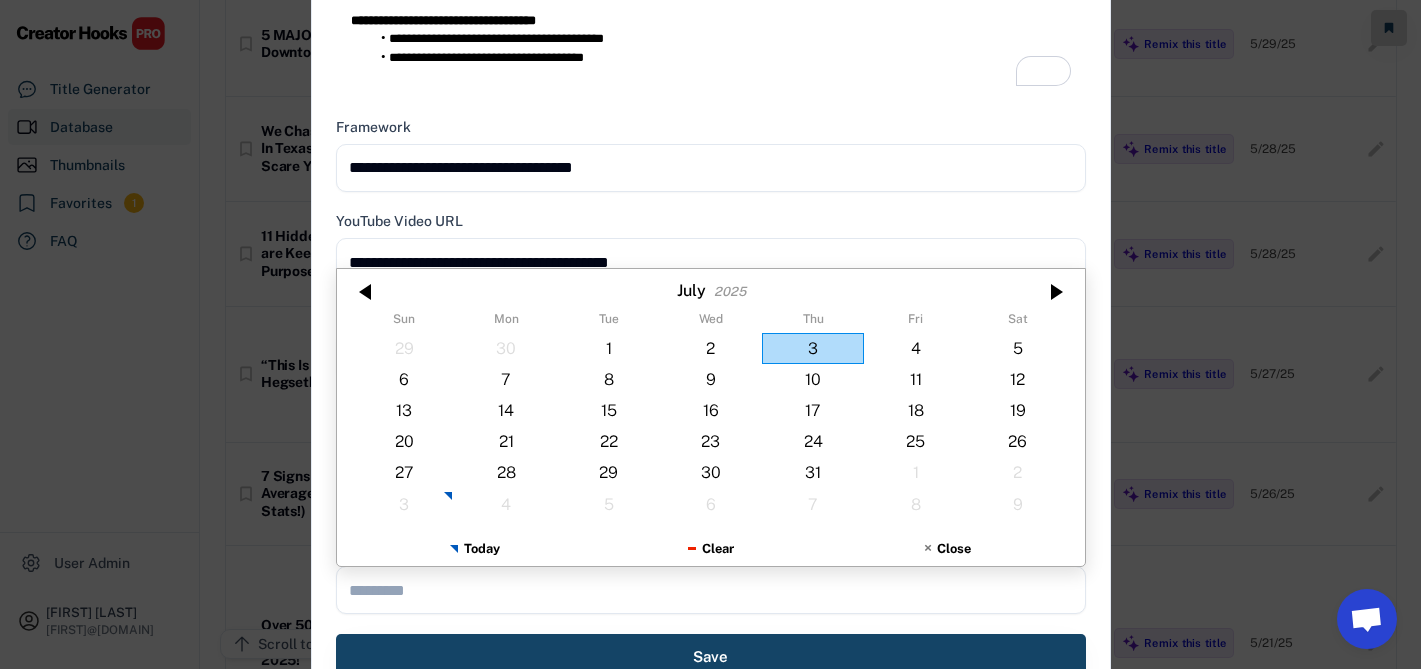 click at bounding box center [367, 292] 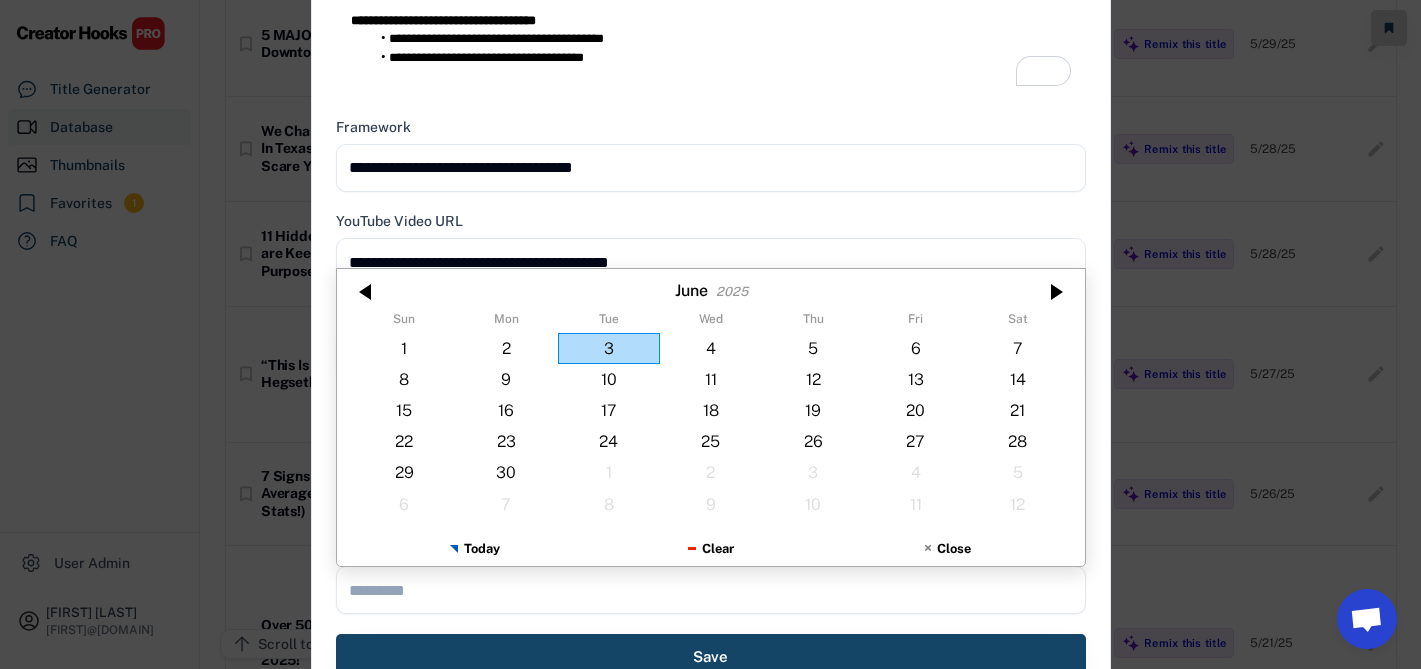 click at bounding box center [367, 292] 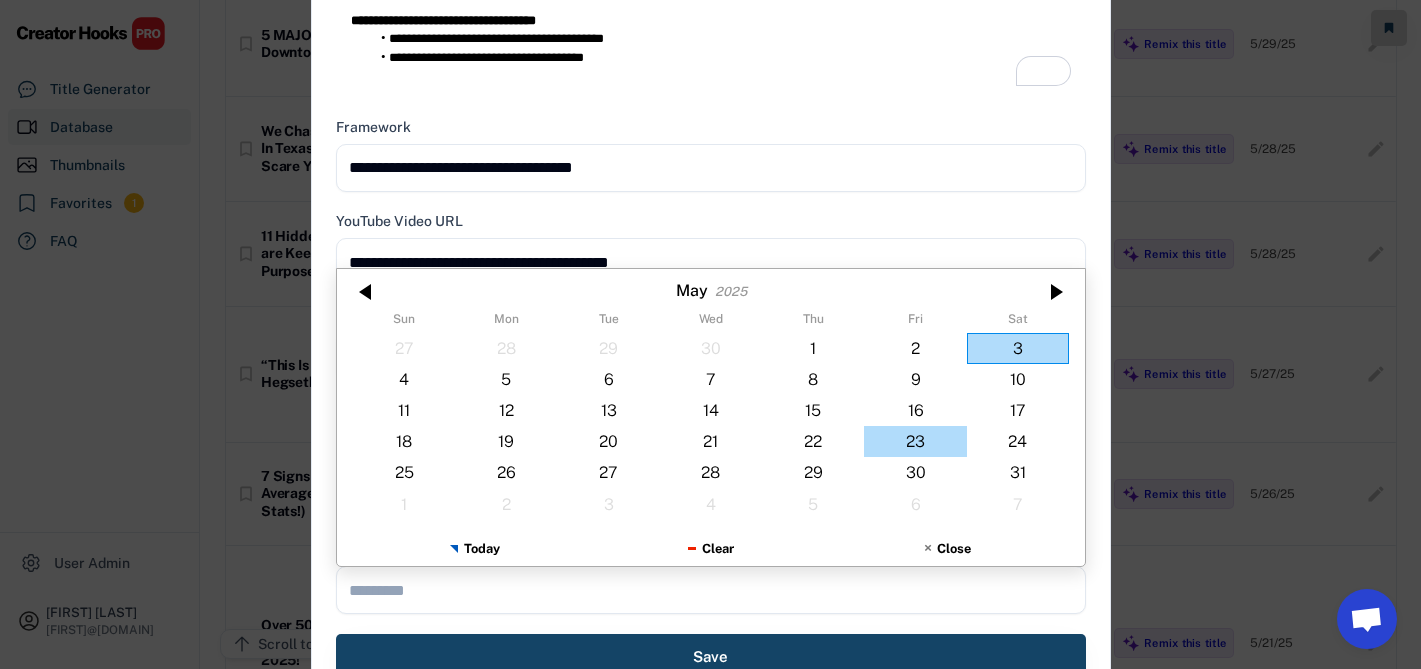 click on "23" at bounding box center [915, 441] 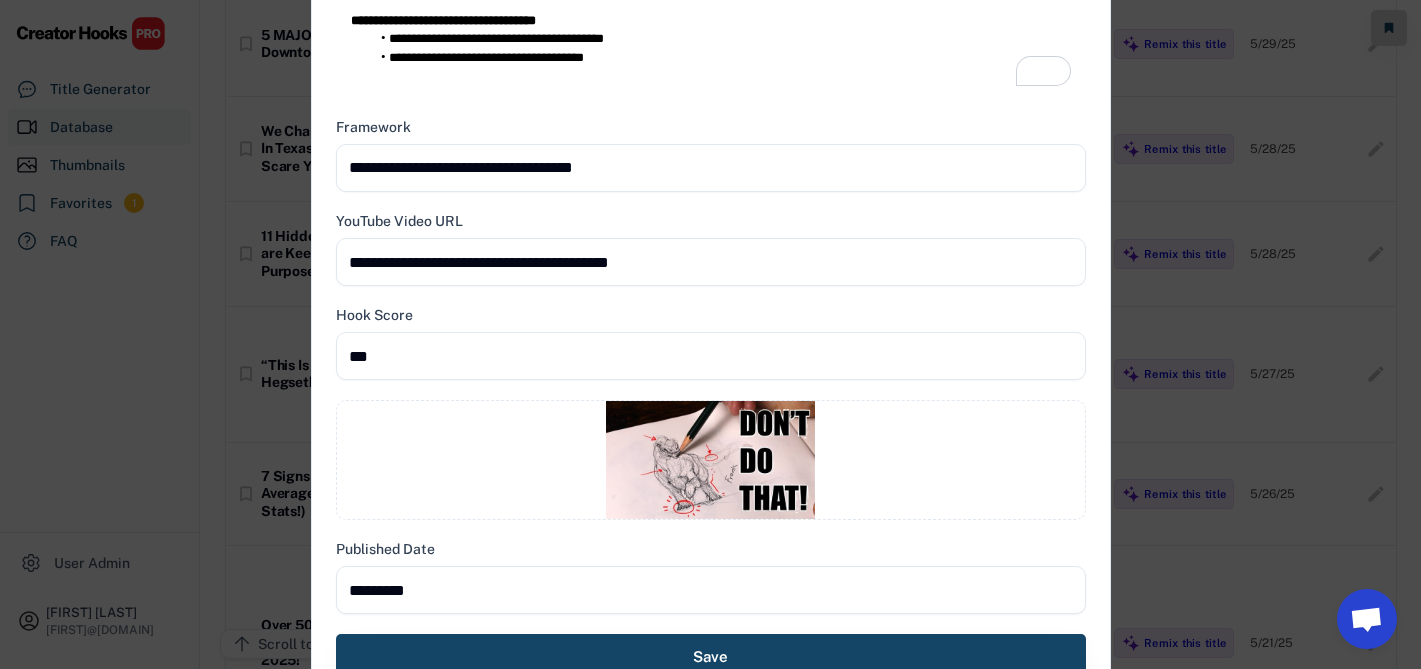 click on "*********" at bounding box center [711, 590] 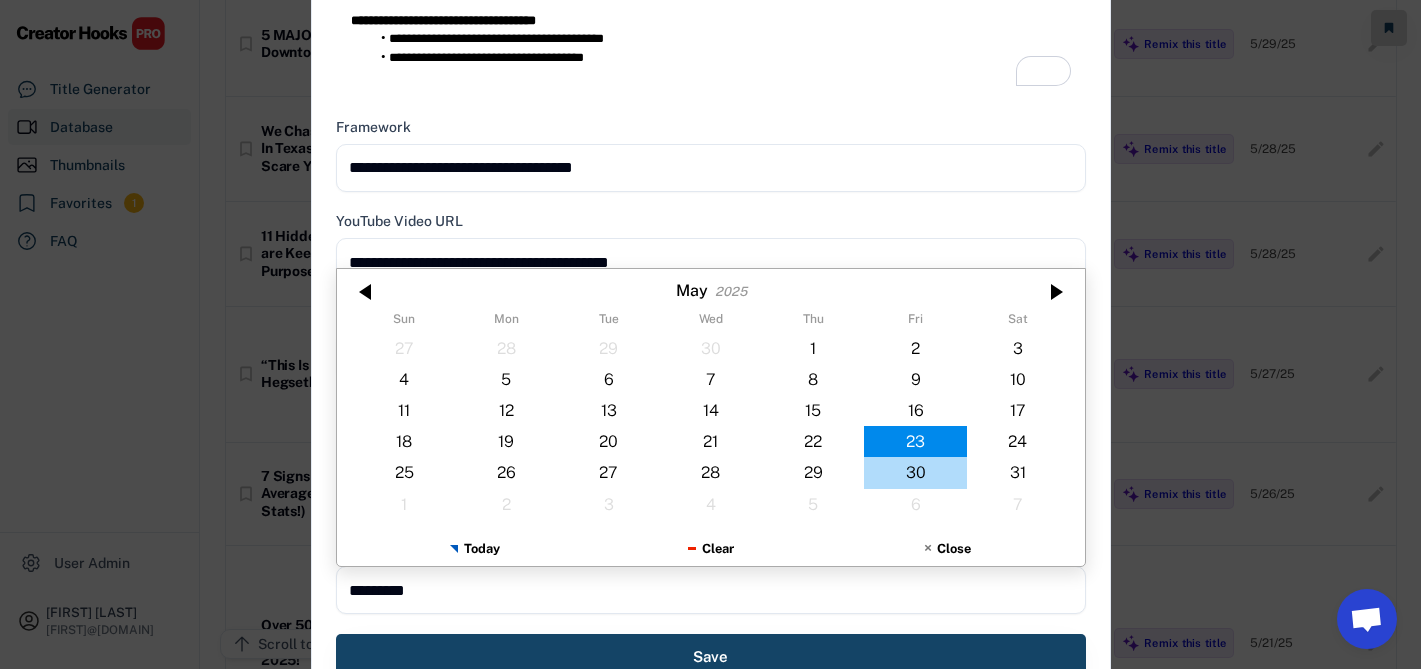 click on "30" at bounding box center [915, 472] 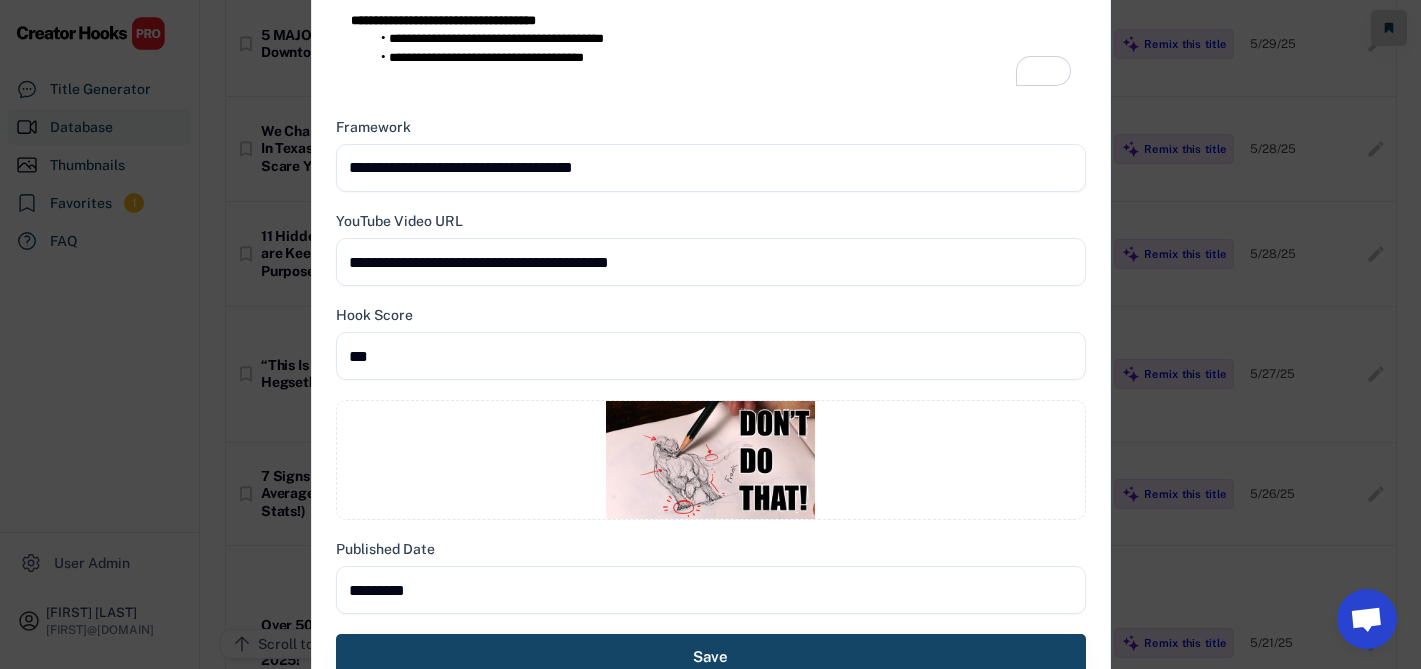click on "Hook Score" at bounding box center (711, 343) 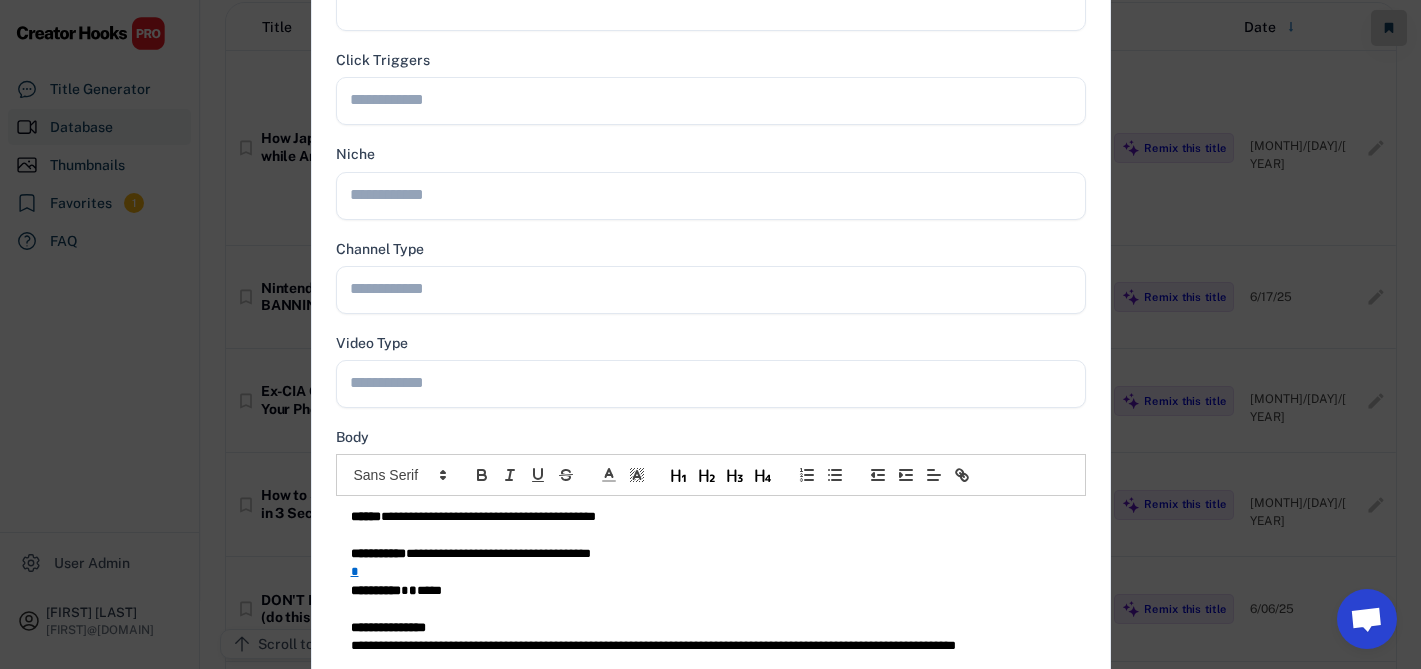 scroll, scrollTop: 170, scrollLeft: 0, axis: vertical 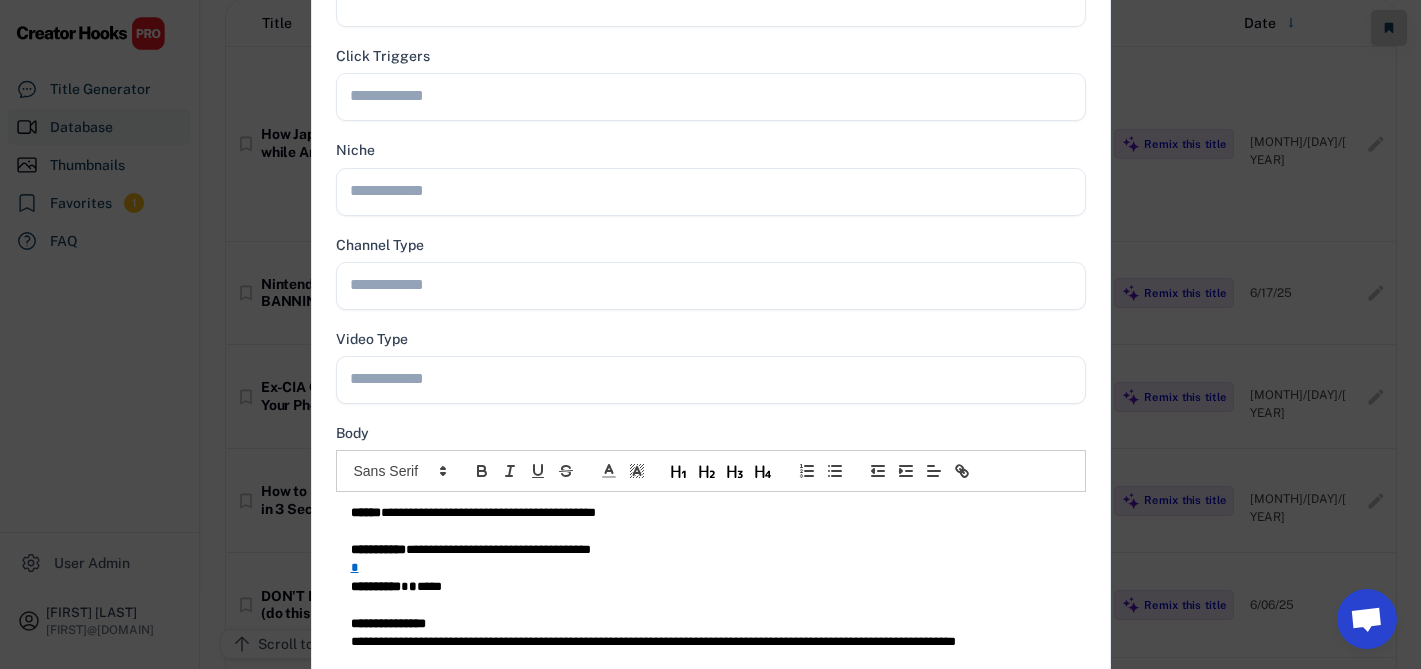 click on "**********" at bounding box center [711, 513] 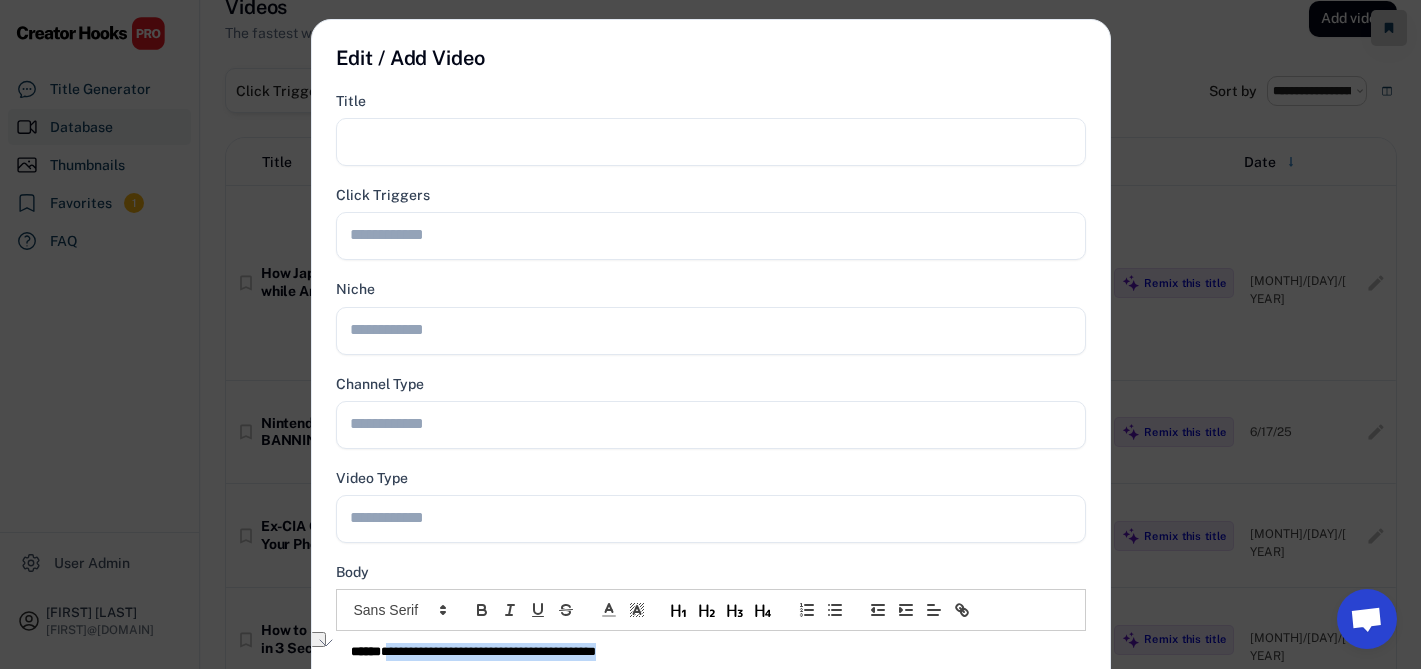 scroll, scrollTop: 0, scrollLeft: 0, axis: both 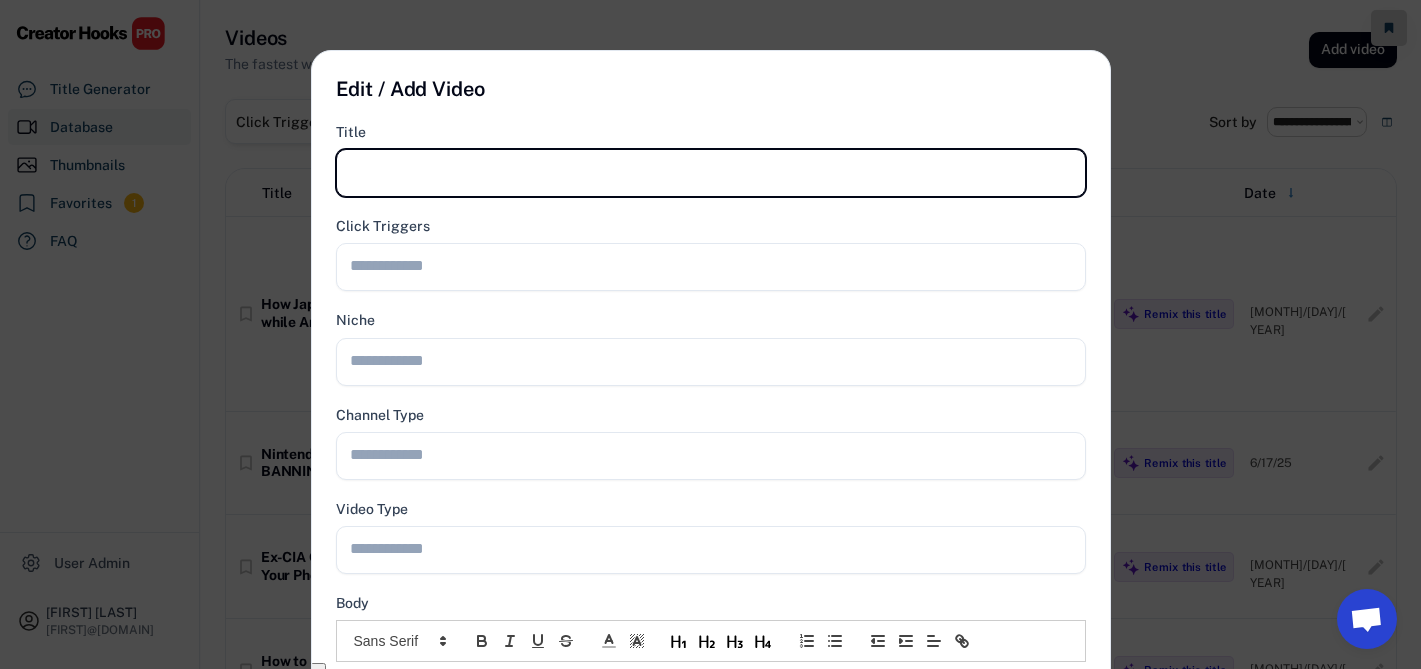 click at bounding box center [711, 173] 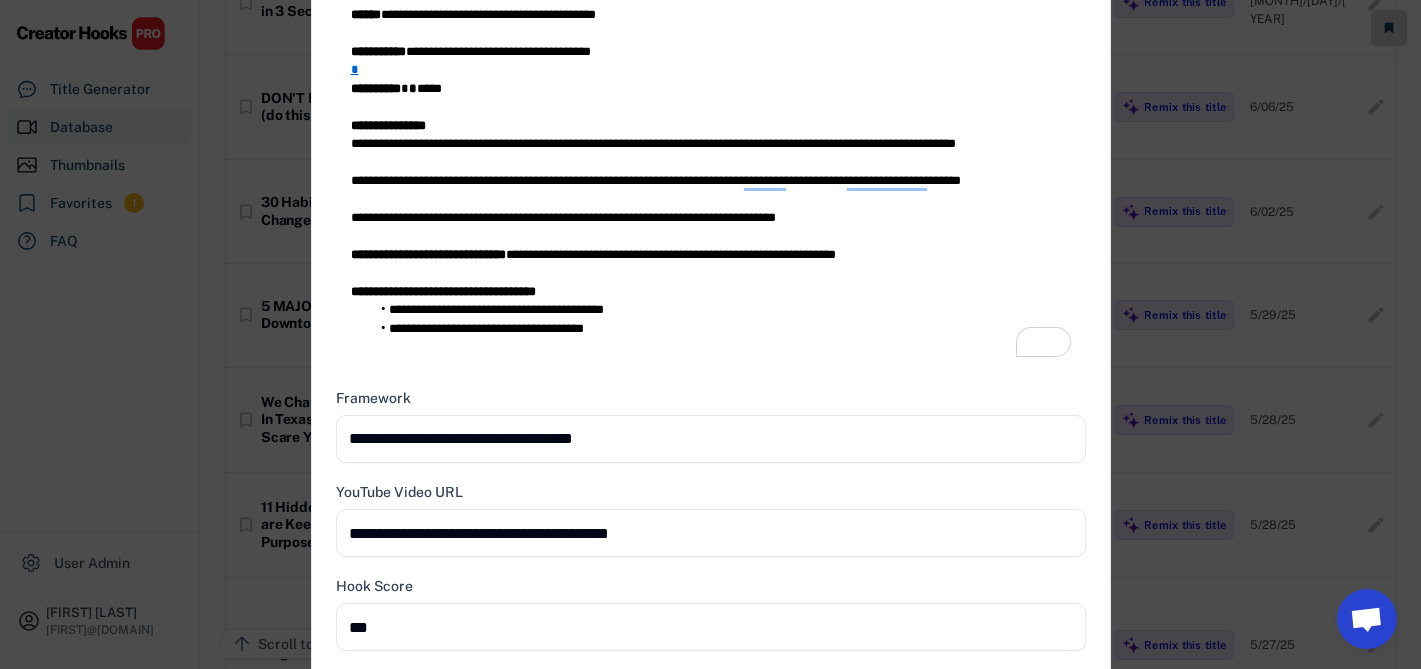 scroll, scrollTop: 602, scrollLeft: 0, axis: vertical 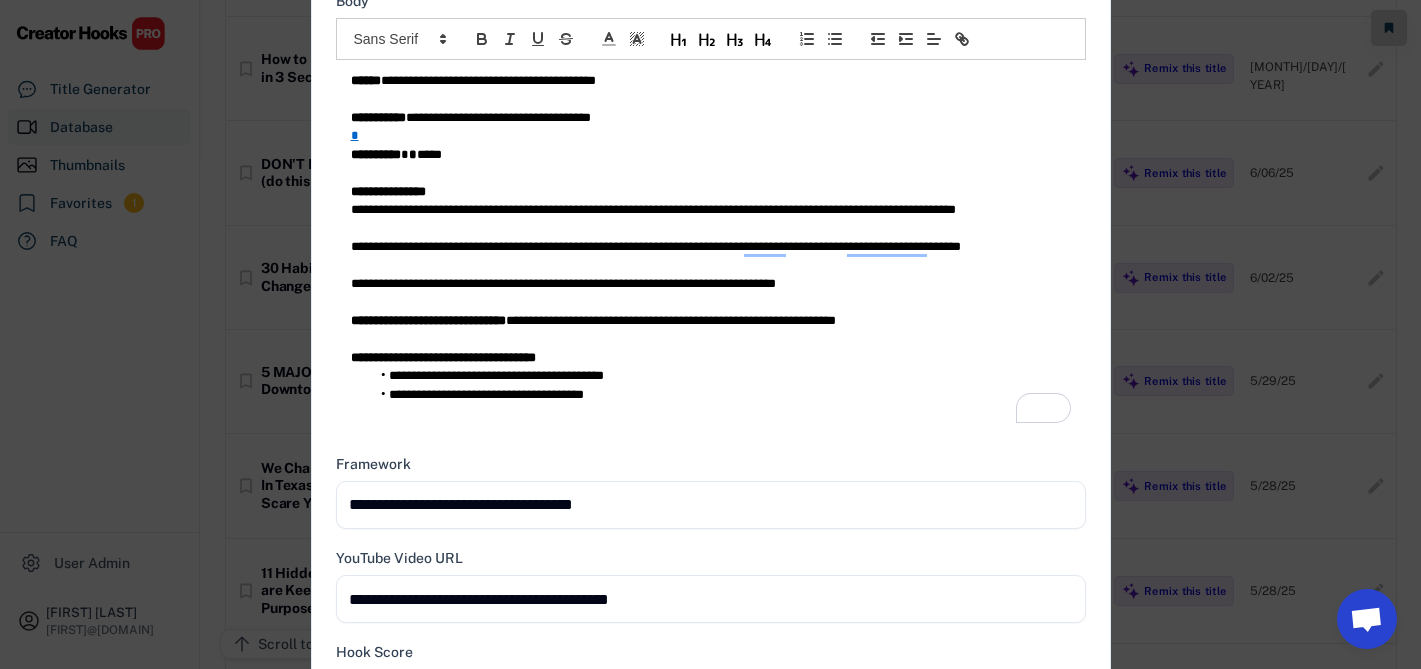 type on "**********" 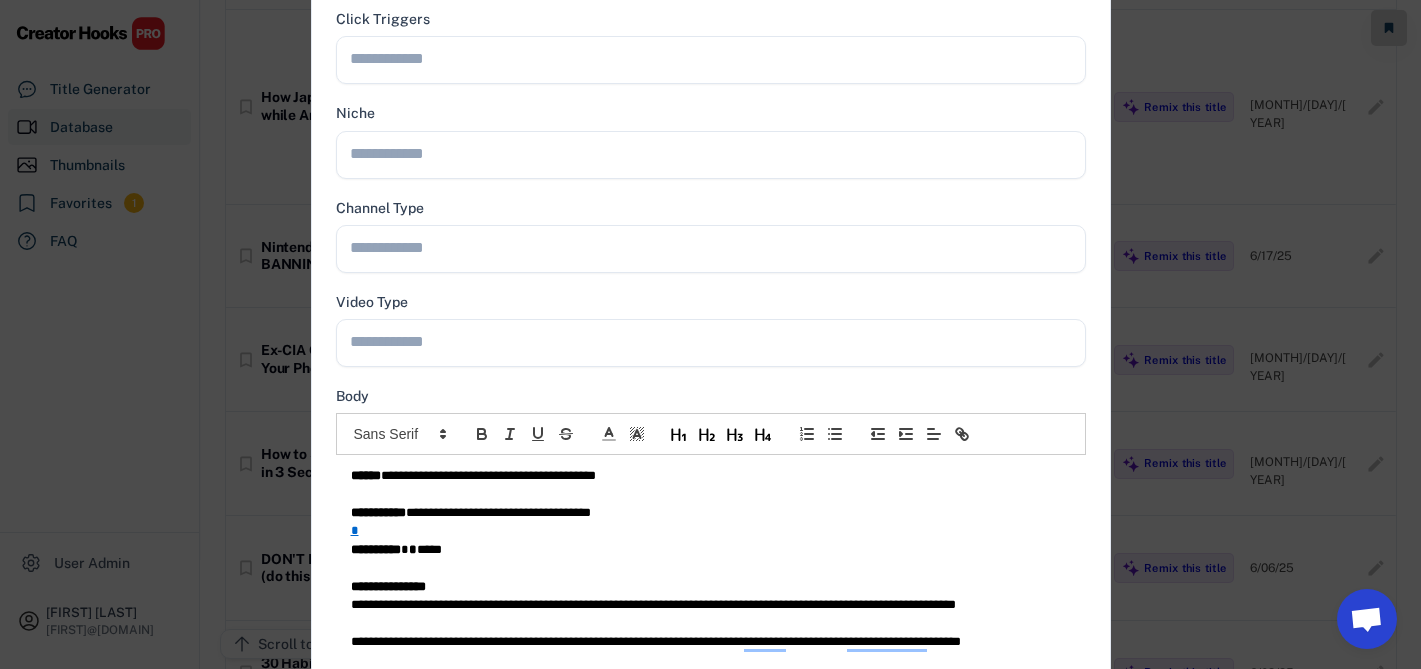 click at bounding box center (716, 341) 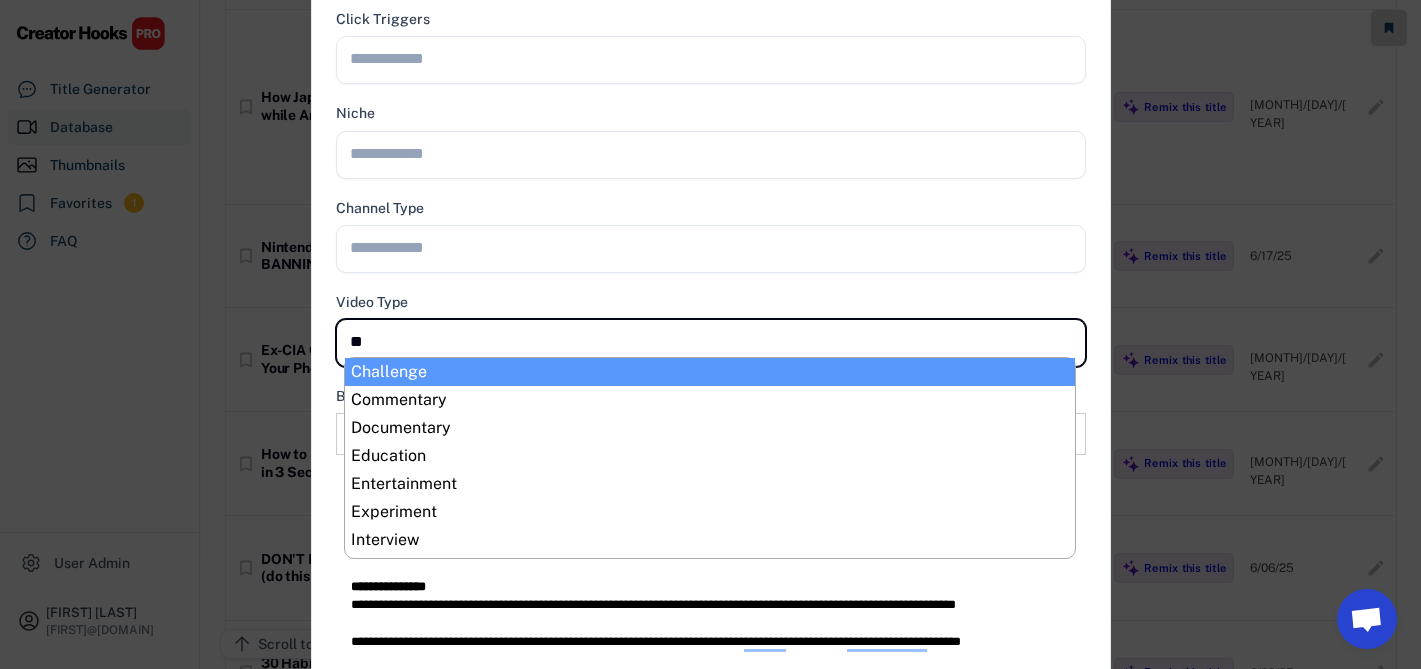 type on "***" 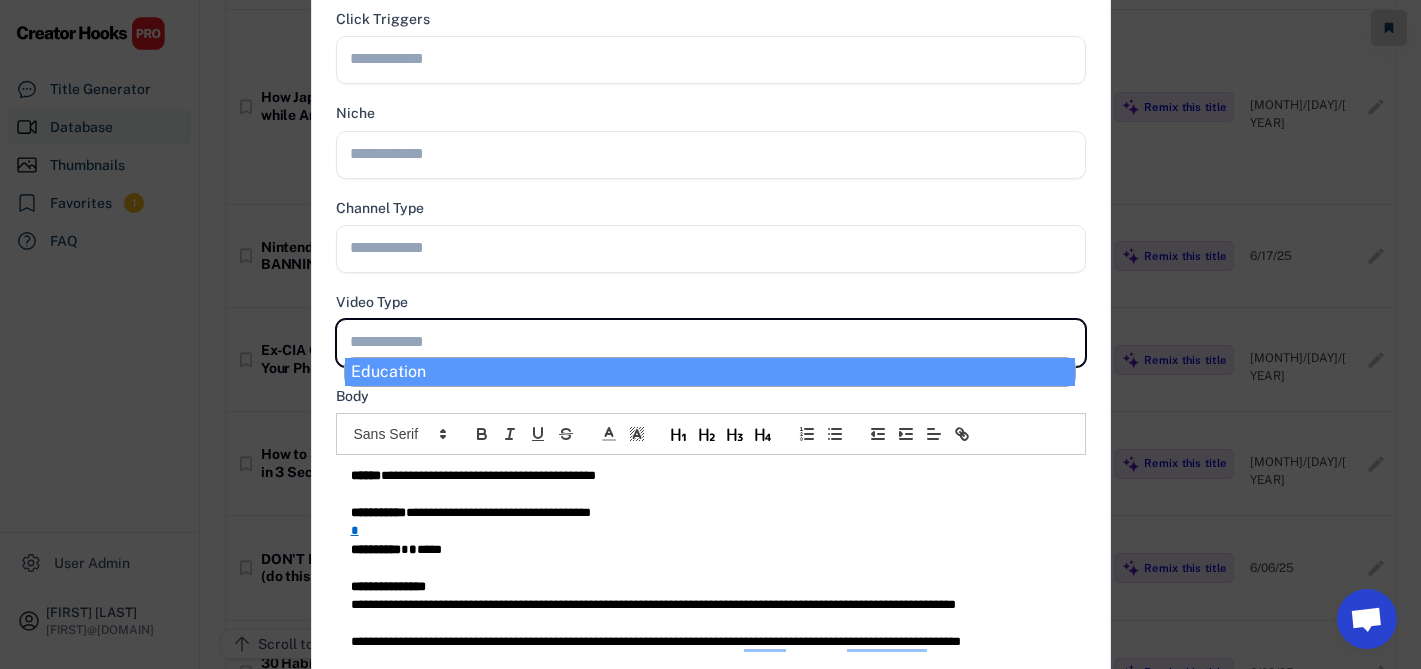 scroll, scrollTop: 0, scrollLeft: 0, axis: both 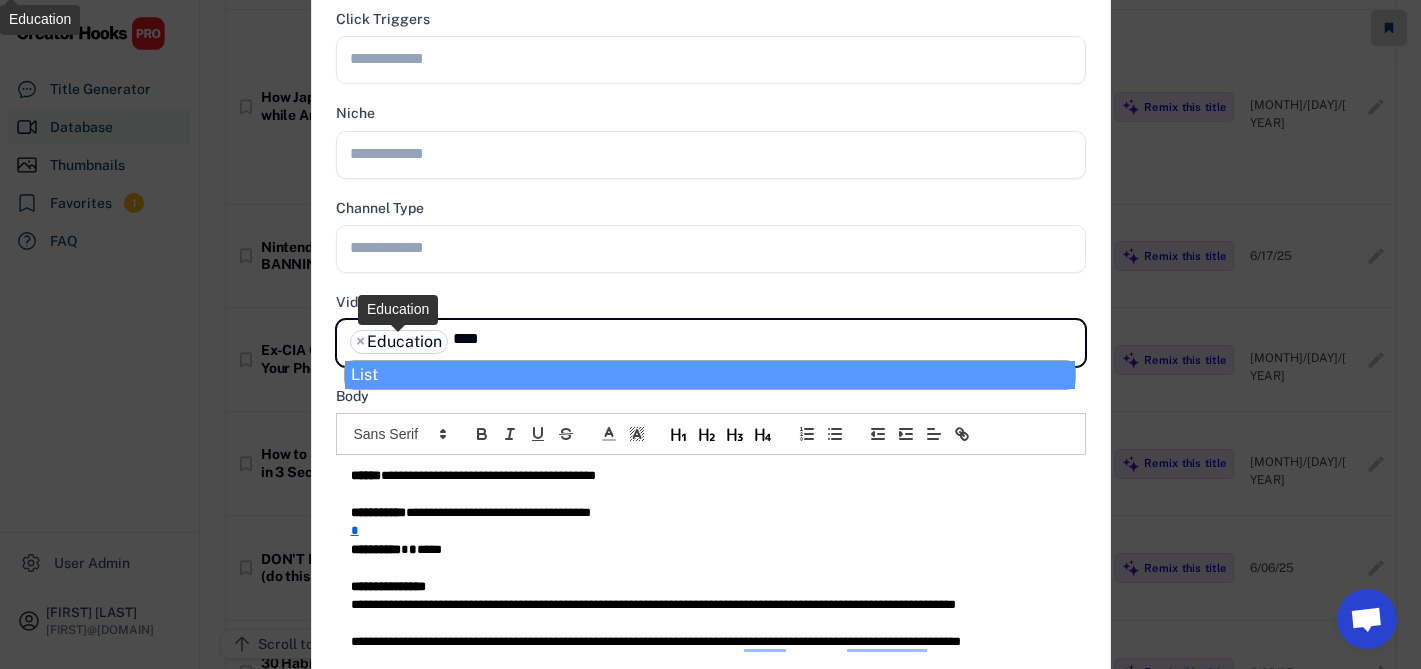 type on "****" 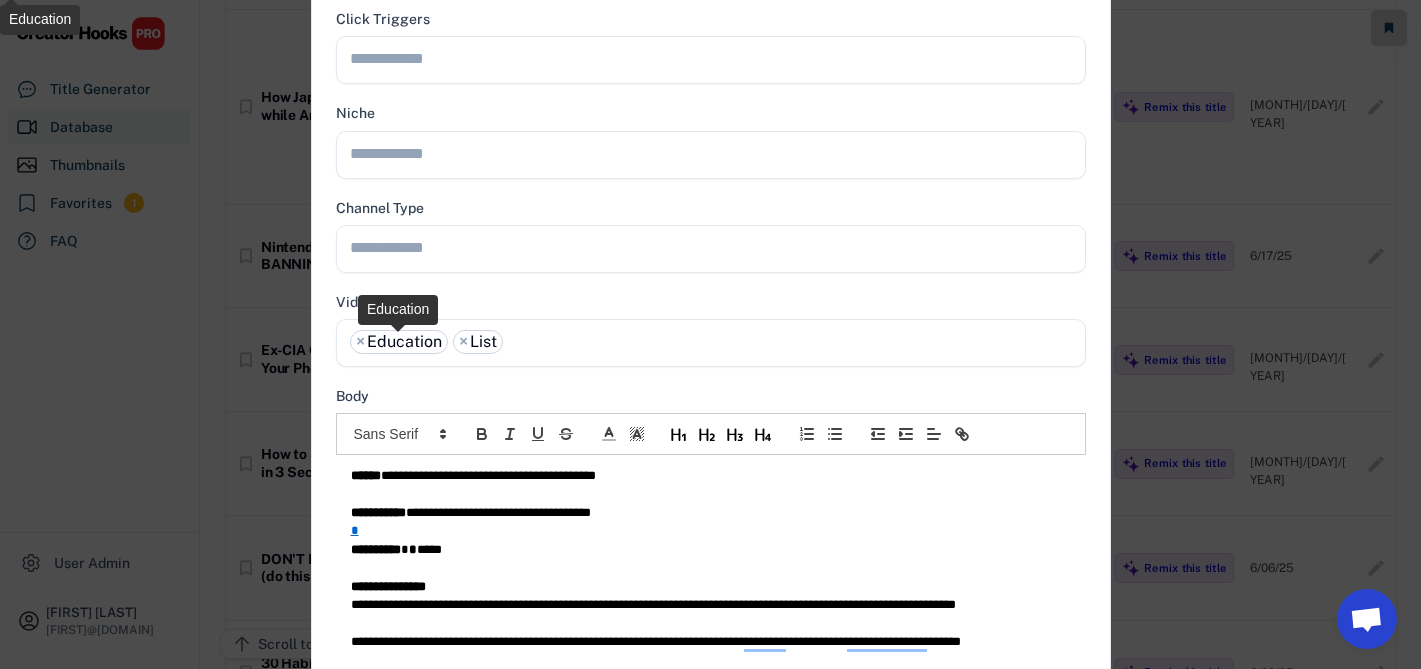 click at bounding box center (716, 247) 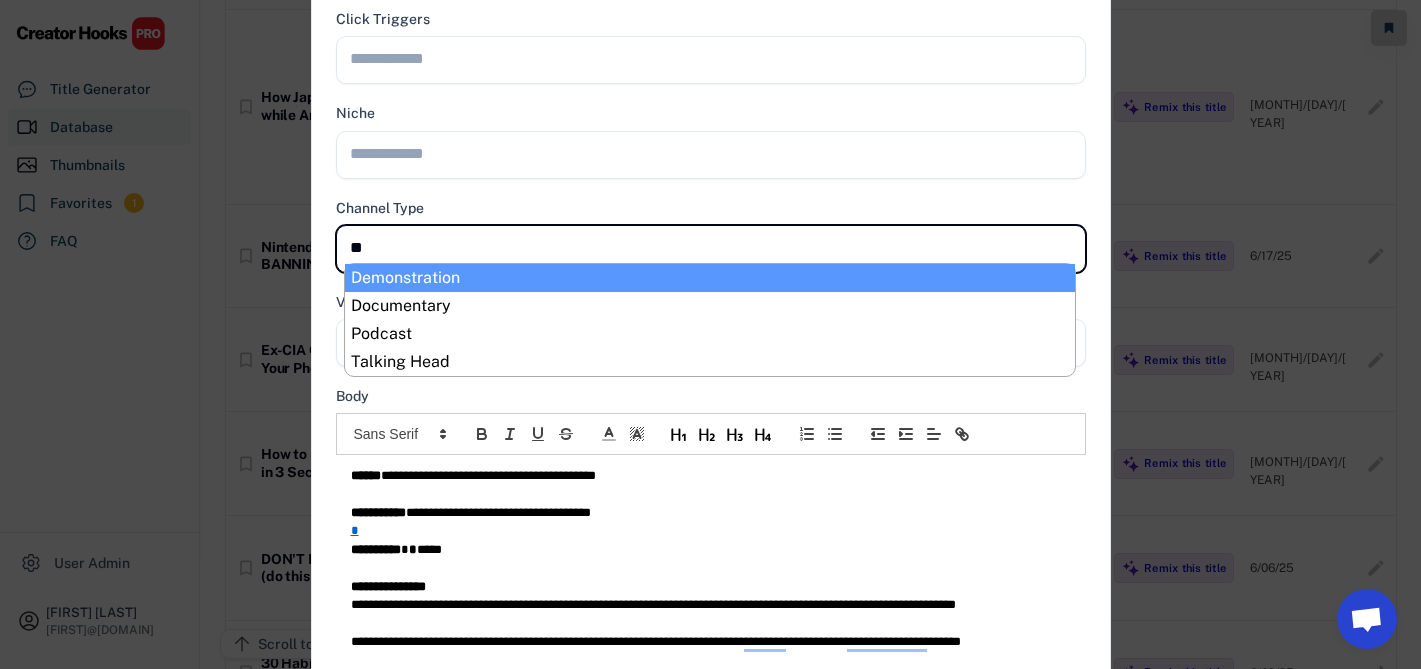 type on "***" 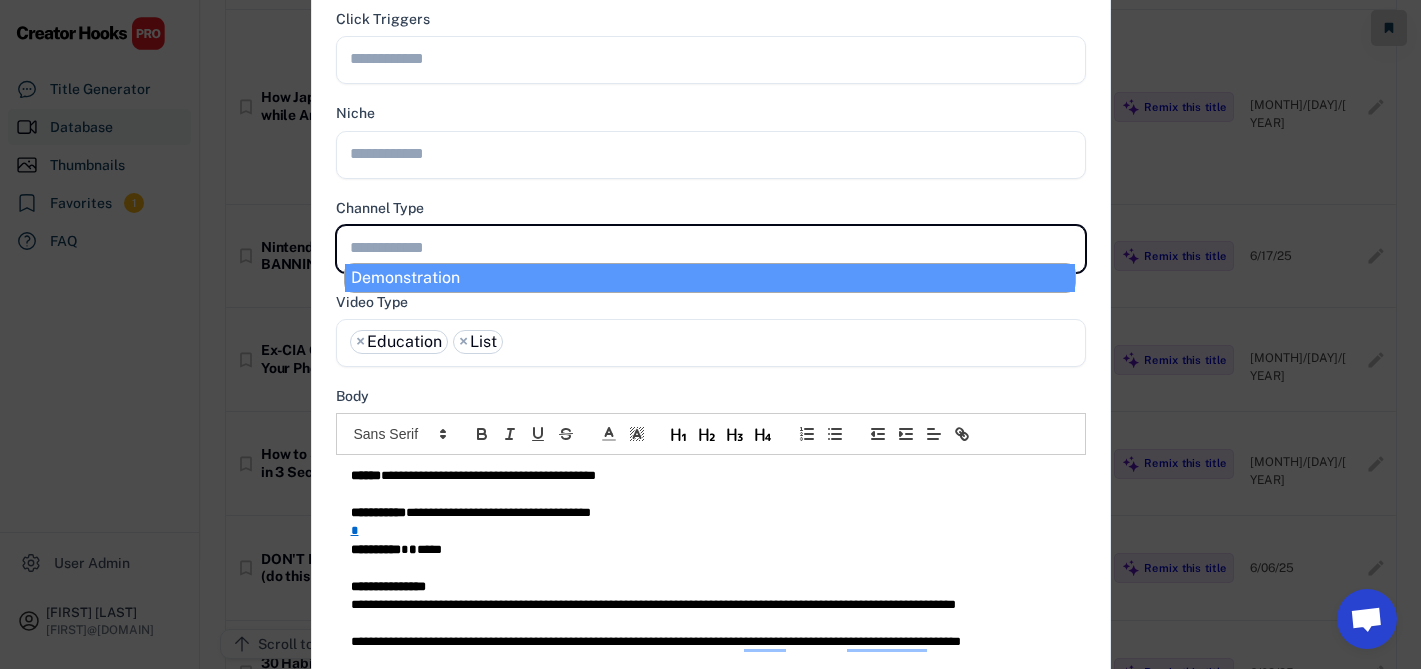 select on "**********" 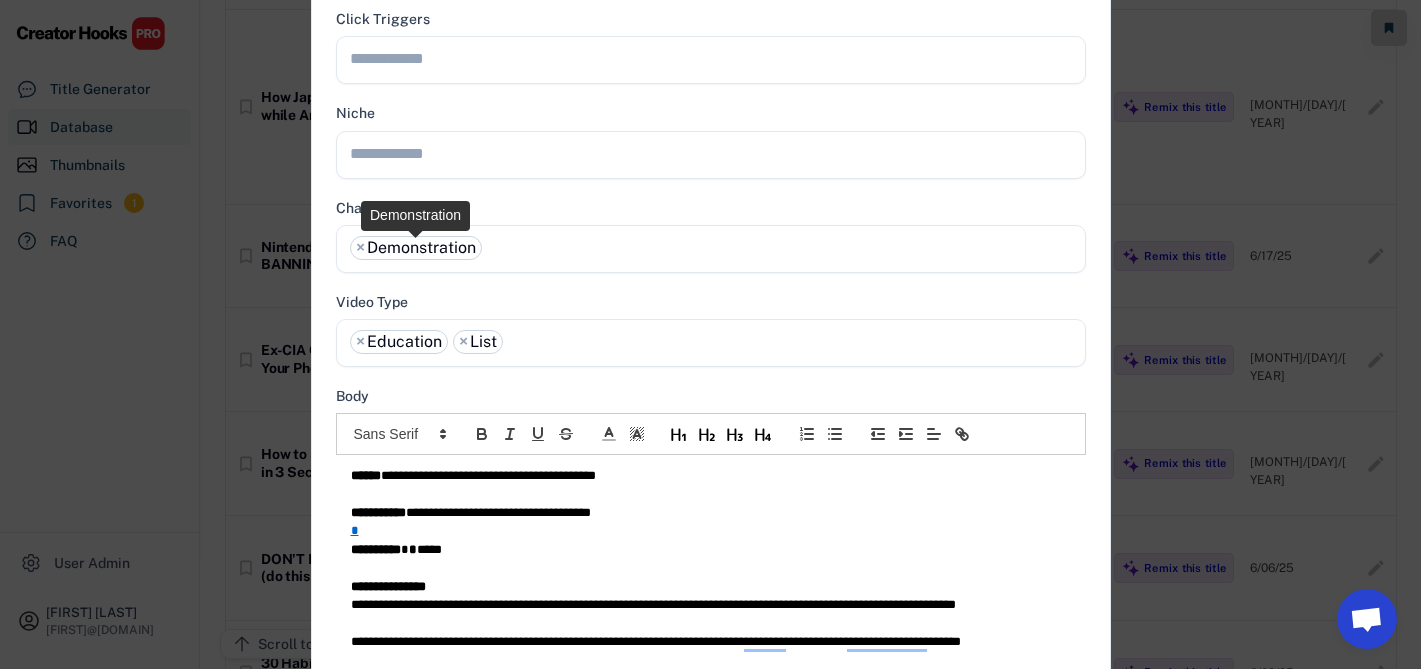 scroll, scrollTop: 0, scrollLeft: 0, axis: both 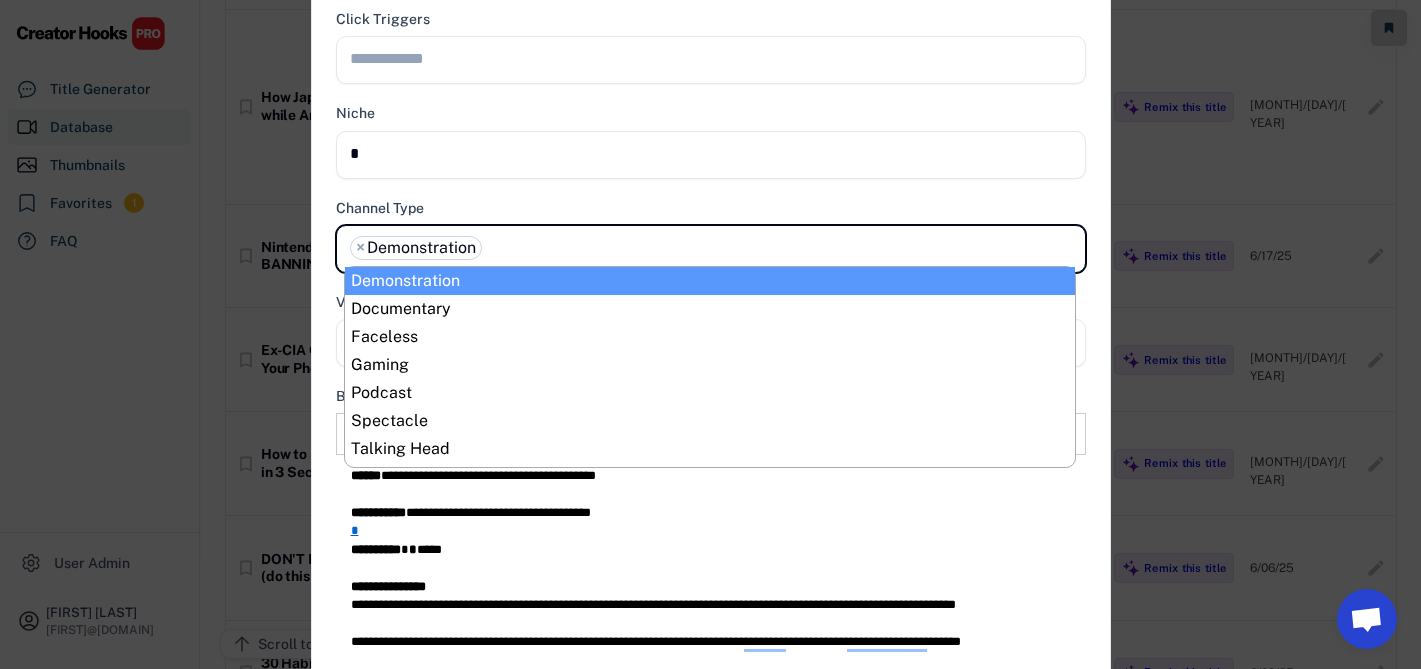 click on "*" at bounding box center (716, 153) 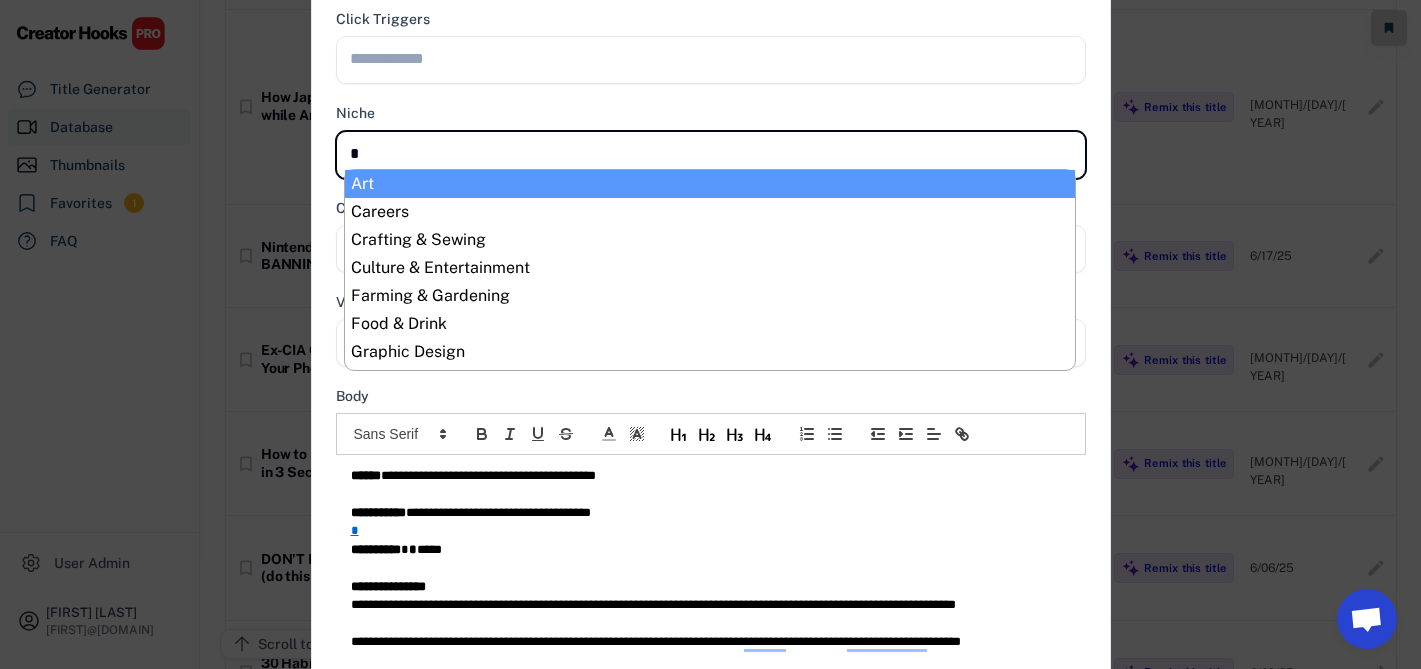 type on "**" 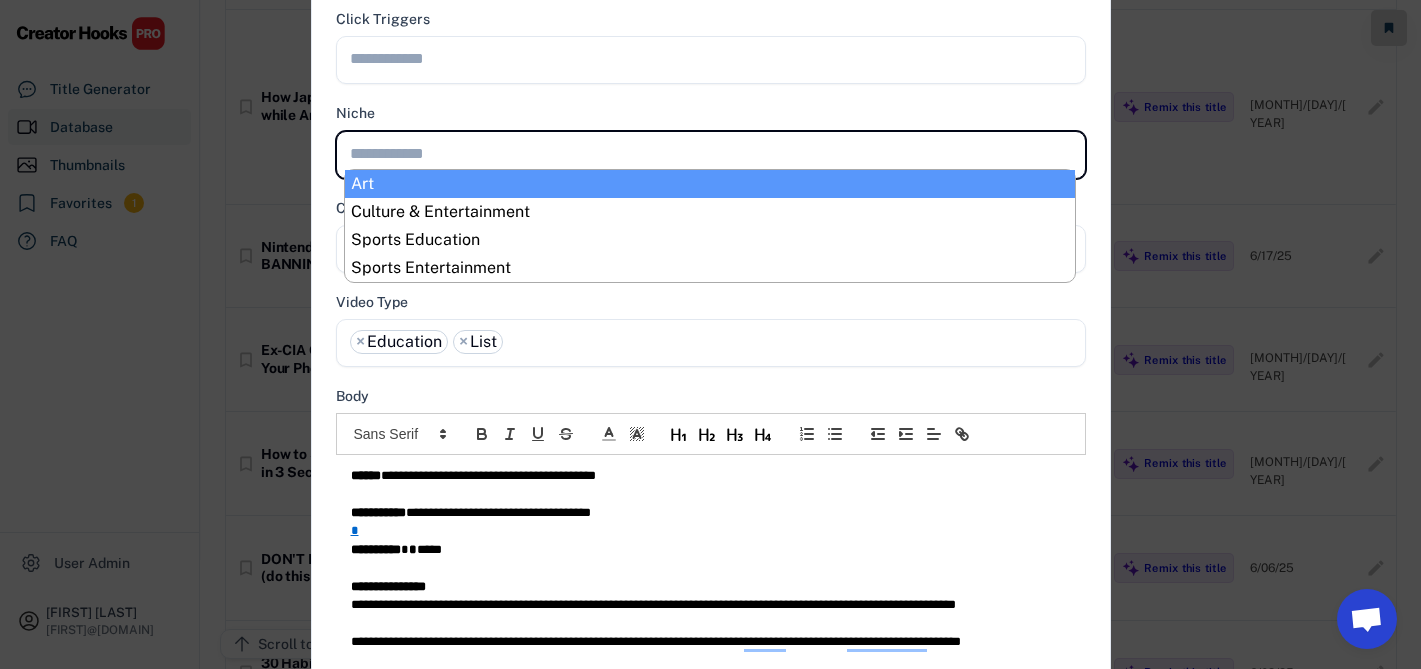 select on "**********" 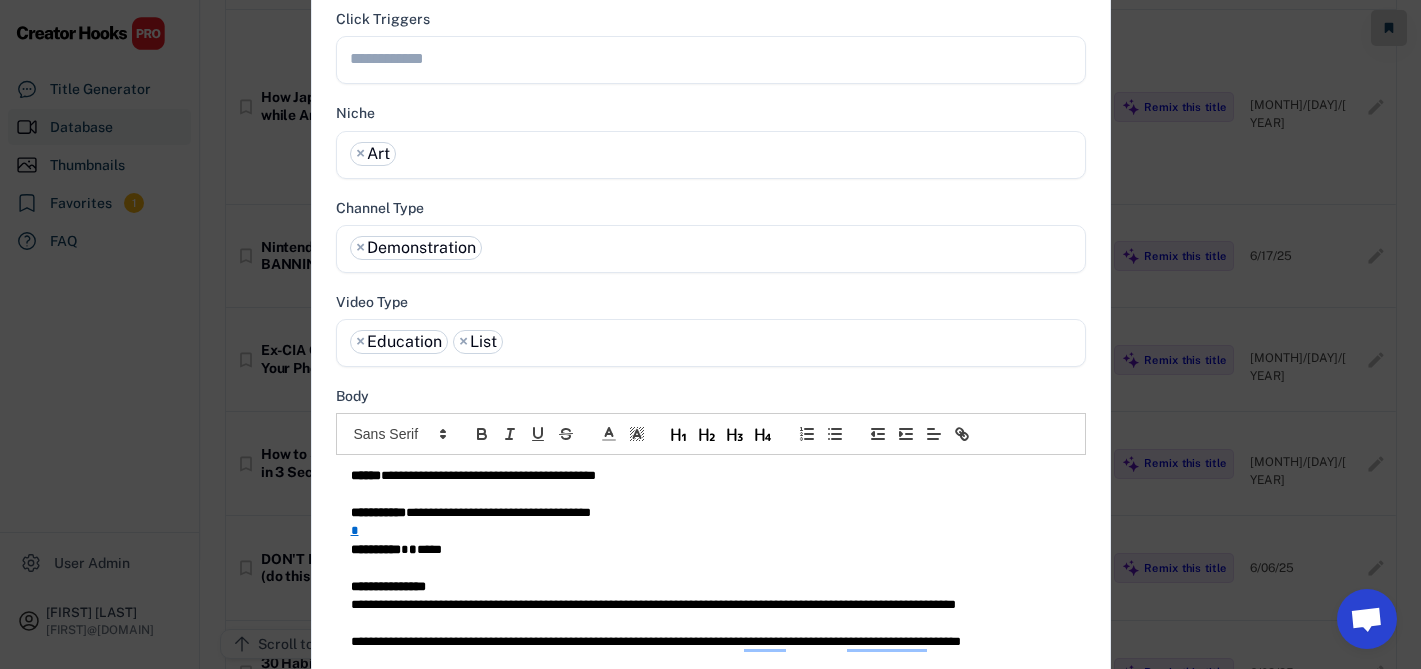 scroll, scrollTop: 0, scrollLeft: 0, axis: both 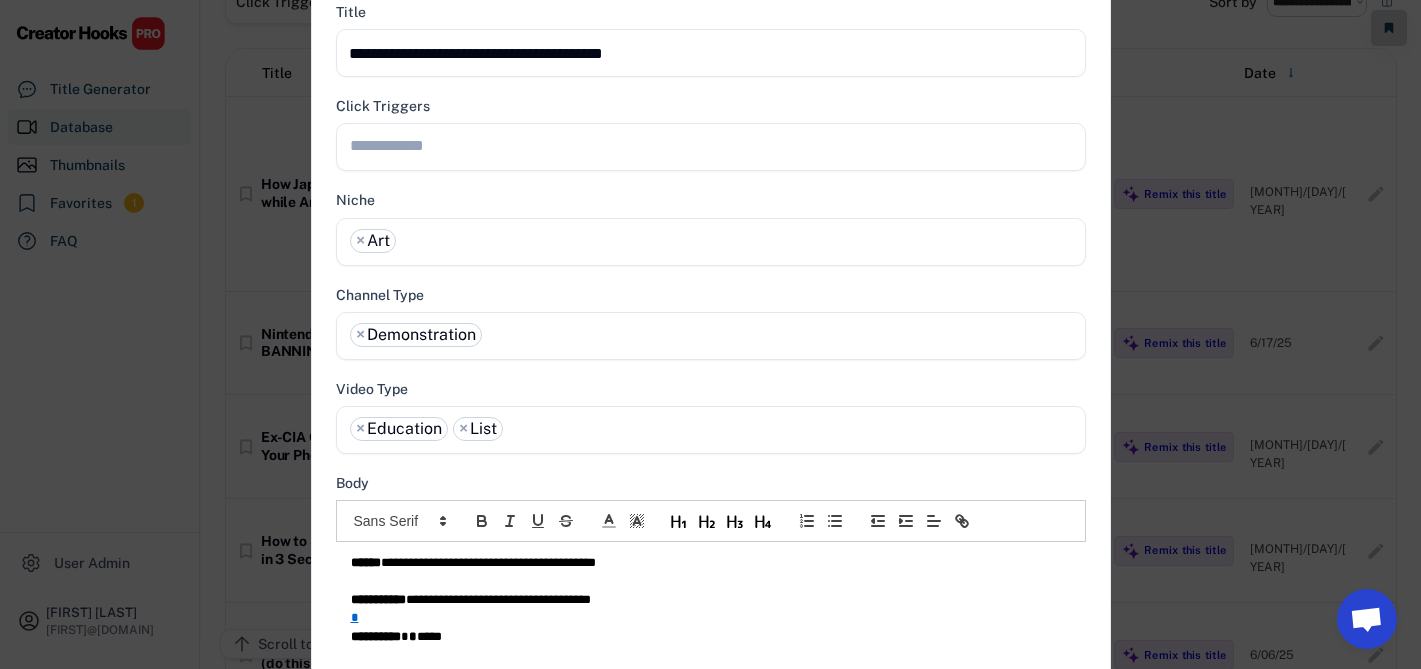 click on "**********" at bounding box center (711, 147) 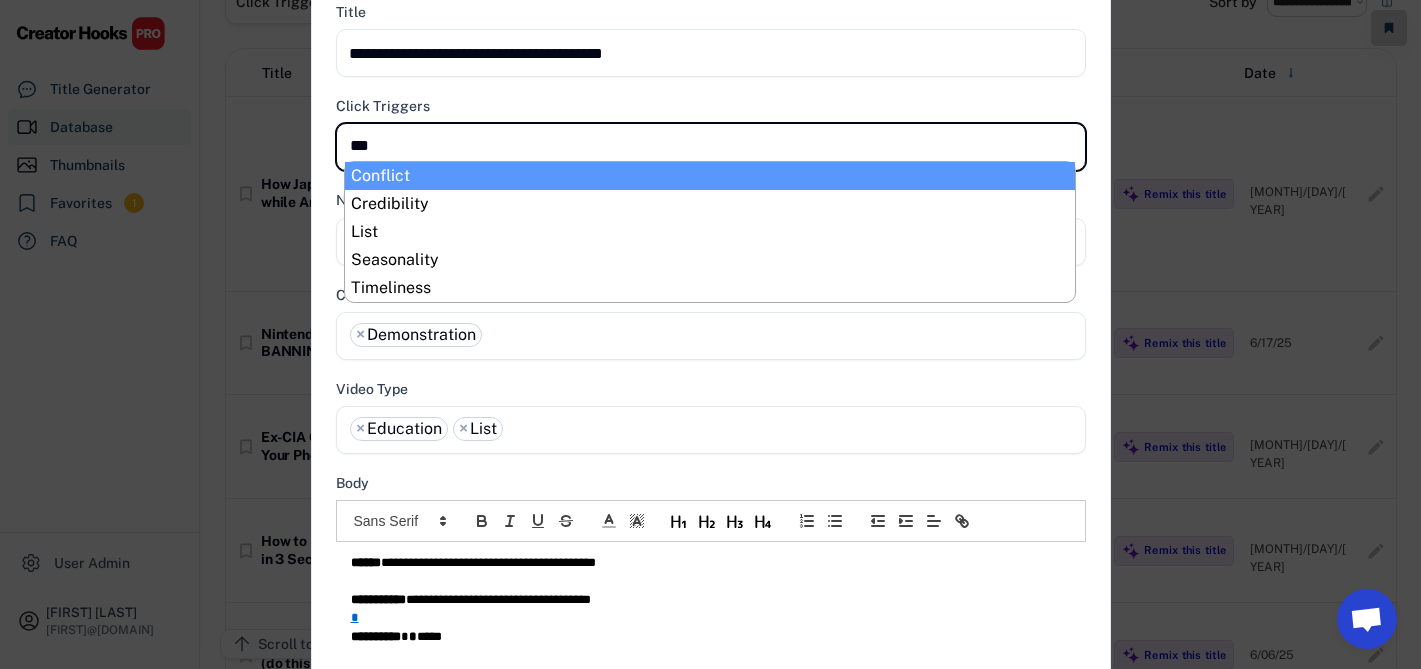 type on "****" 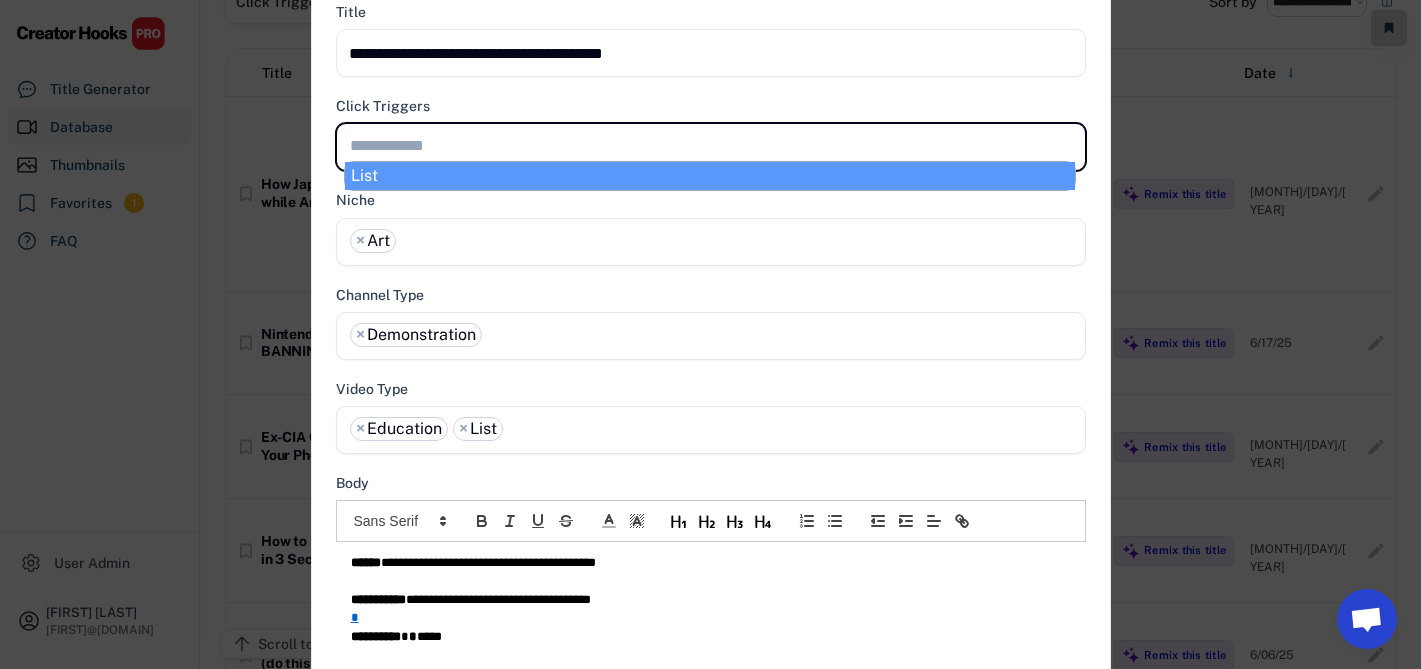 scroll, scrollTop: 0, scrollLeft: 0, axis: both 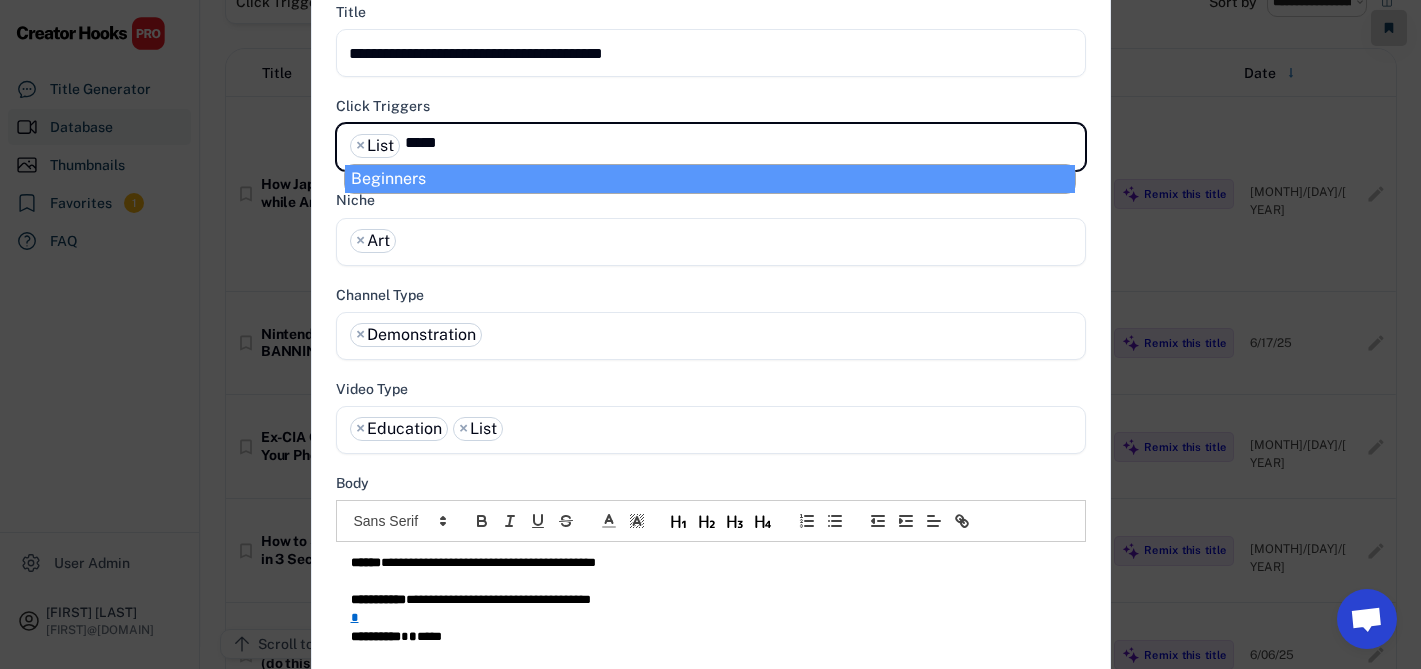 type on "*****" 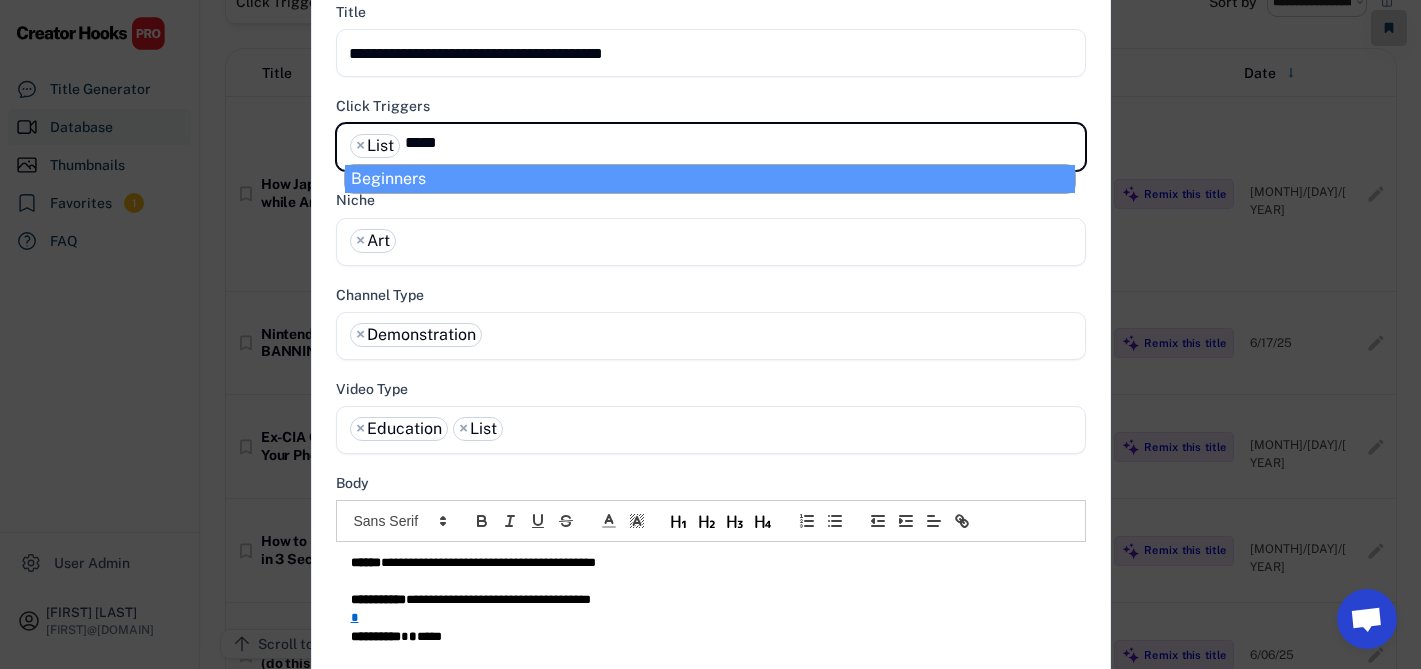 select on "**********" 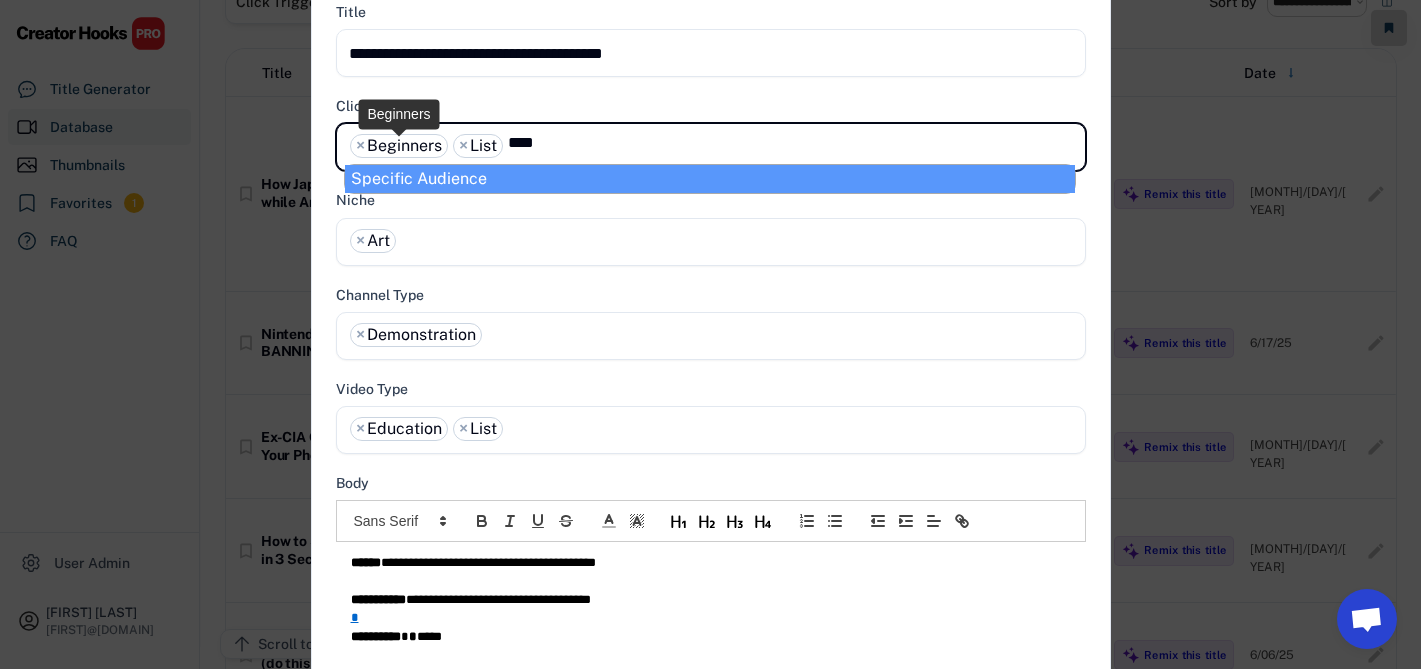type on "****" 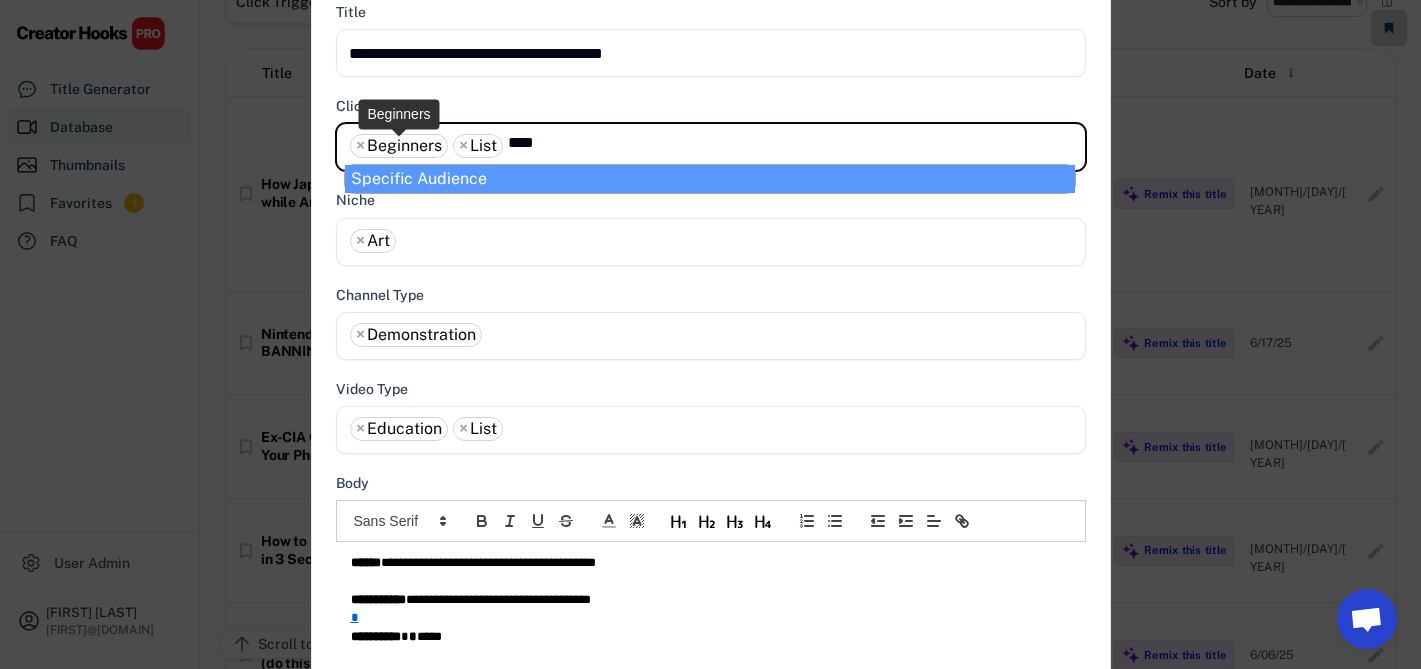 type 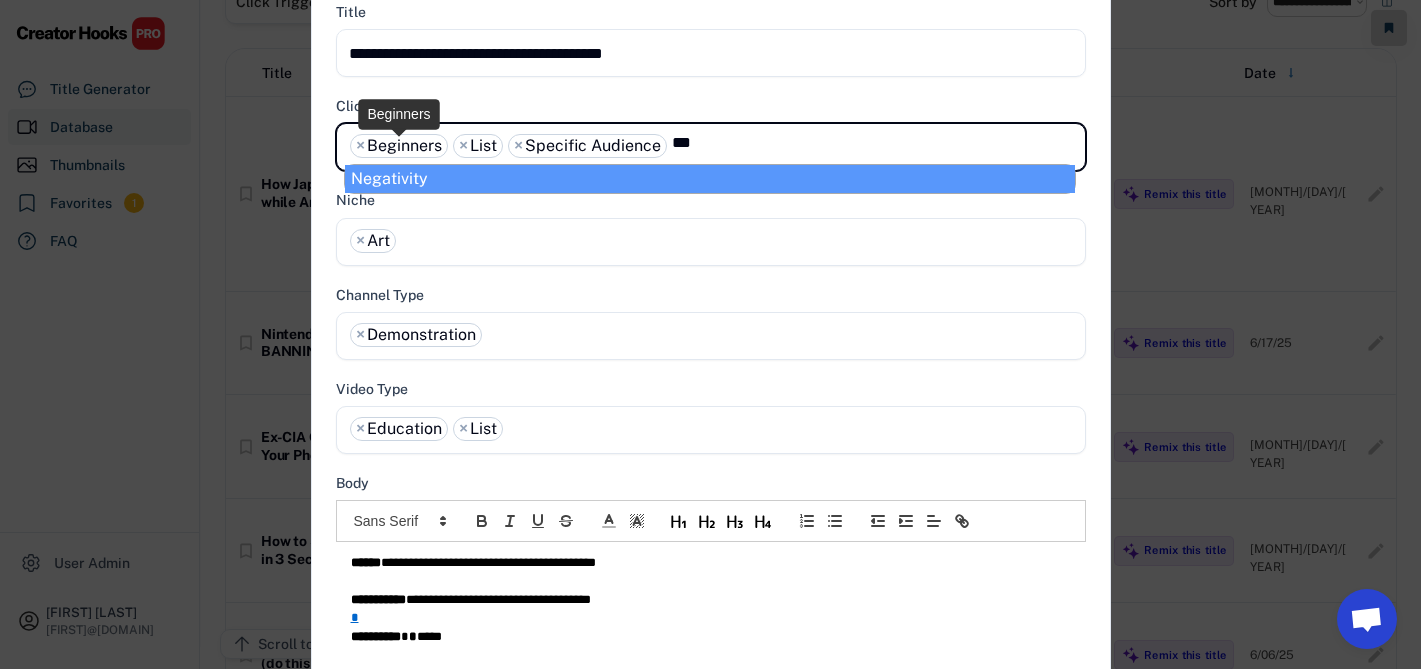 type on "***" 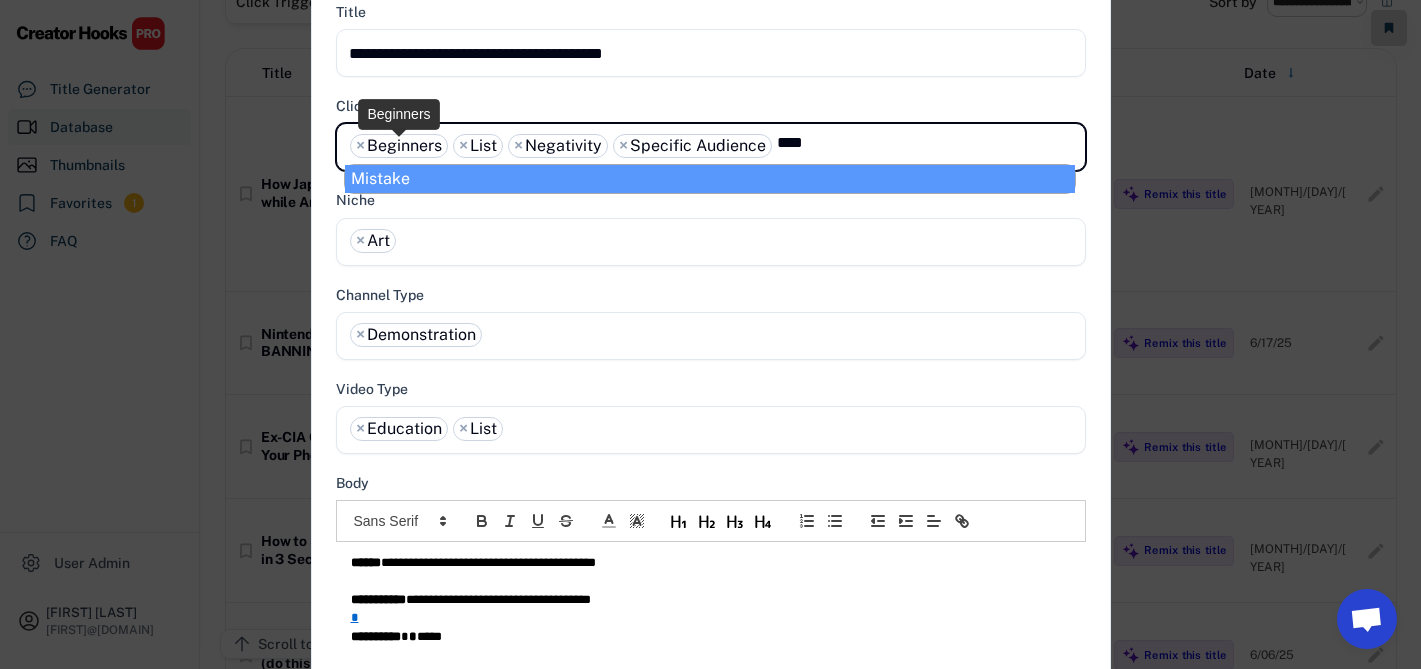 type on "****" 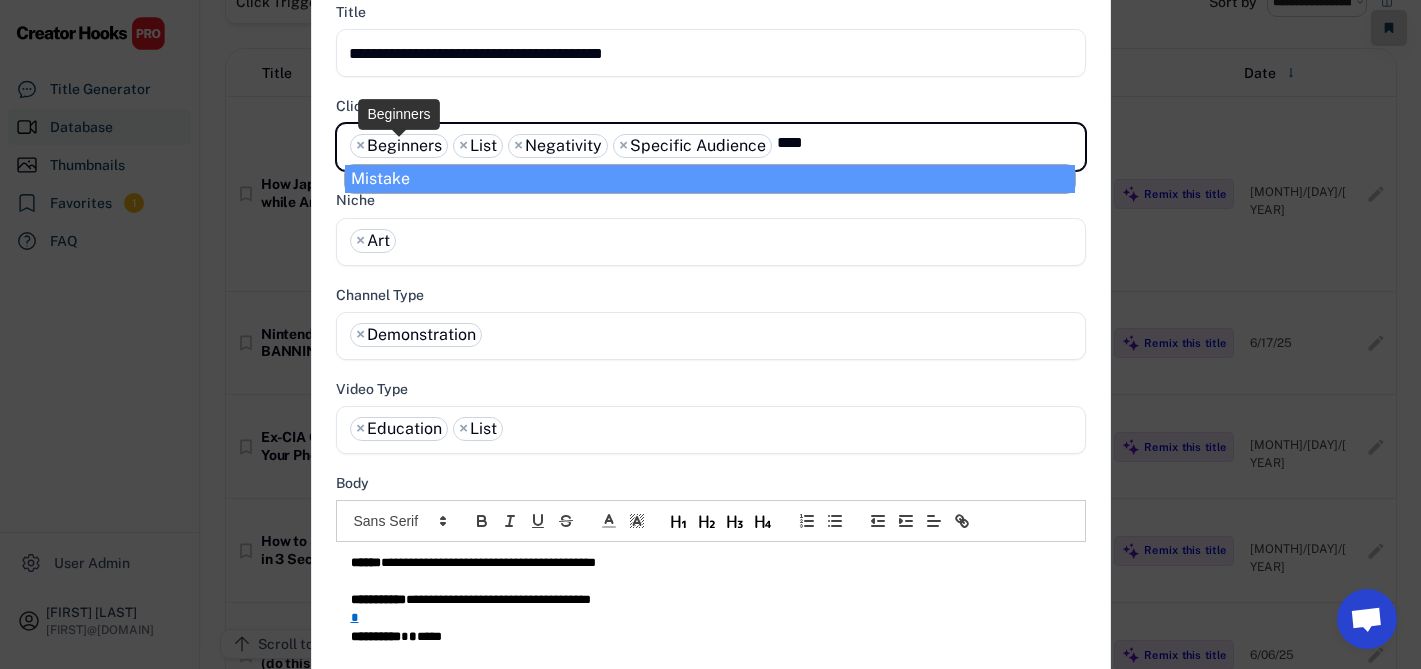type 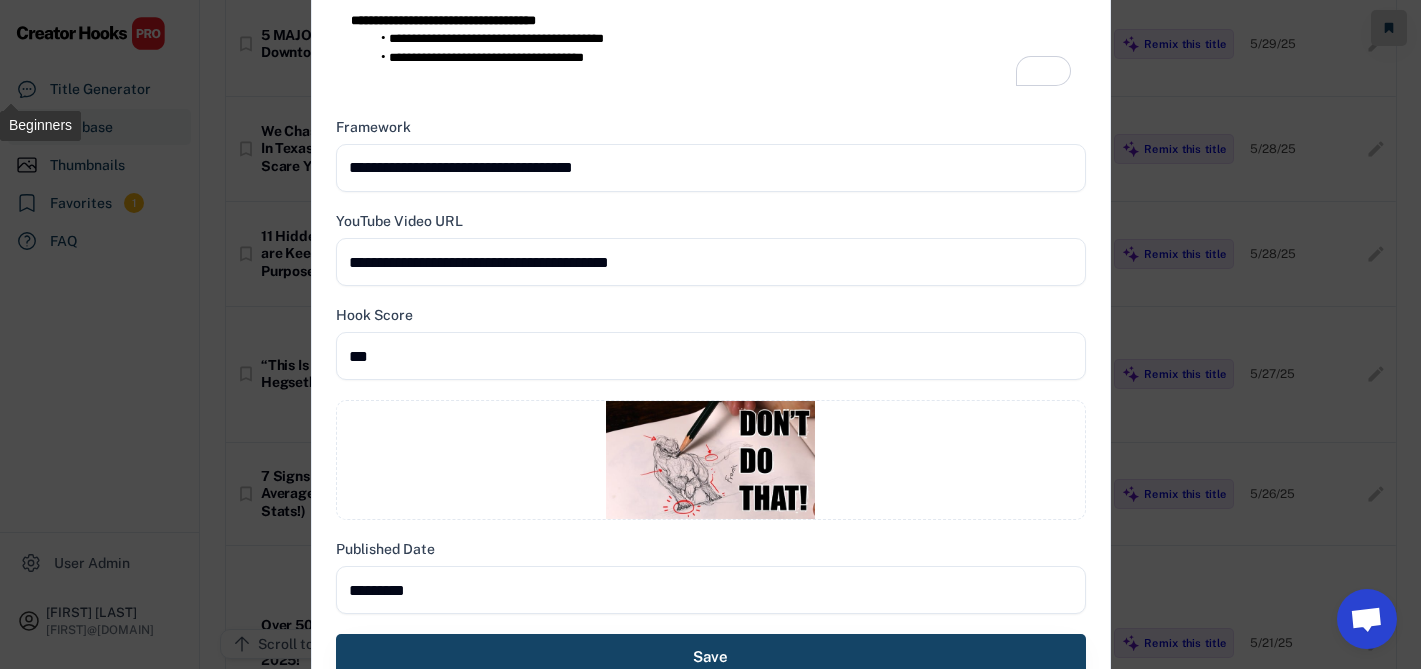 scroll, scrollTop: 1352, scrollLeft: 0, axis: vertical 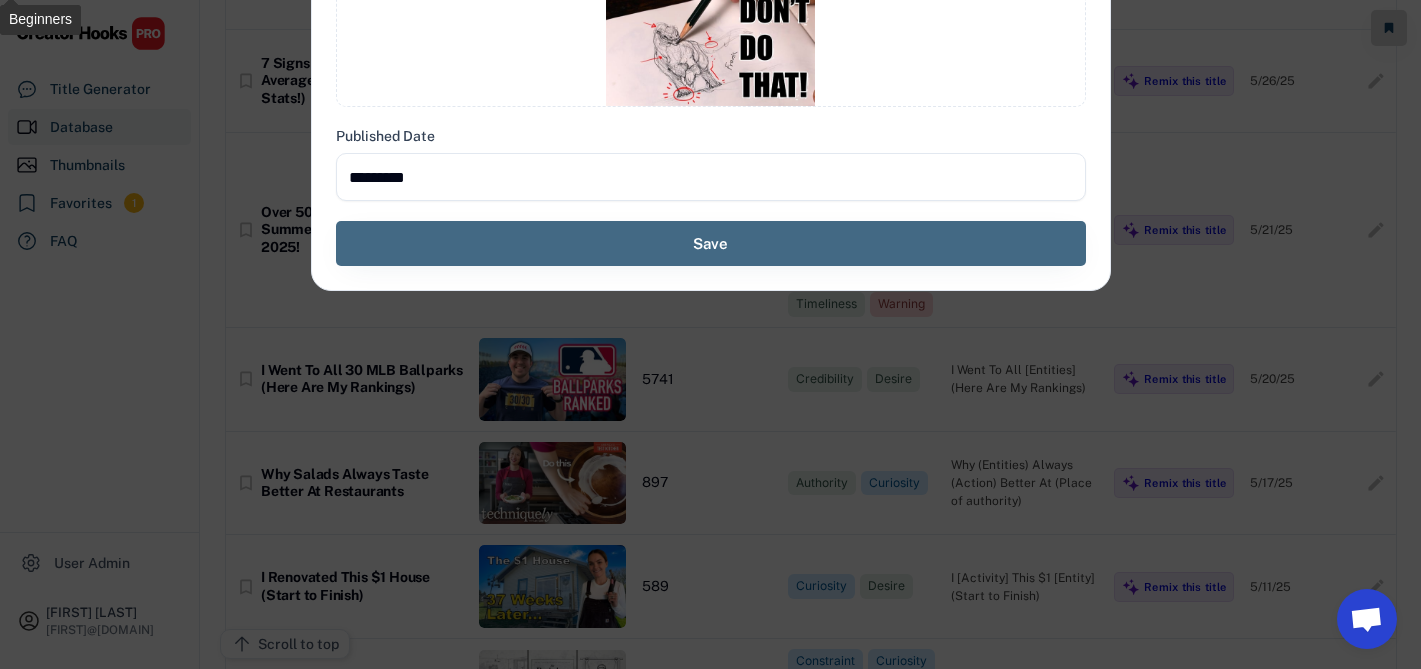 click on "Save" at bounding box center [711, 243] 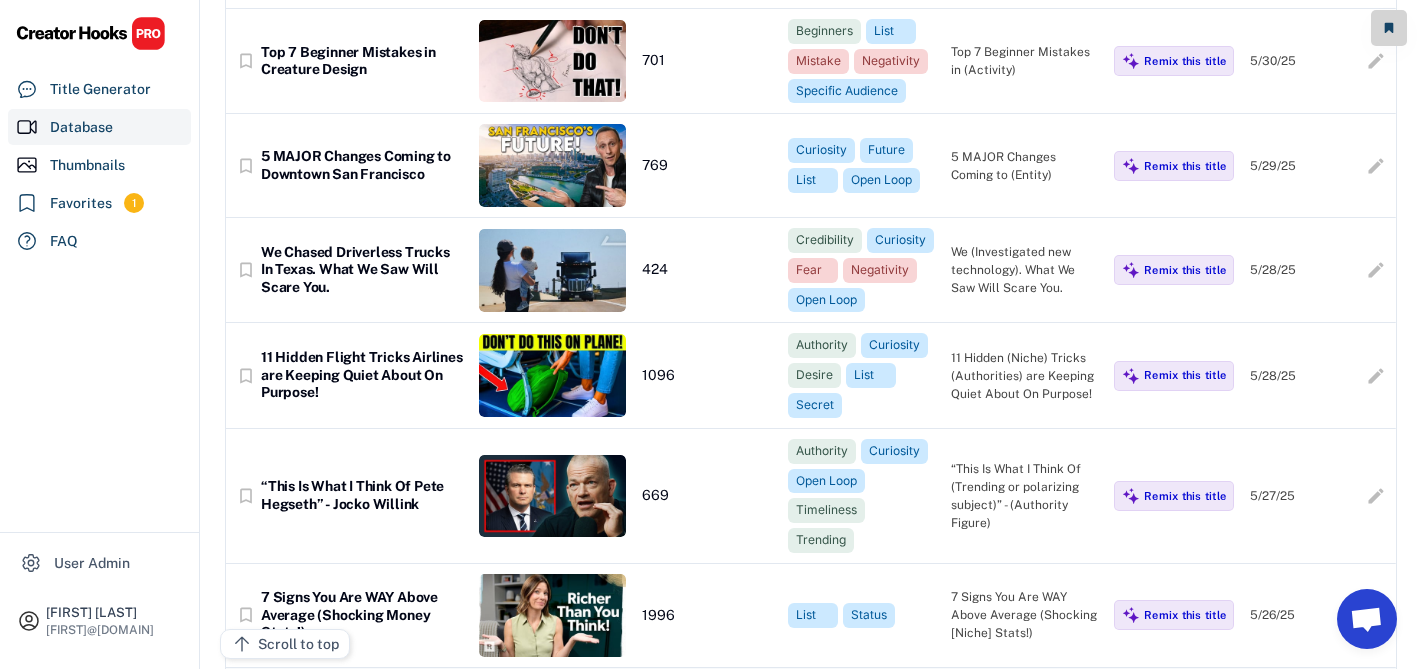 scroll, scrollTop: 0, scrollLeft: 0, axis: both 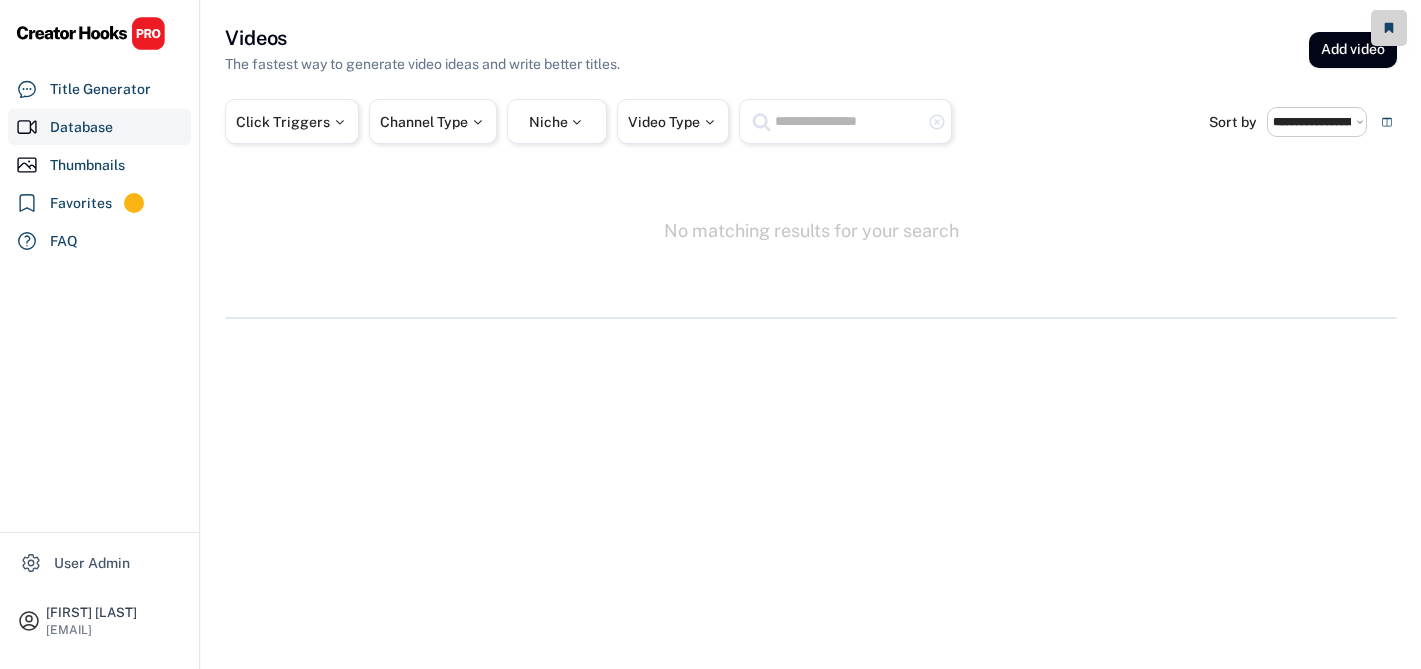 select on "**********" 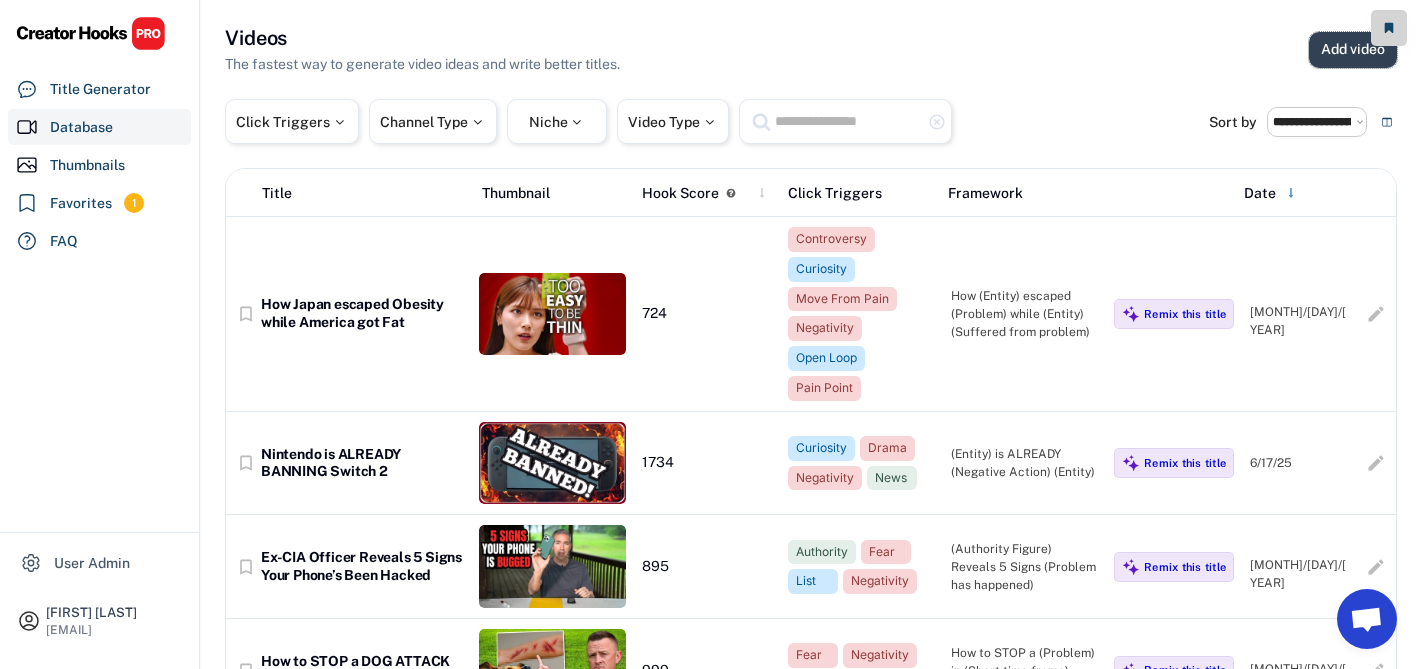 click on "Add video" at bounding box center (1353, 50) 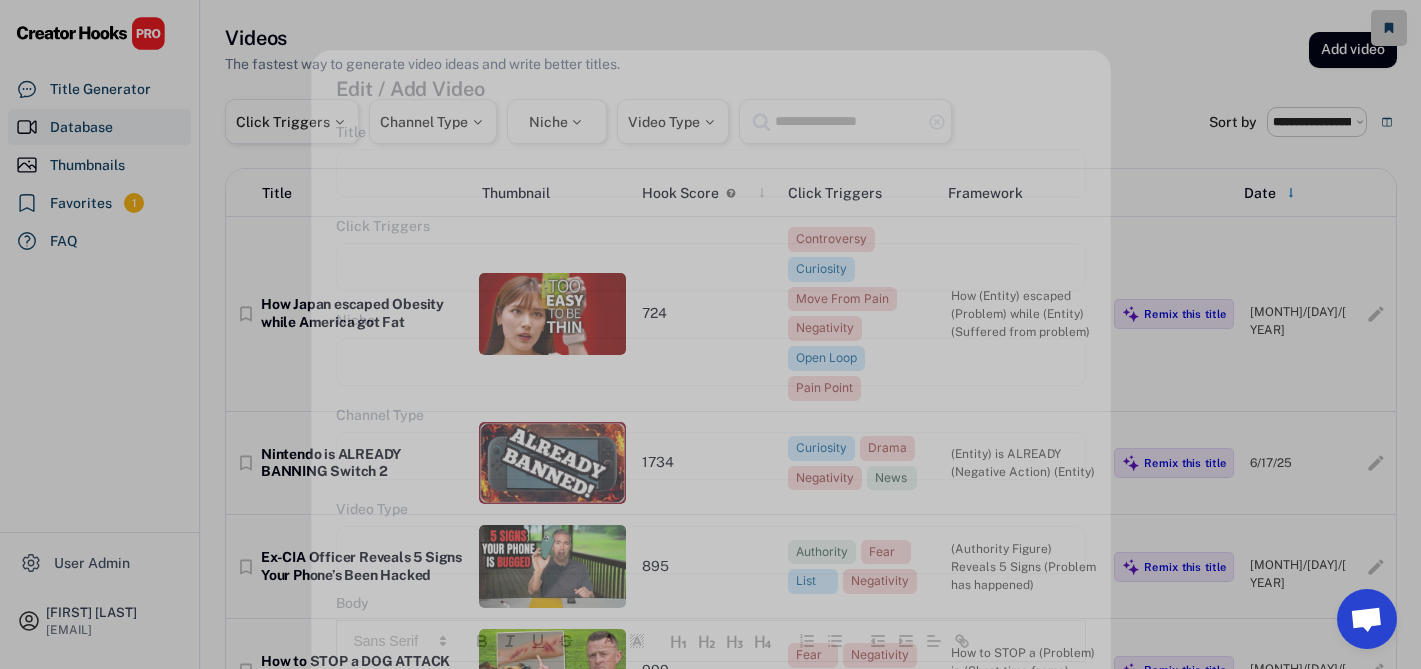 select 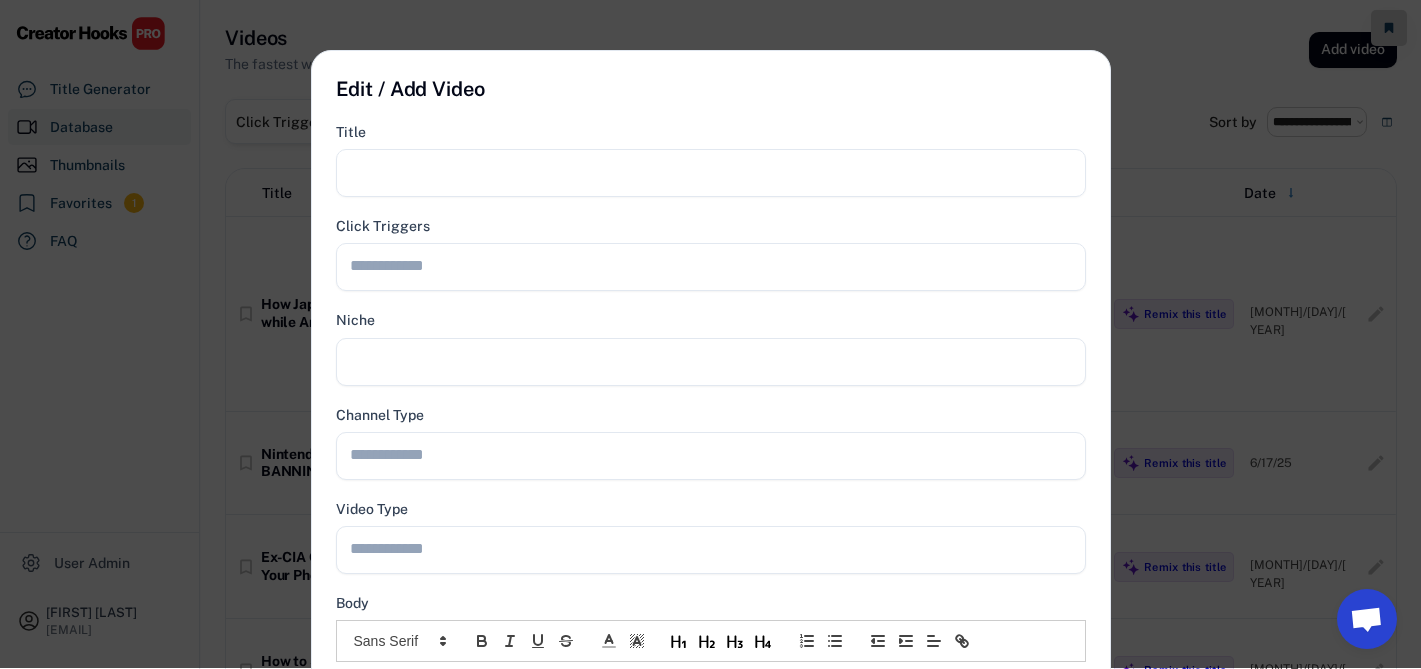 select 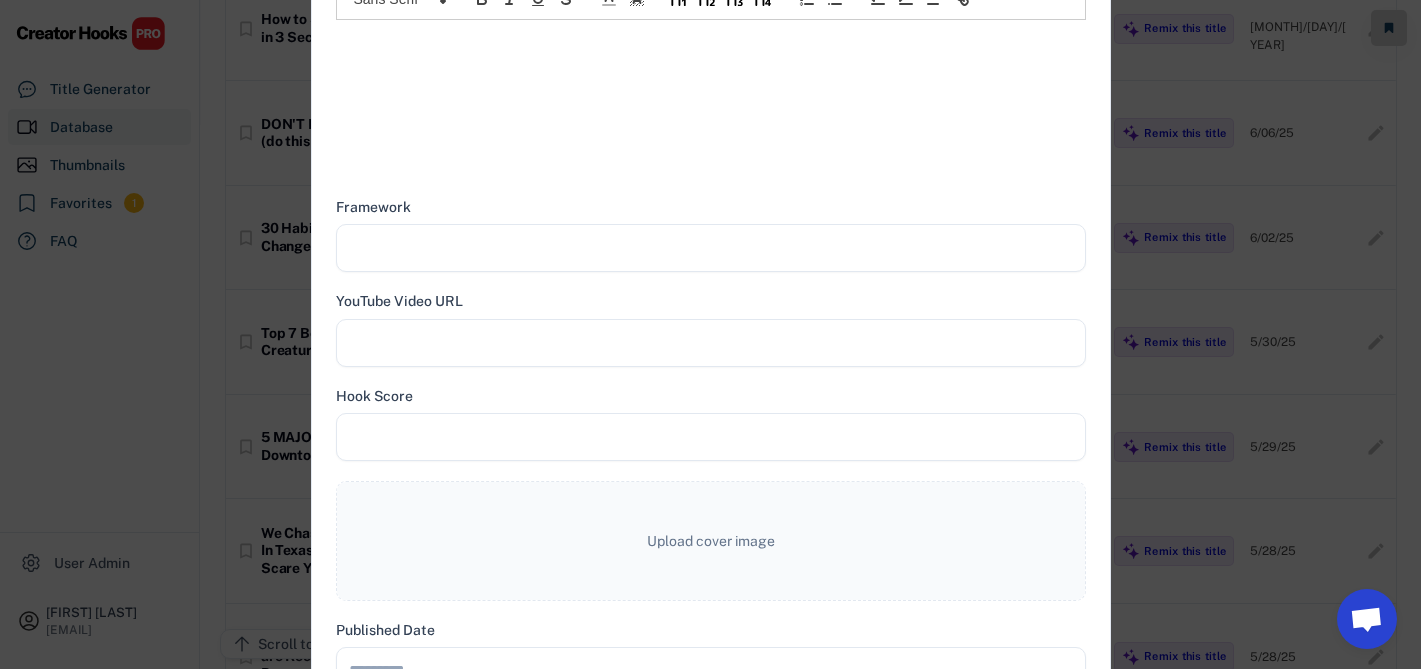 scroll, scrollTop: 548, scrollLeft: 0, axis: vertical 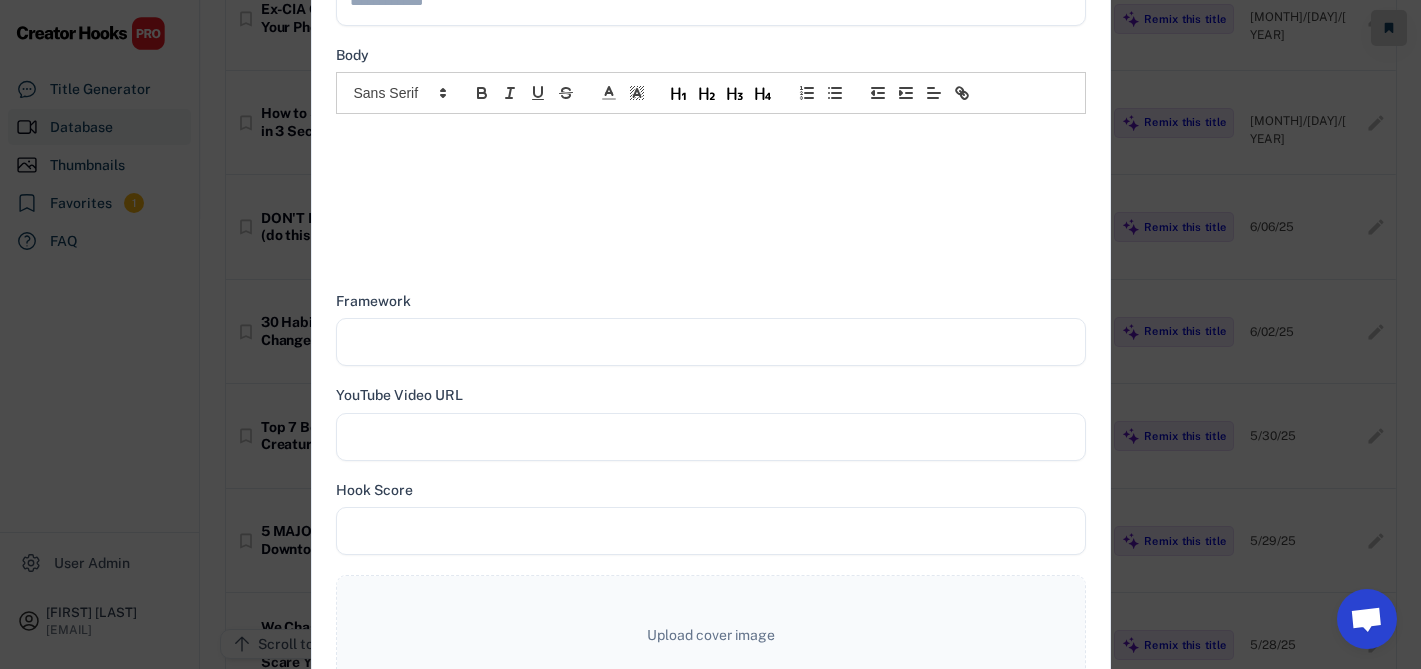 click at bounding box center (711, 135) 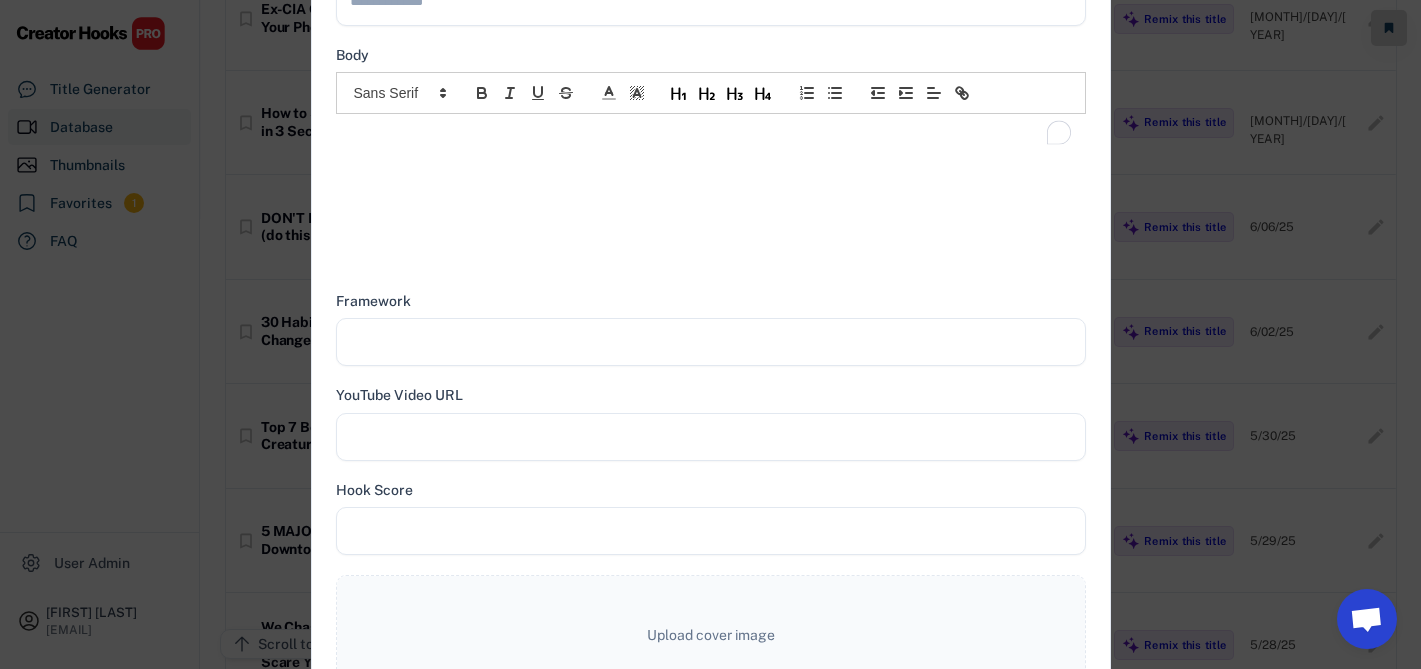 scroll, scrollTop: 0, scrollLeft: 0, axis: both 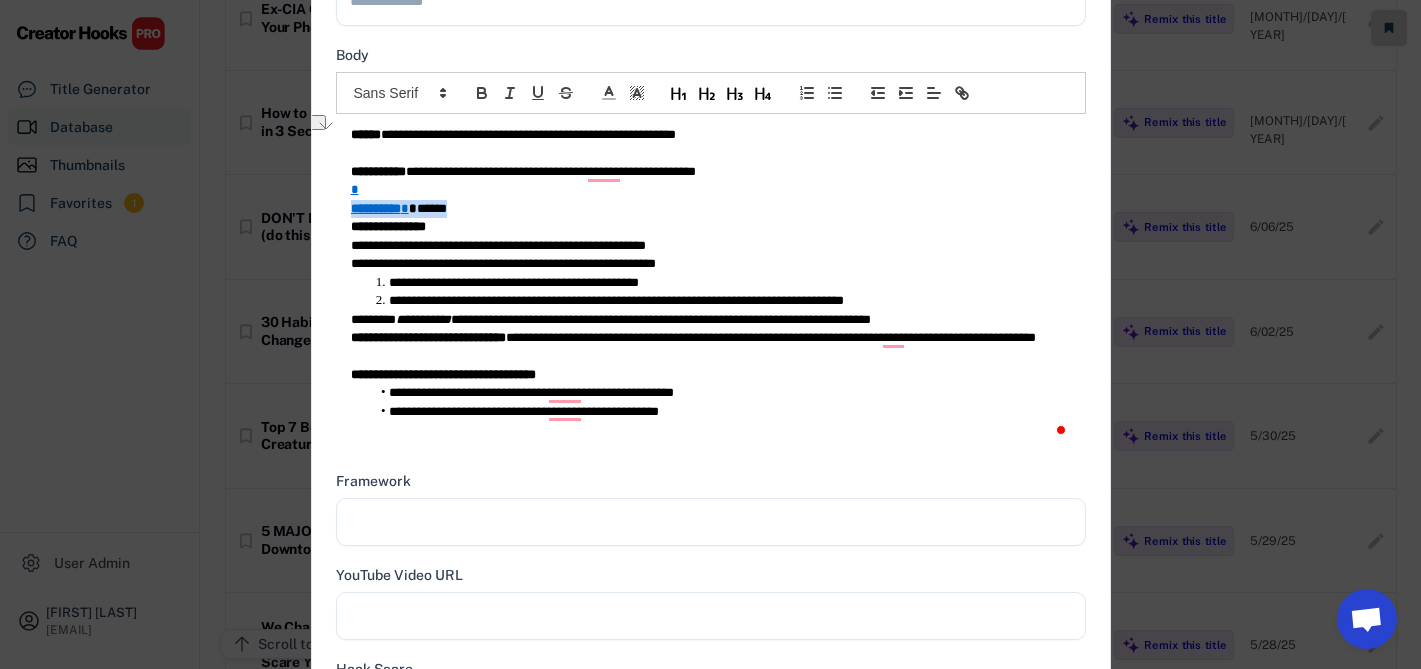 type on "**********" 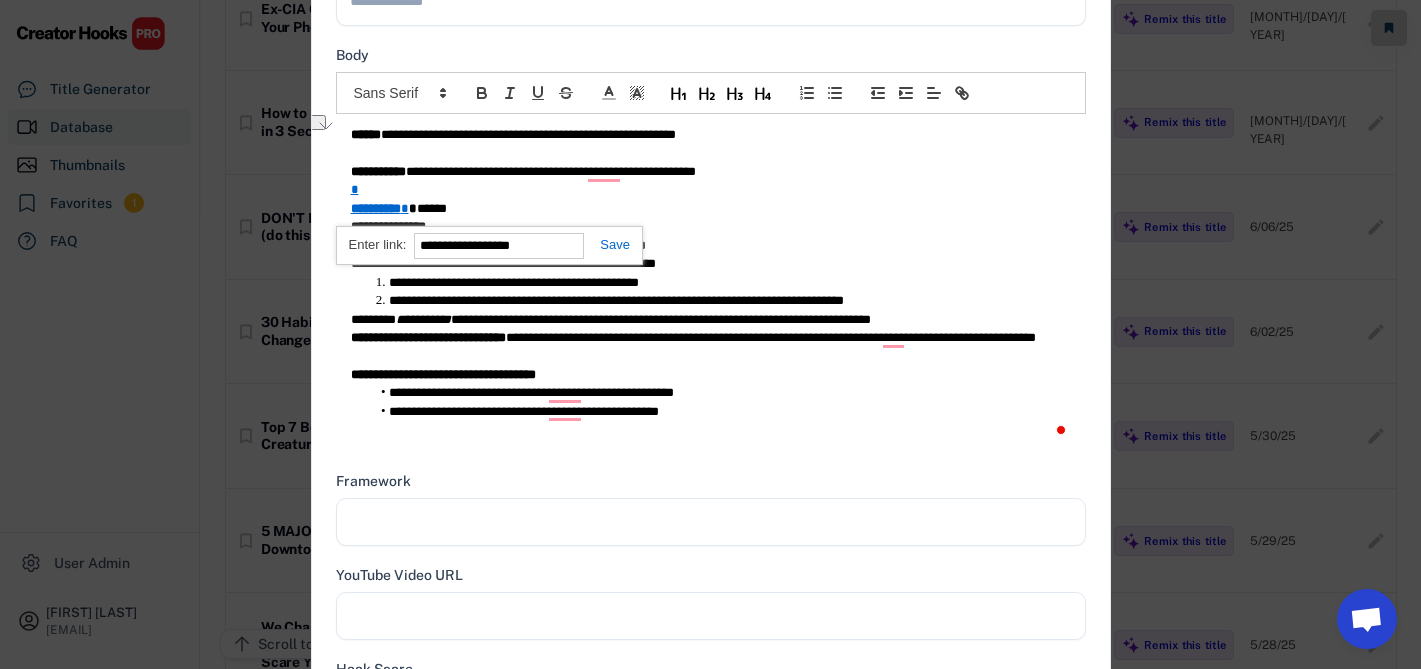 type 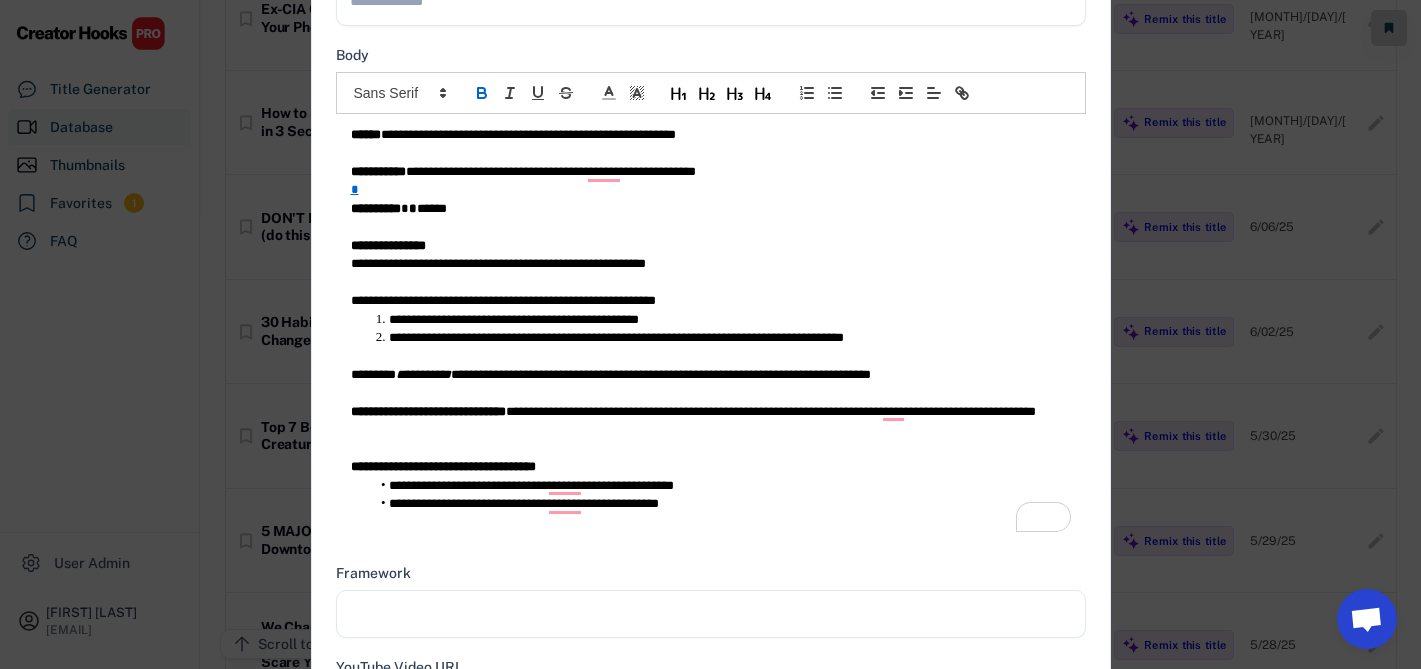 click on "******" at bounding box center (366, 134) 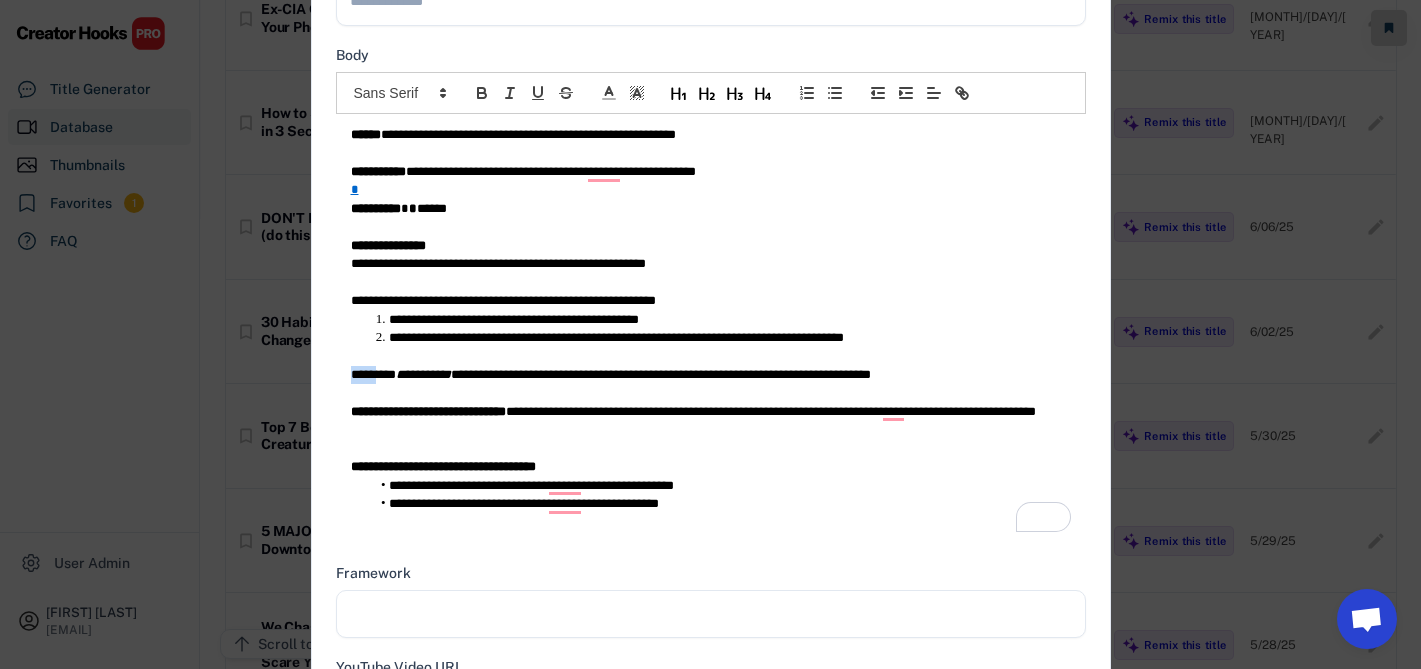 click on "**********" at bounding box center [711, 375] 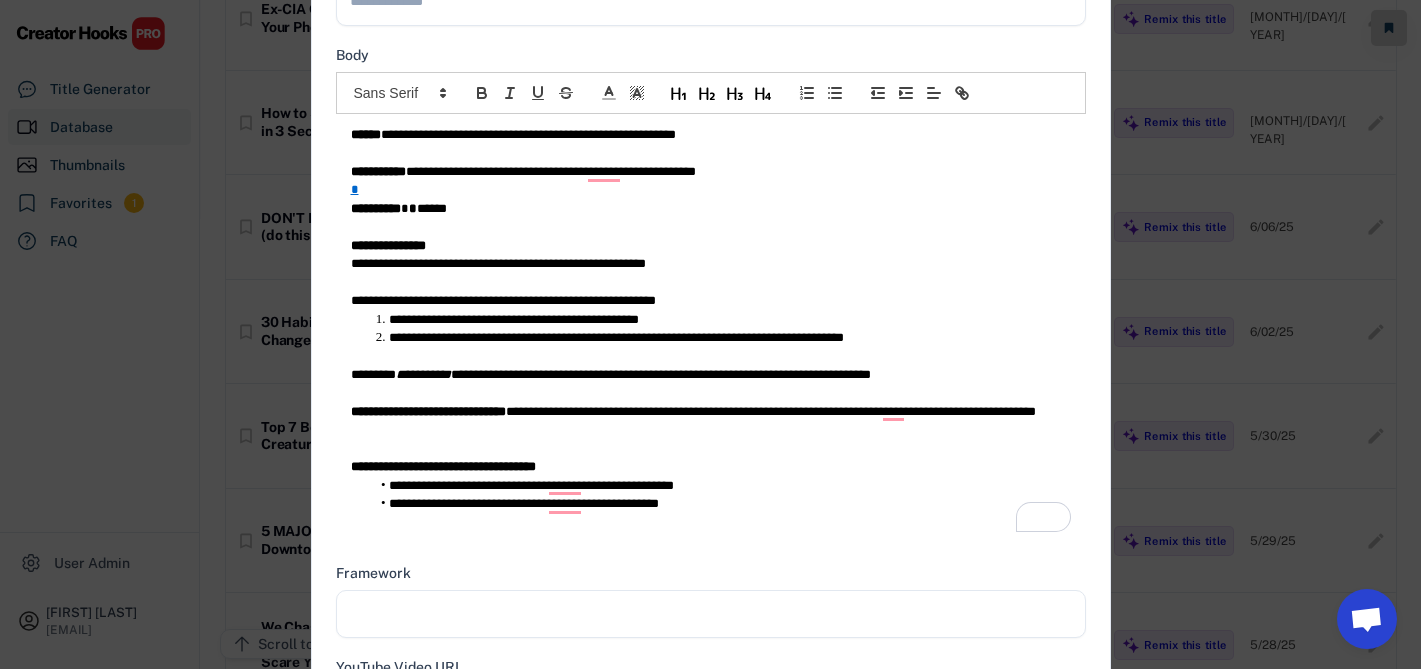 click on "**********" at bounding box center [711, 172] 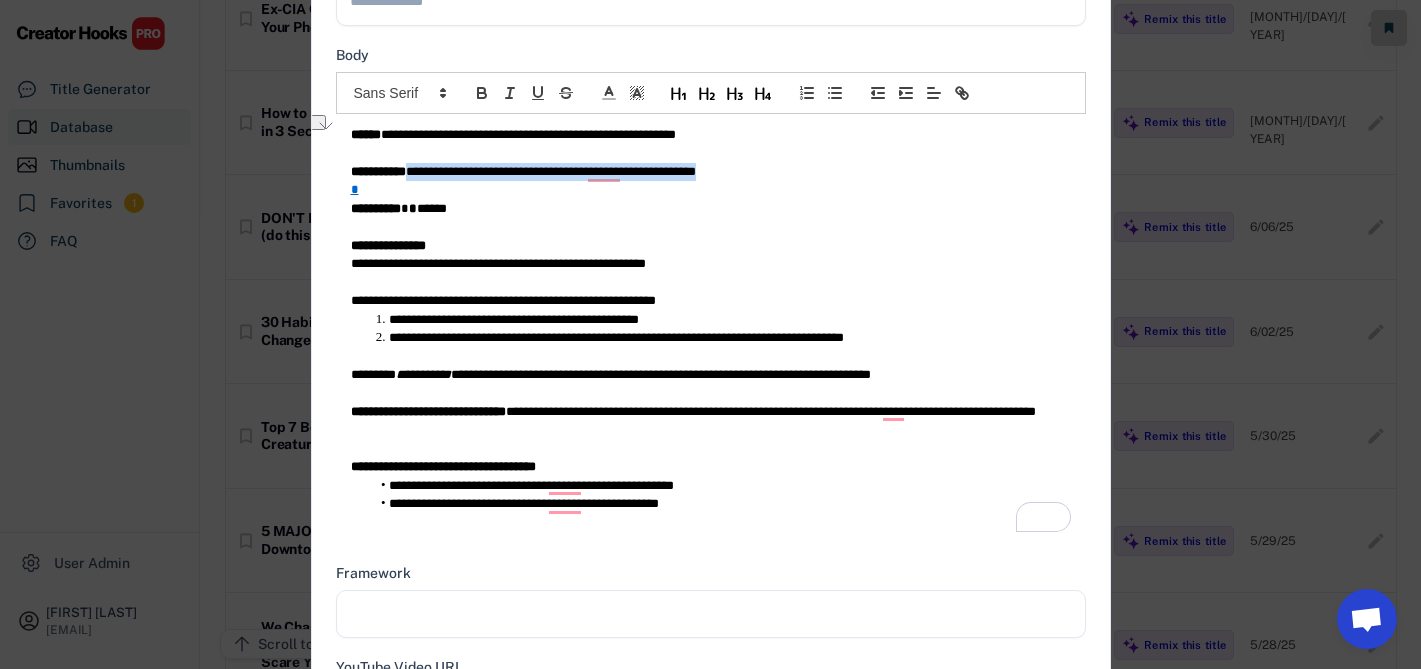 copy on "**********" 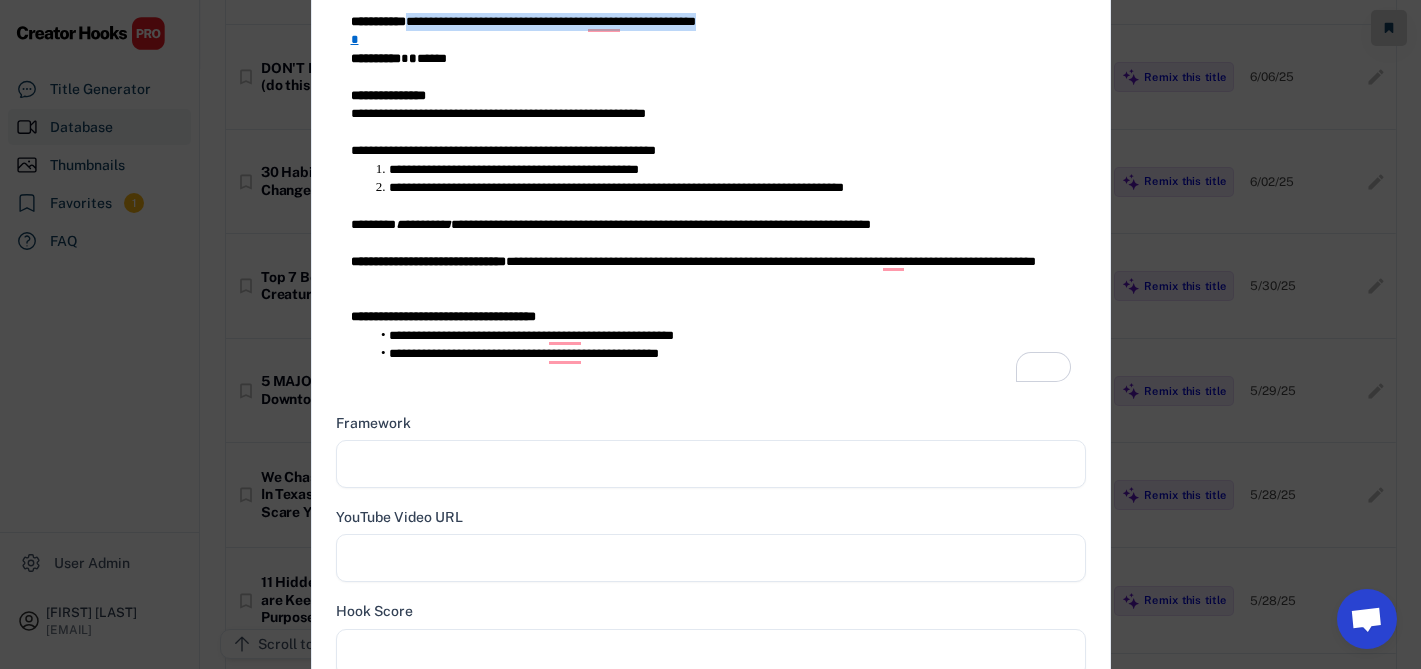 scroll, scrollTop: 852, scrollLeft: 0, axis: vertical 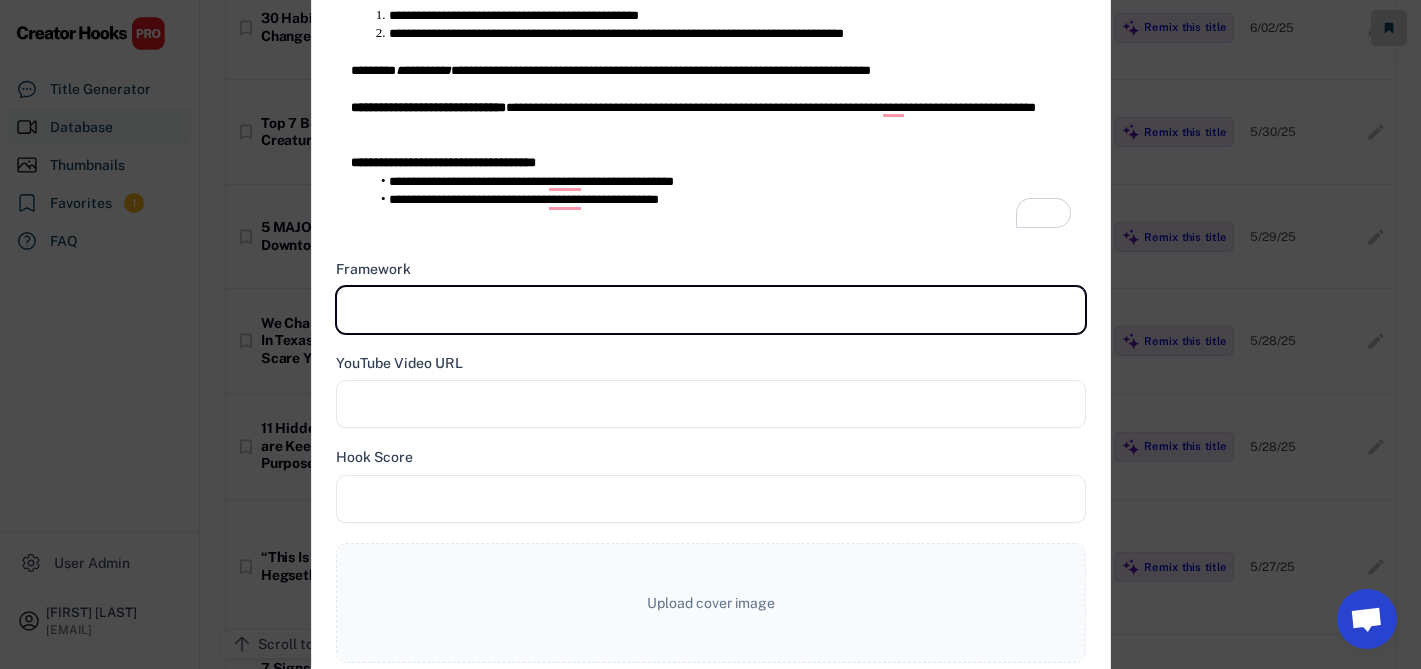 click at bounding box center (711, 310) 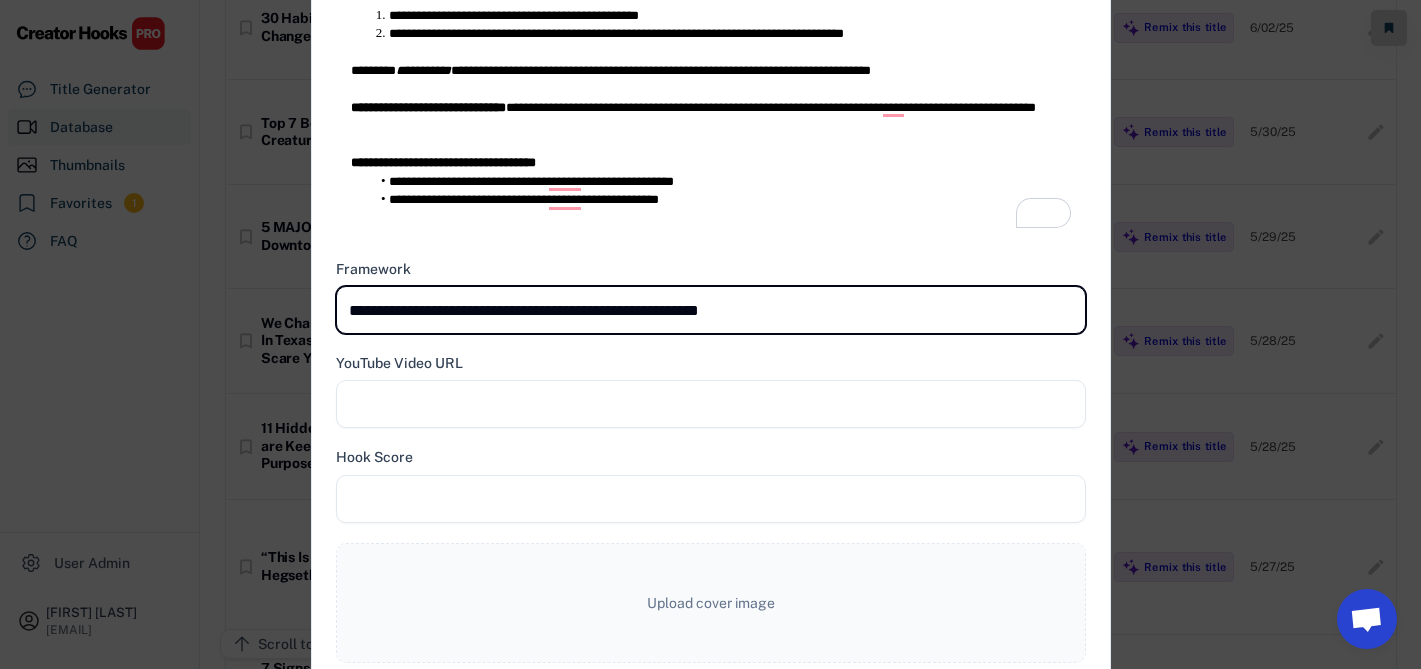 type on "**********" 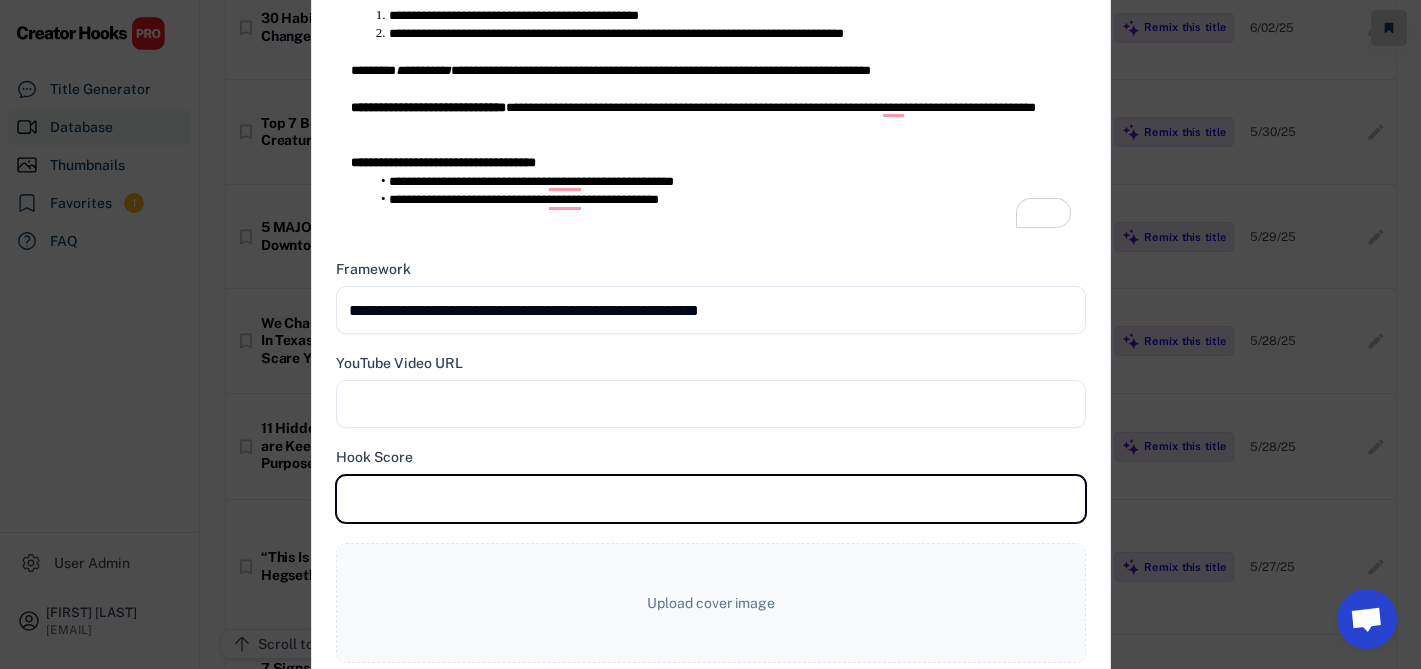 click at bounding box center (711, 499) 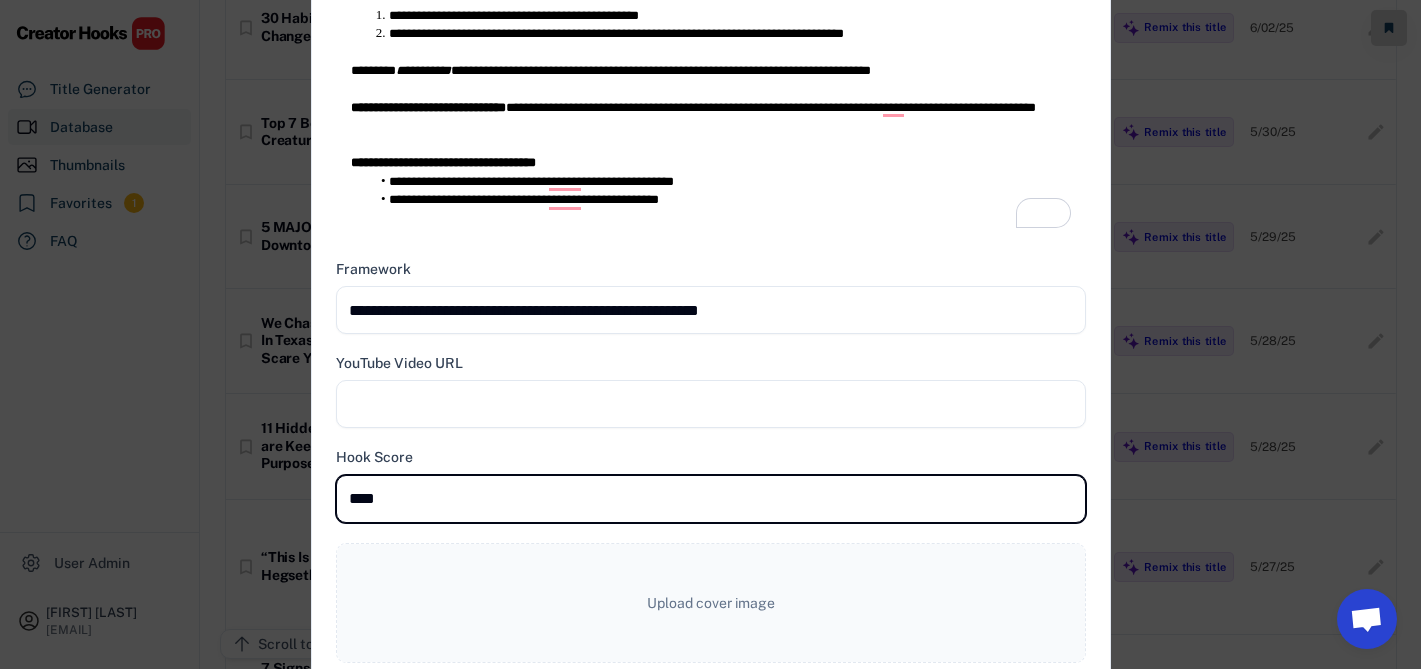 type on "****" 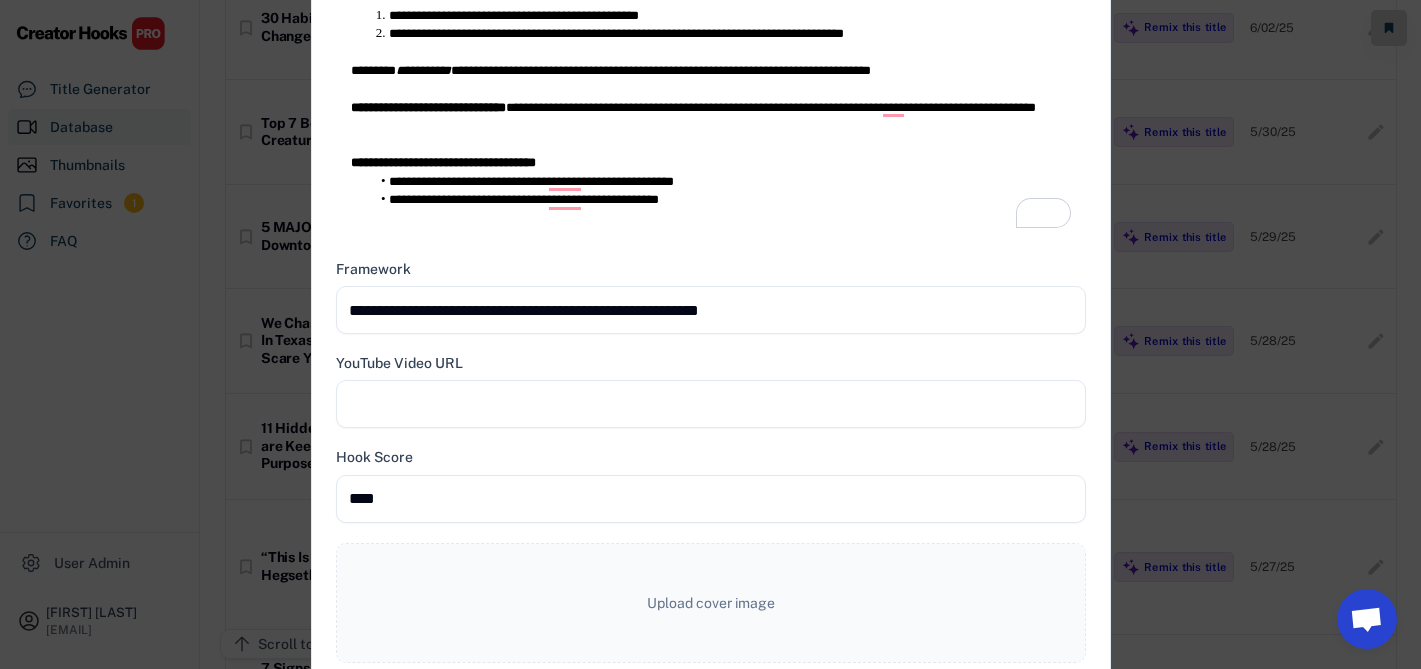 click at bounding box center [711, 404] 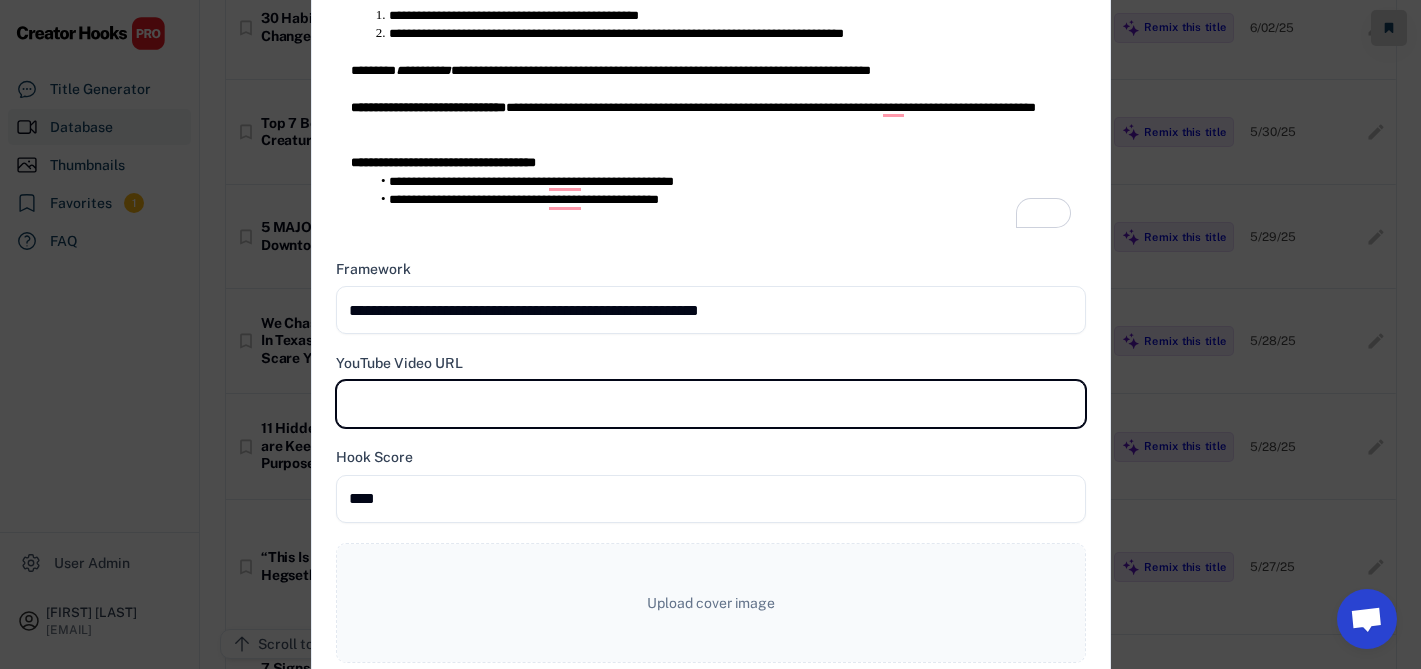 paste on "**********" 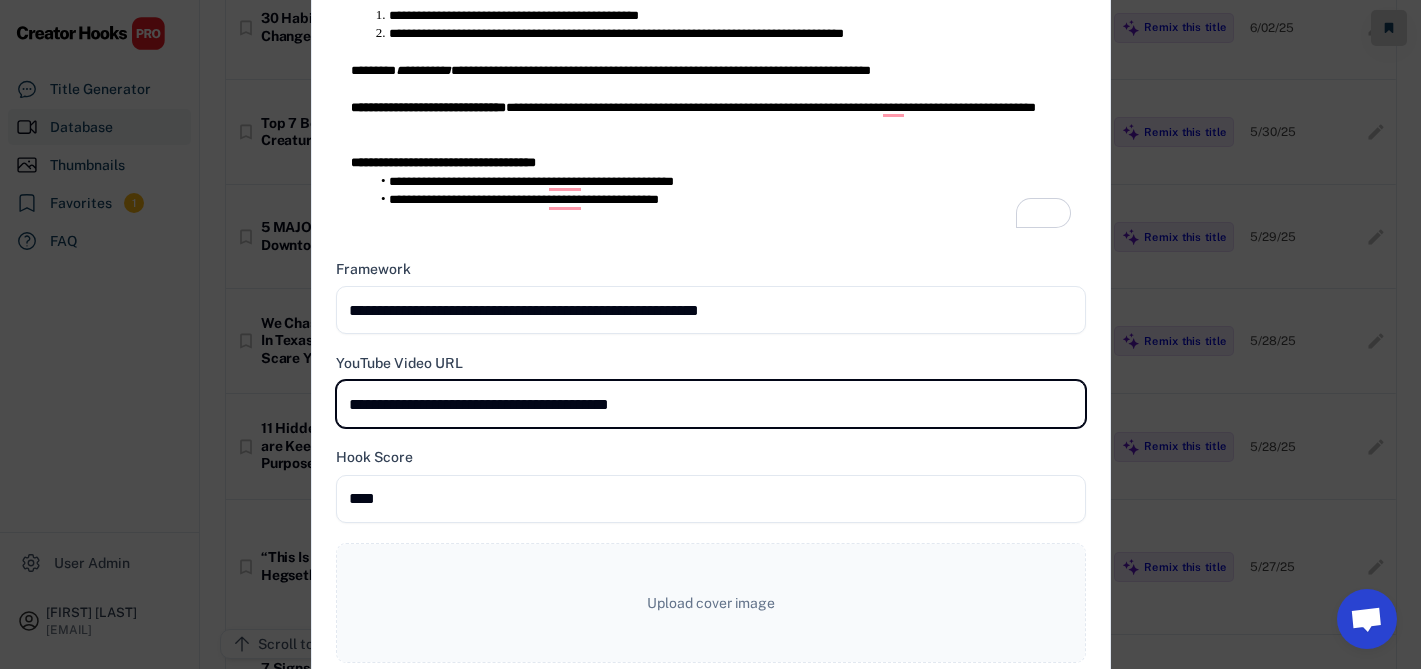 scroll, scrollTop: 1011, scrollLeft: 0, axis: vertical 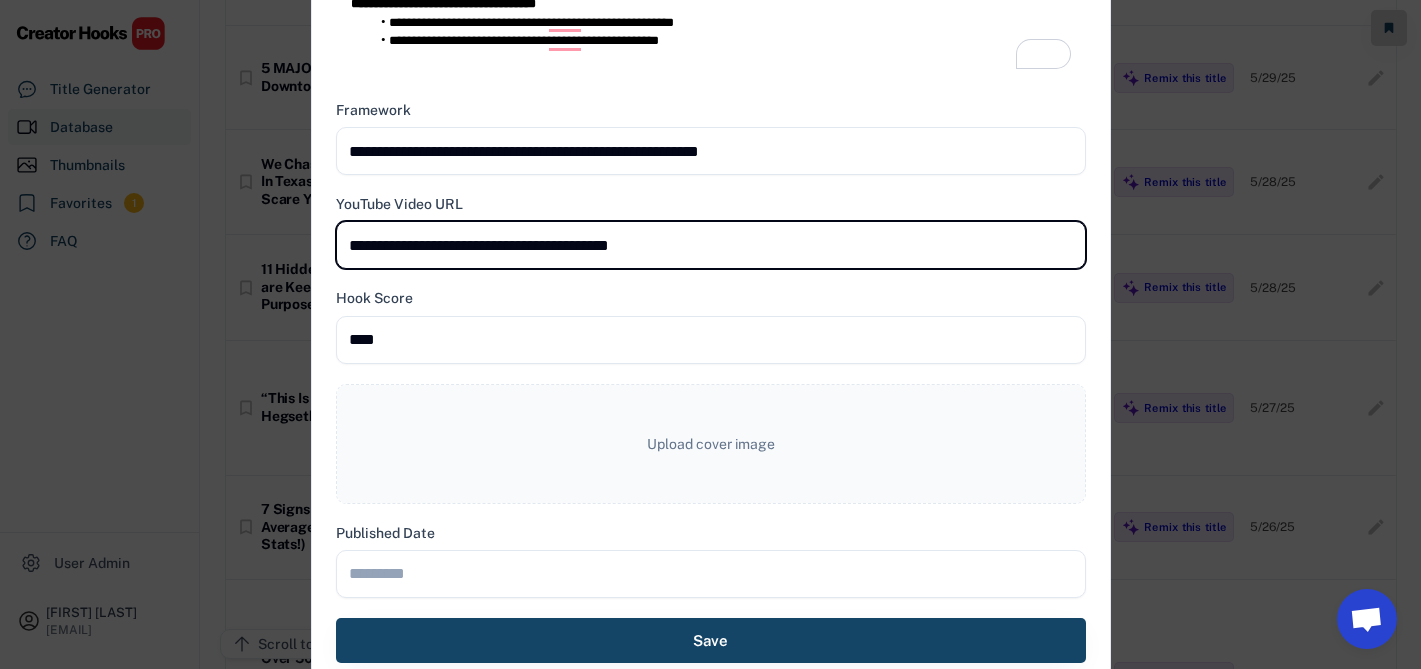 type on "**********" 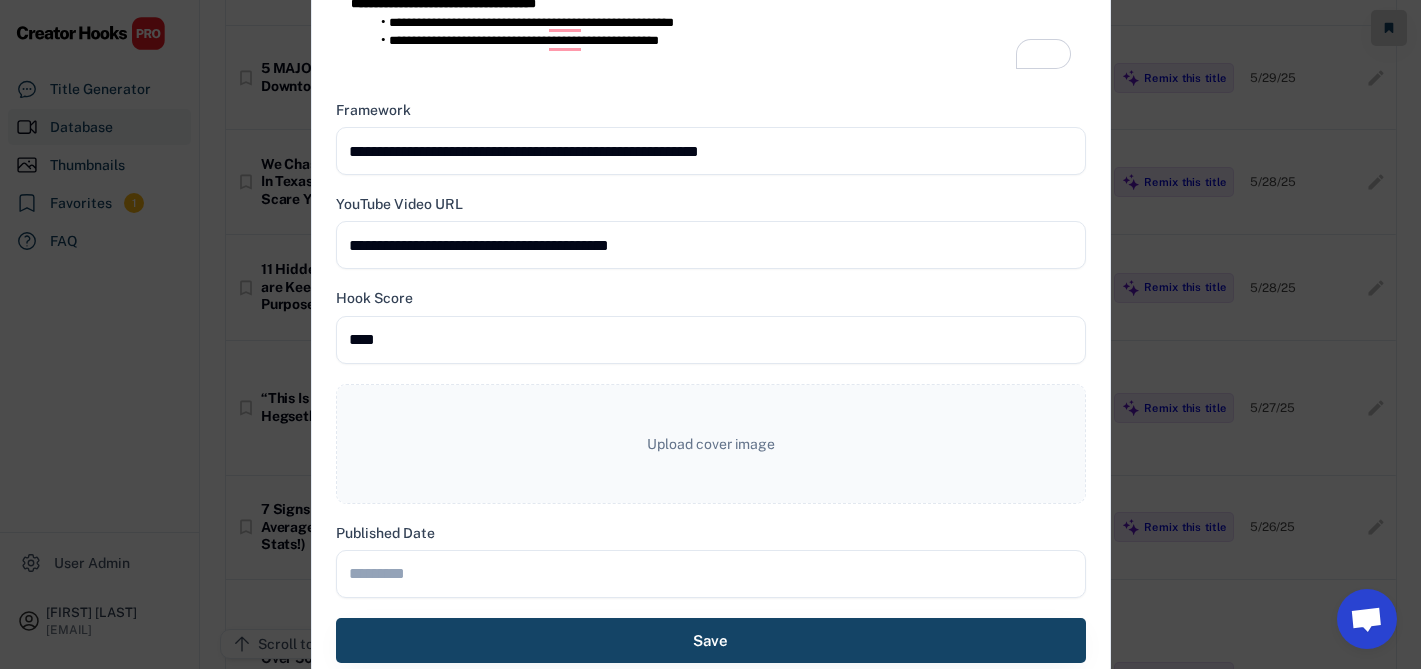 type on "**********" 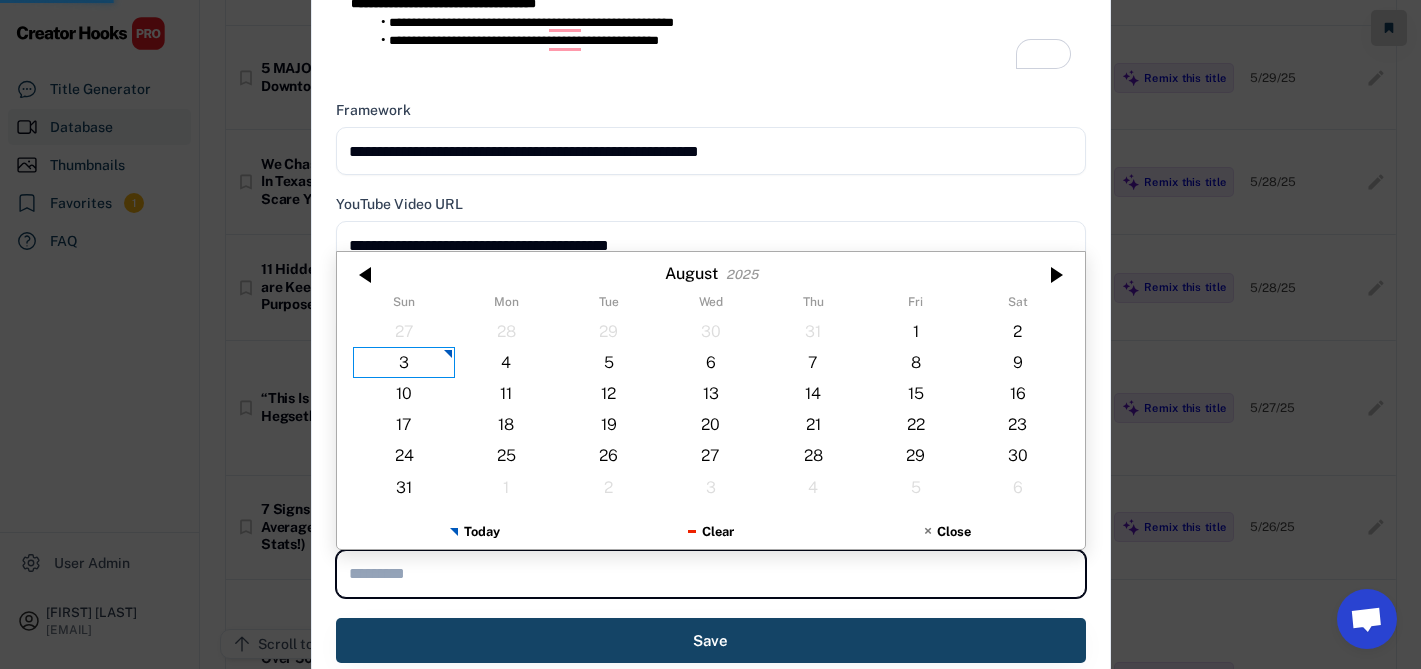 click at bounding box center (711, 574) 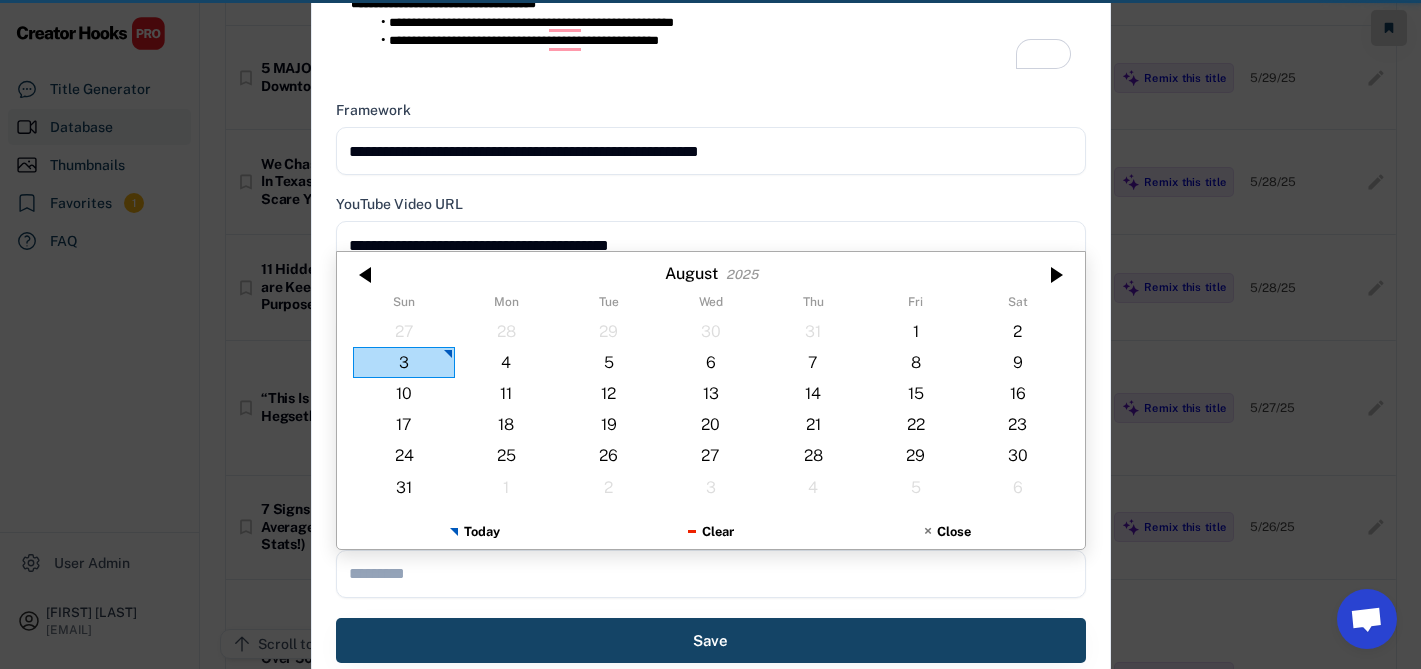 type 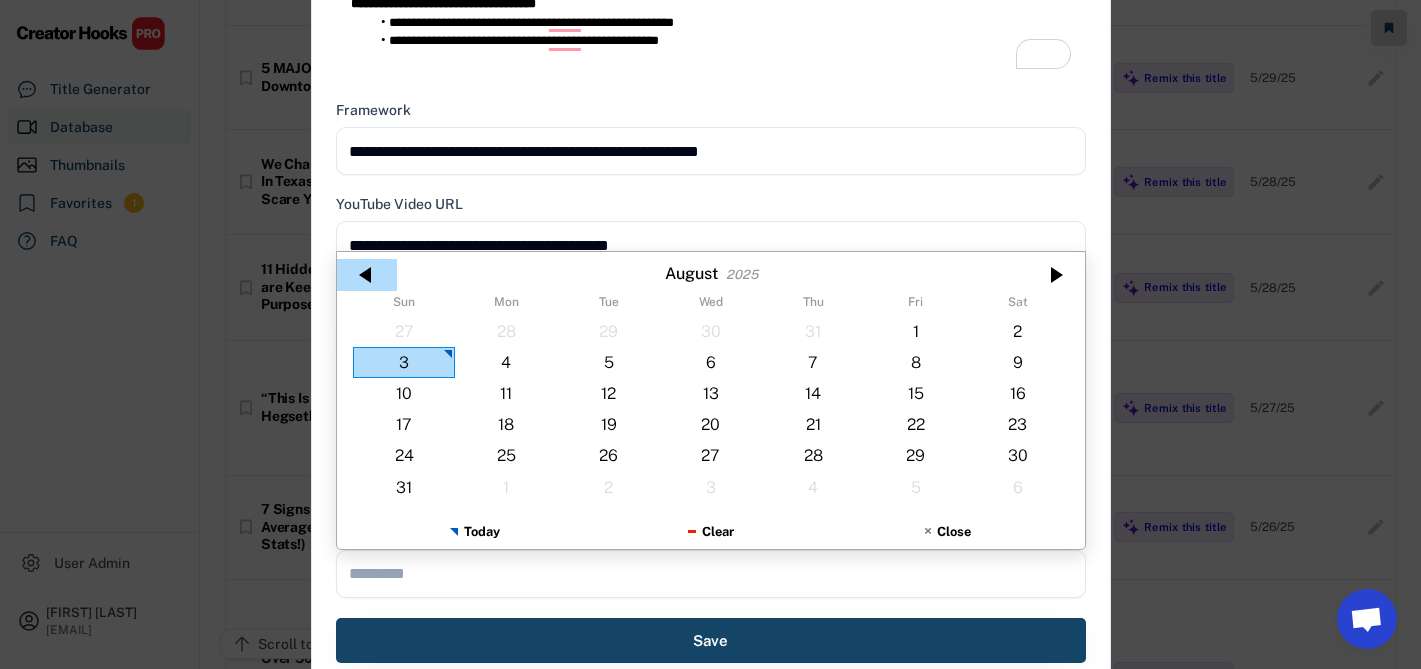 click at bounding box center [367, 275] 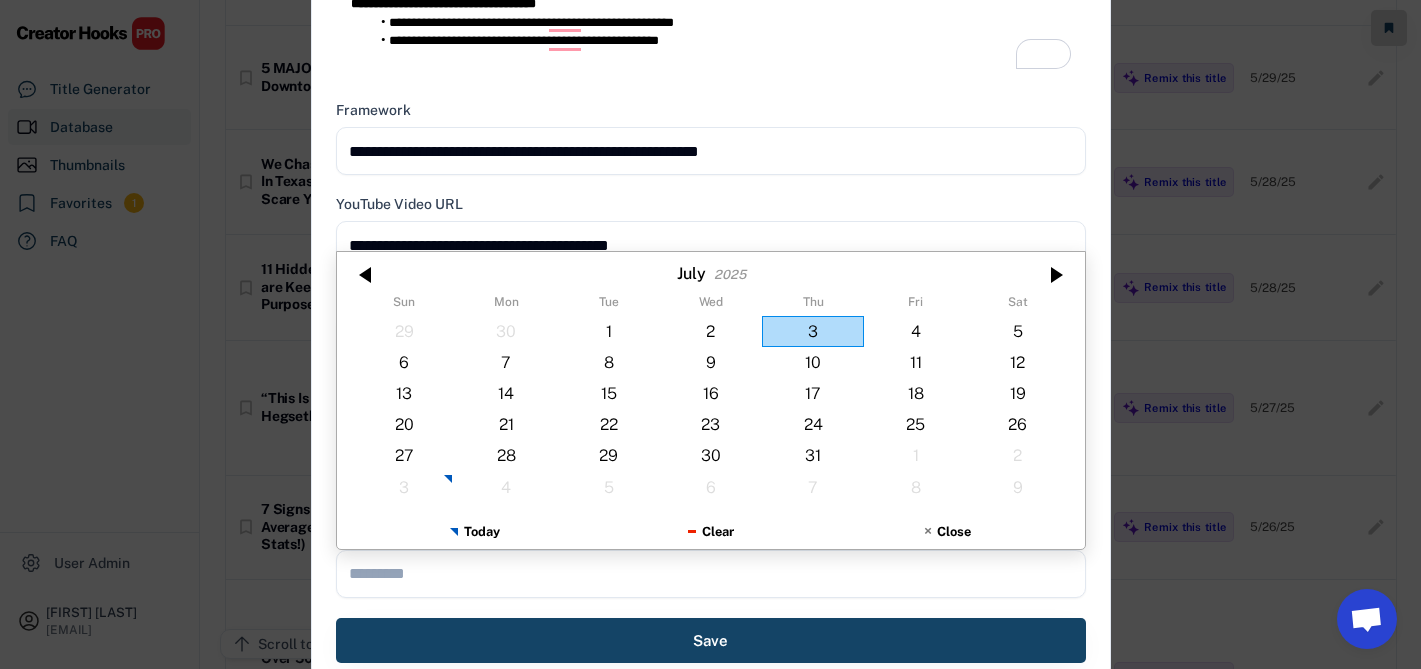 click at bounding box center [367, 275] 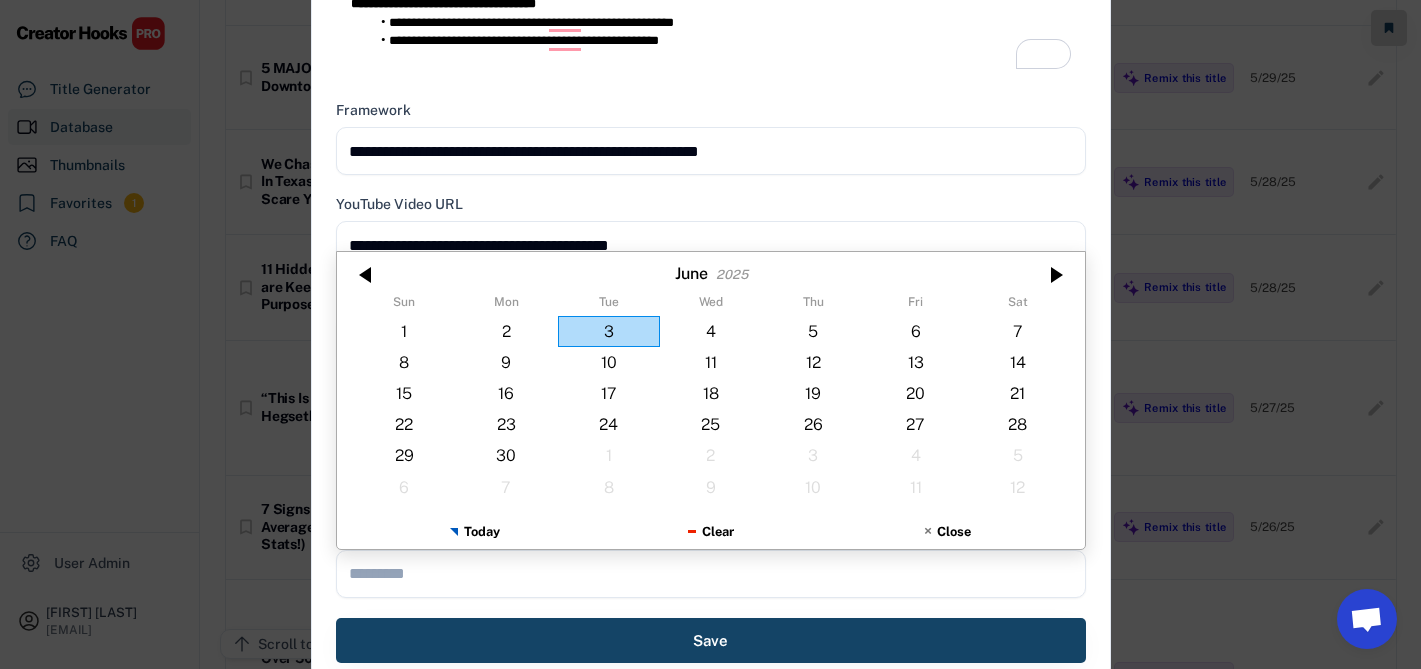 click at bounding box center (367, 275) 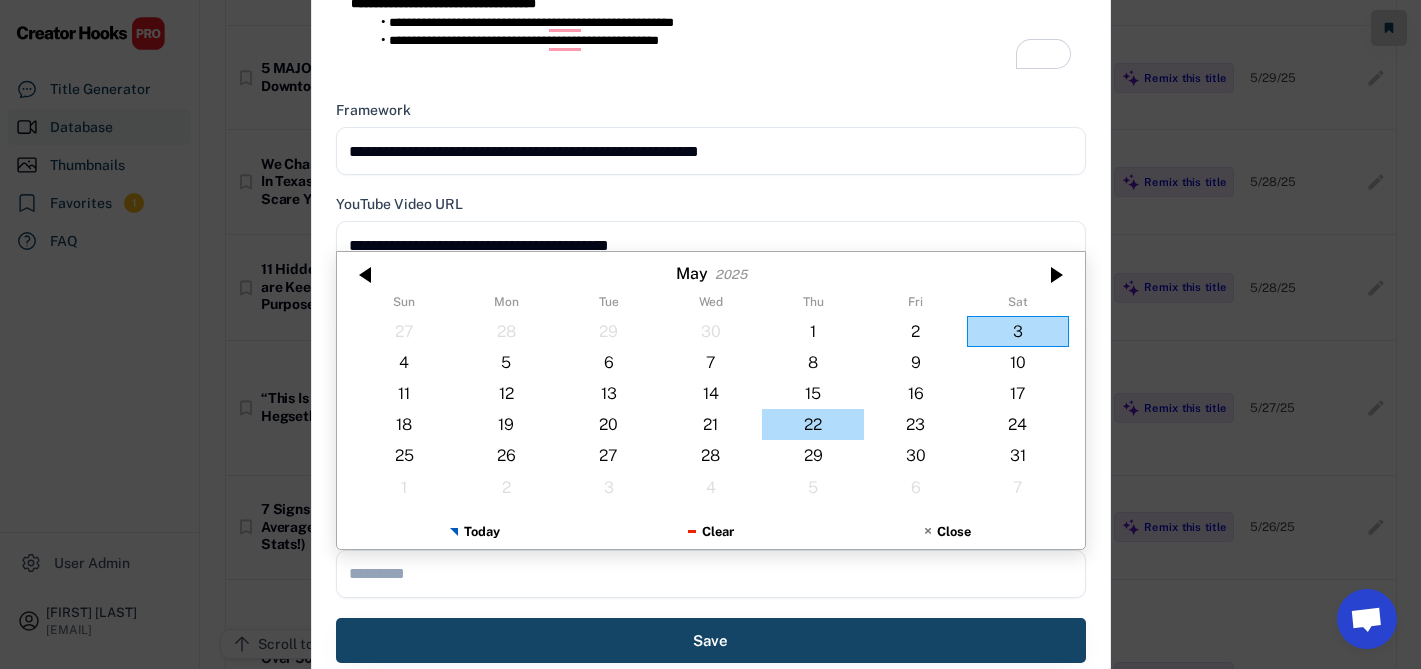 click on "22" at bounding box center (813, 424) 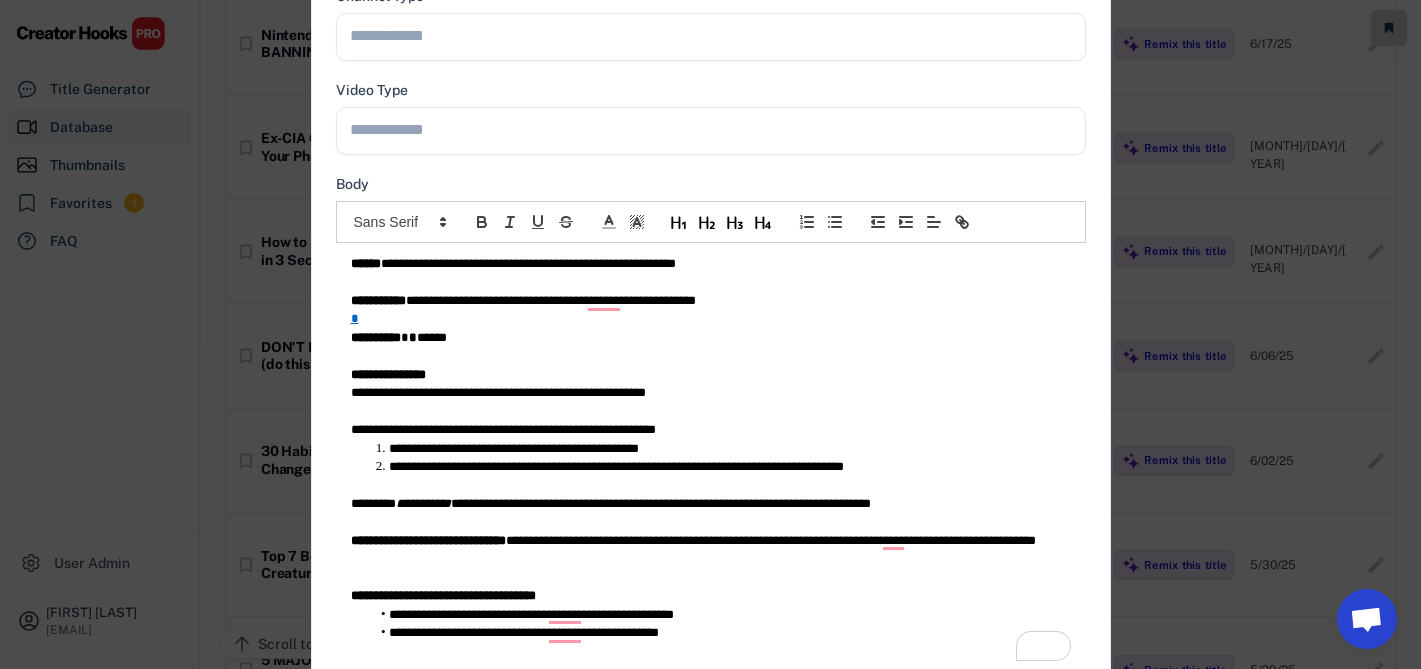 scroll, scrollTop: 286, scrollLeft: 0, axis: vertical 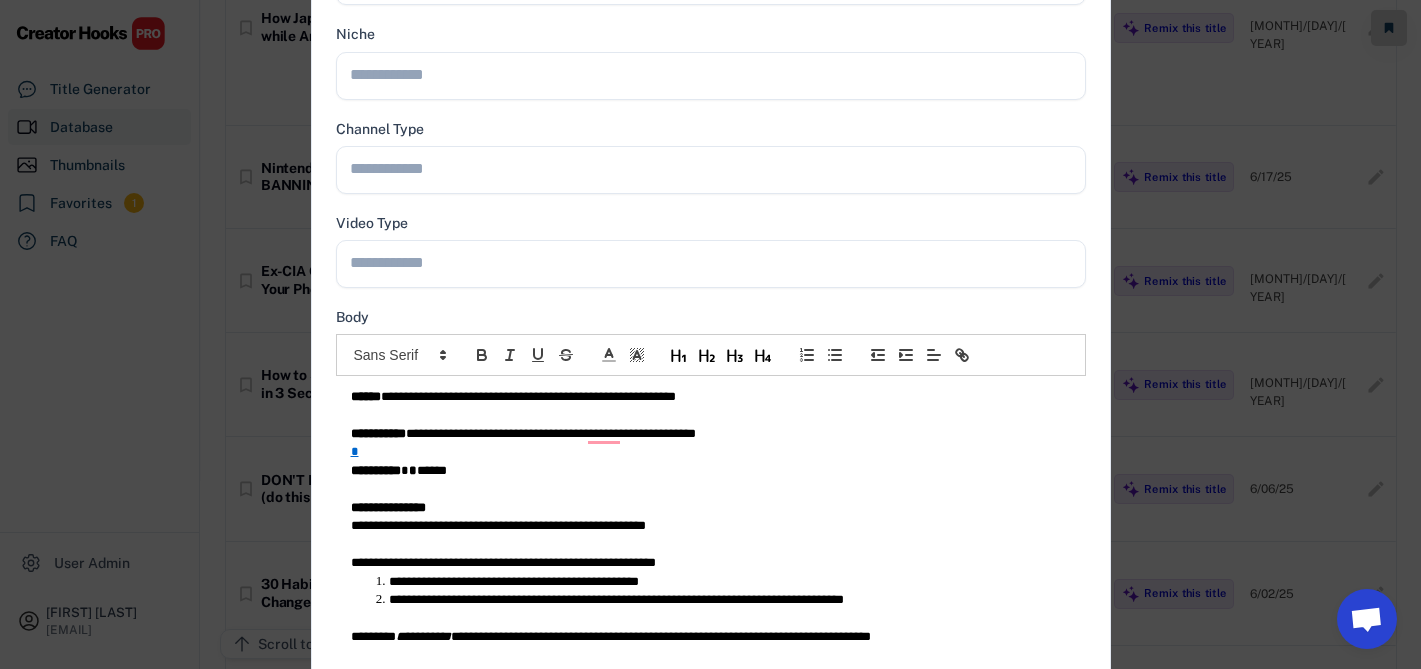 click on "**********" at bounding box center (711, 397) 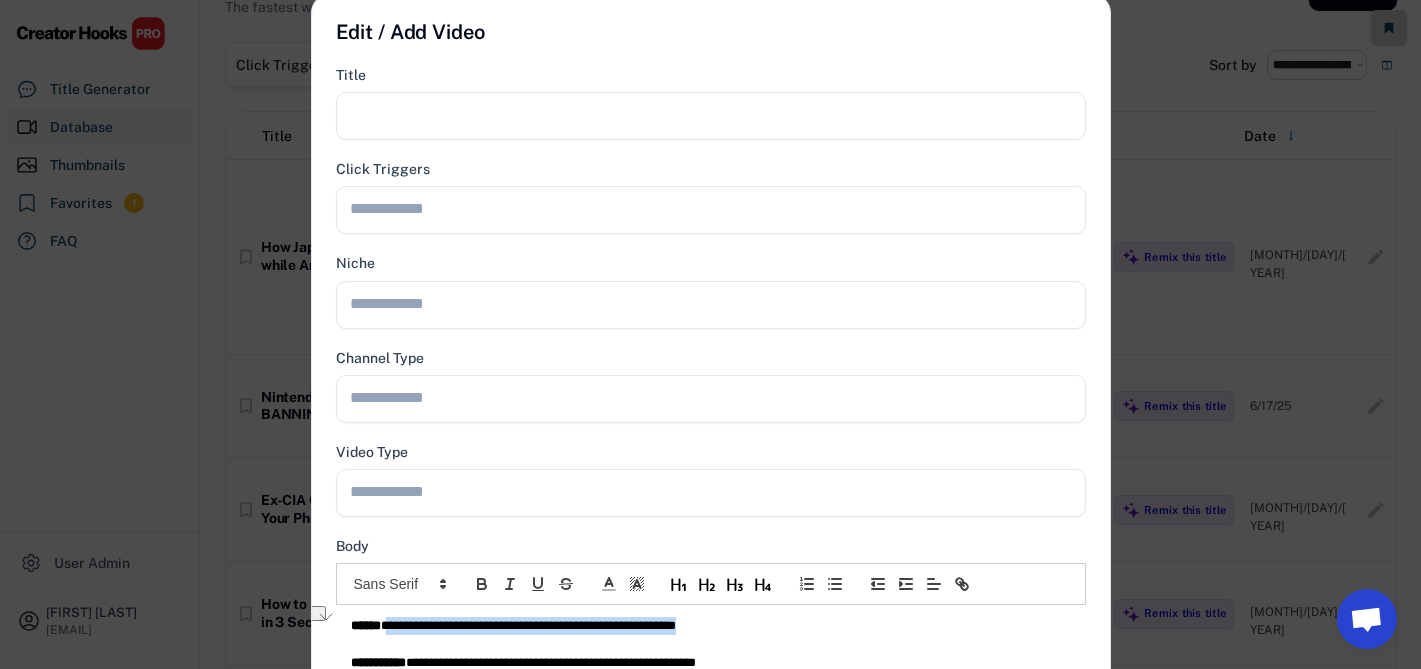 scroll, scrollTop: 0, scrollLeft: 0, axis: both 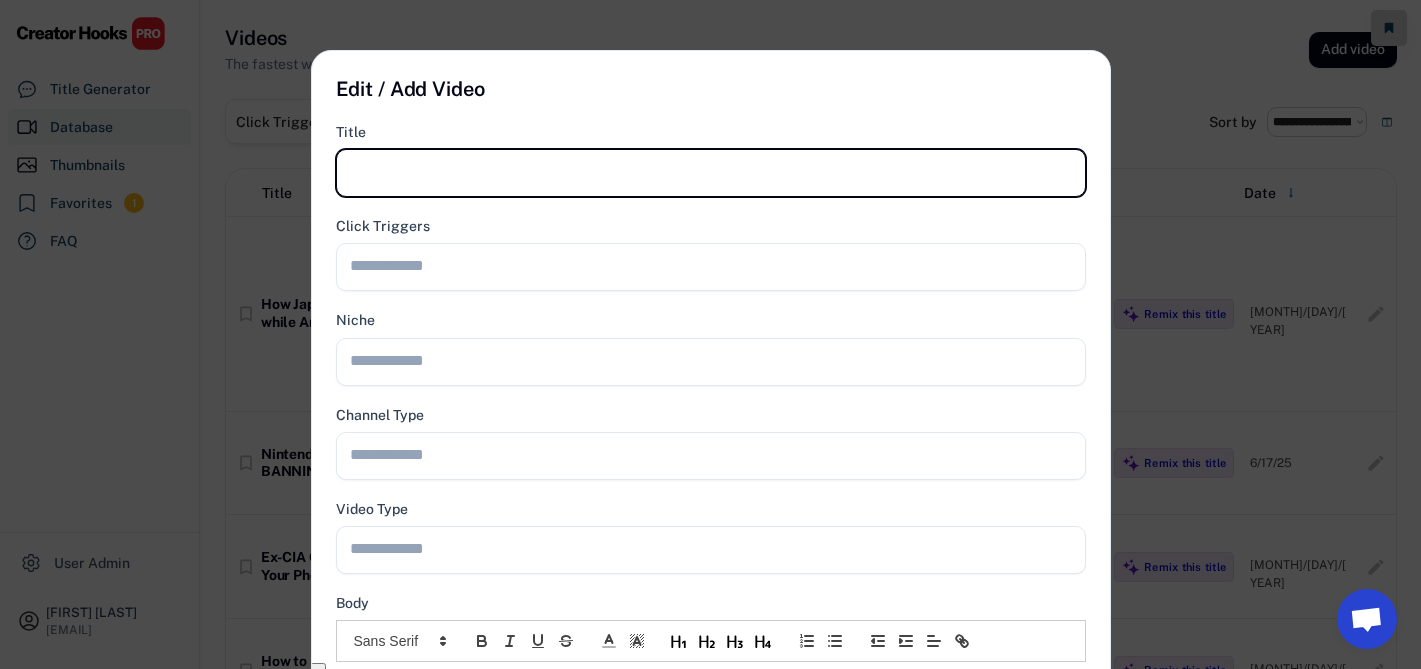 click at bounding box center (711, 173) 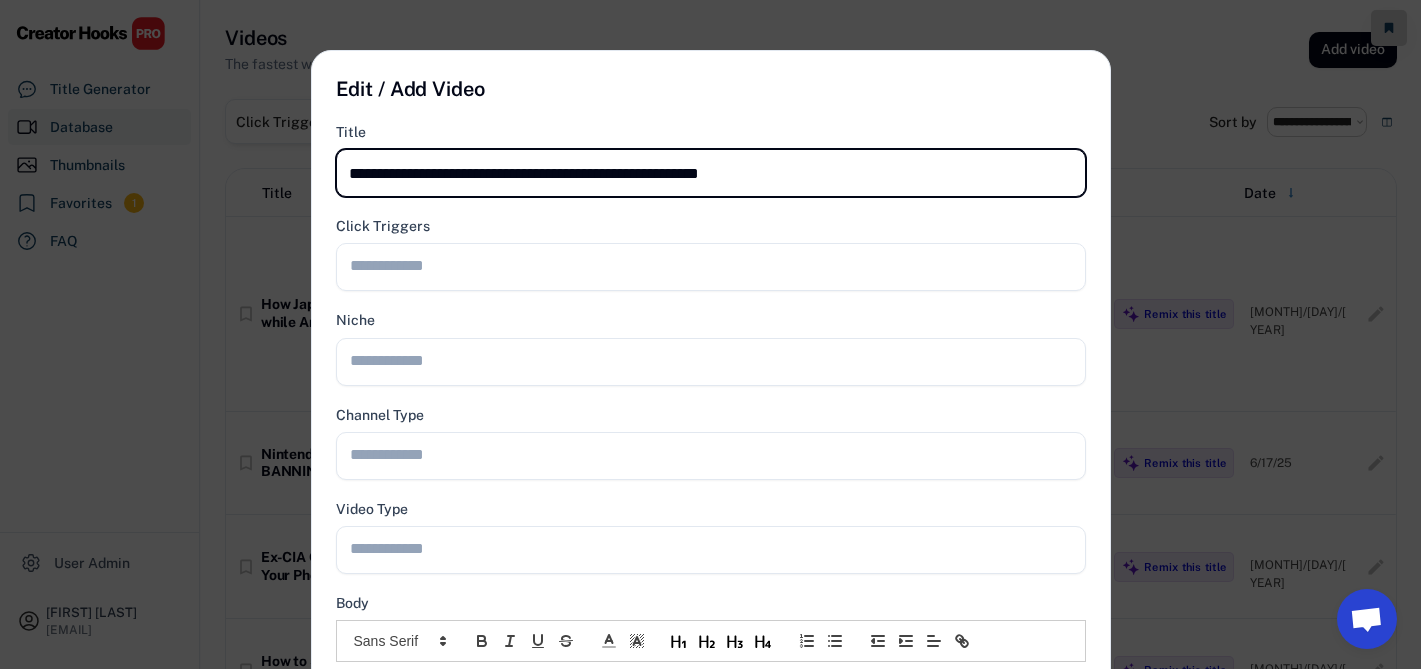 type on "**********" 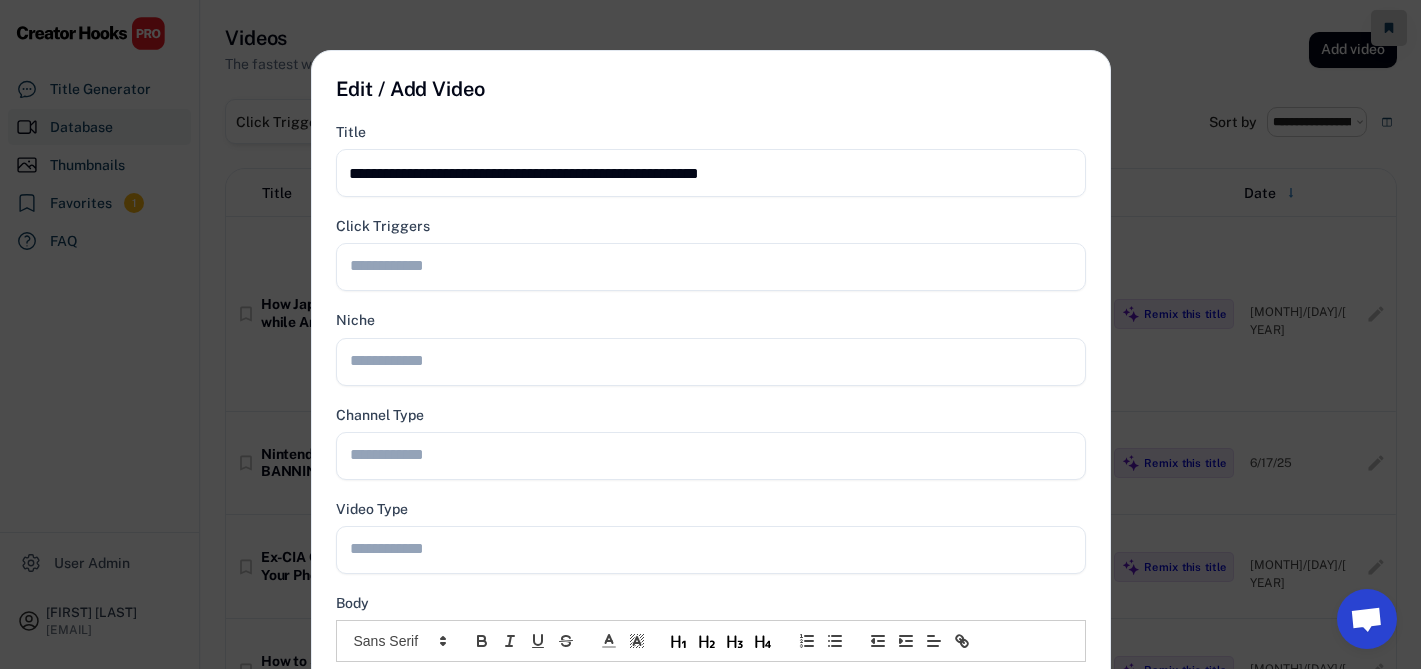 scroll, scrollTop: 225, scrollLeft: 0, axis: vertical 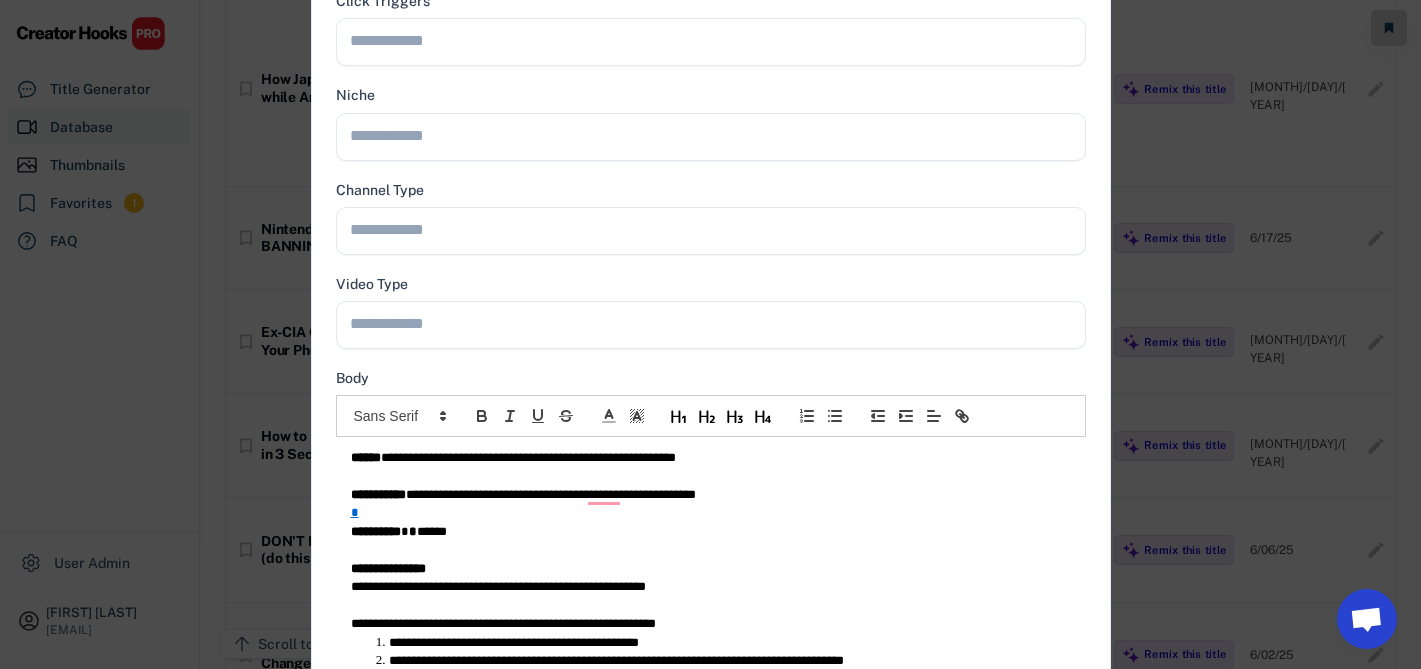 click on "**********" at bounding box center (711, 325) 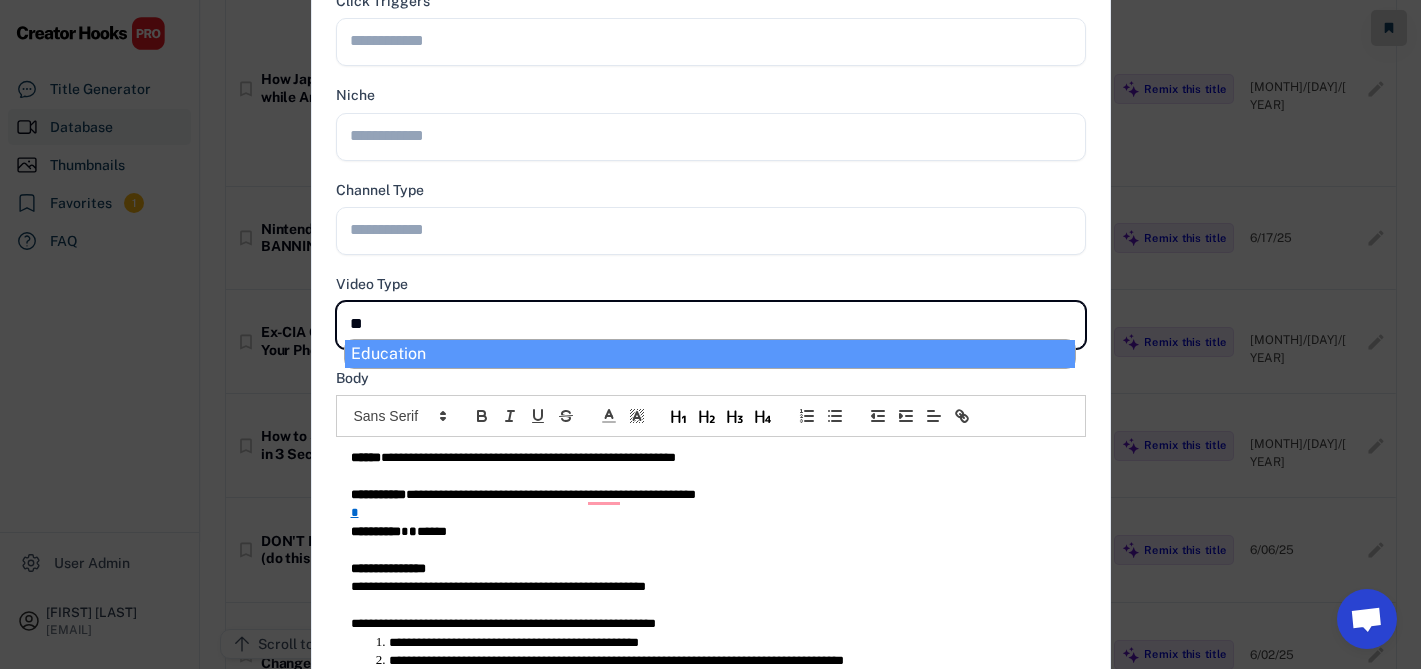 type on "***" 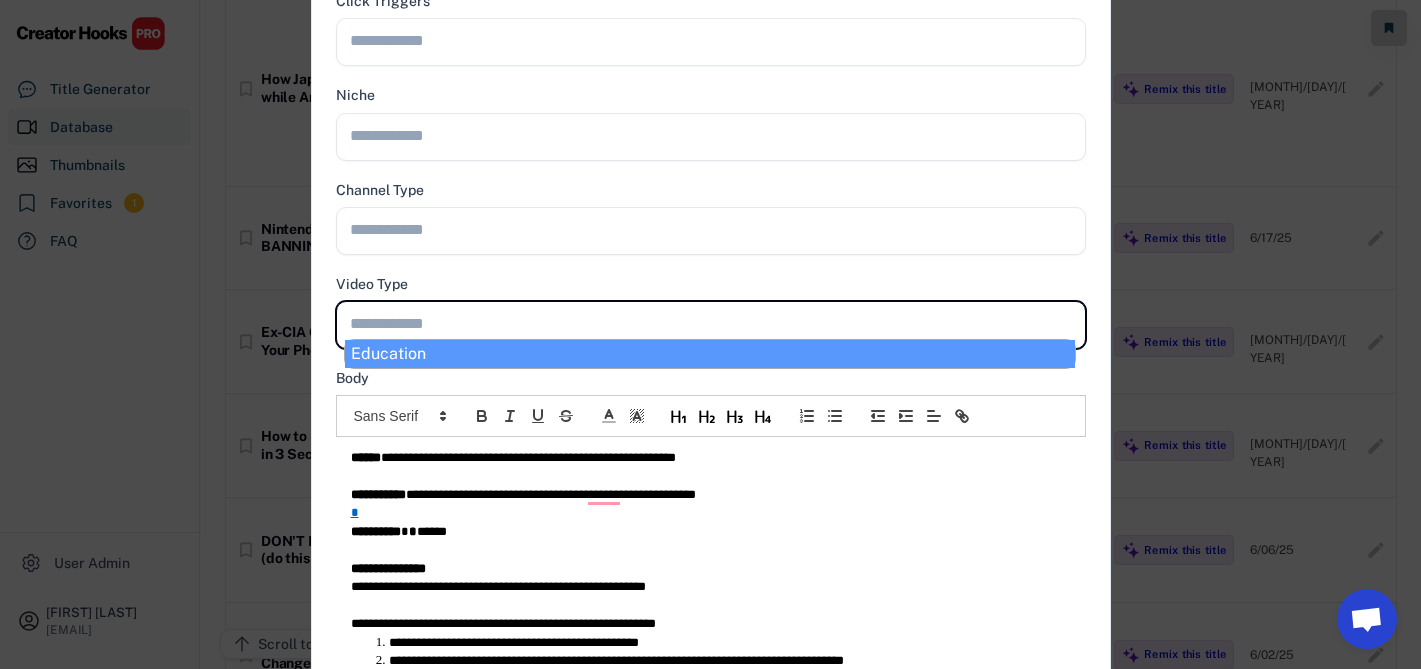 select on "**********" 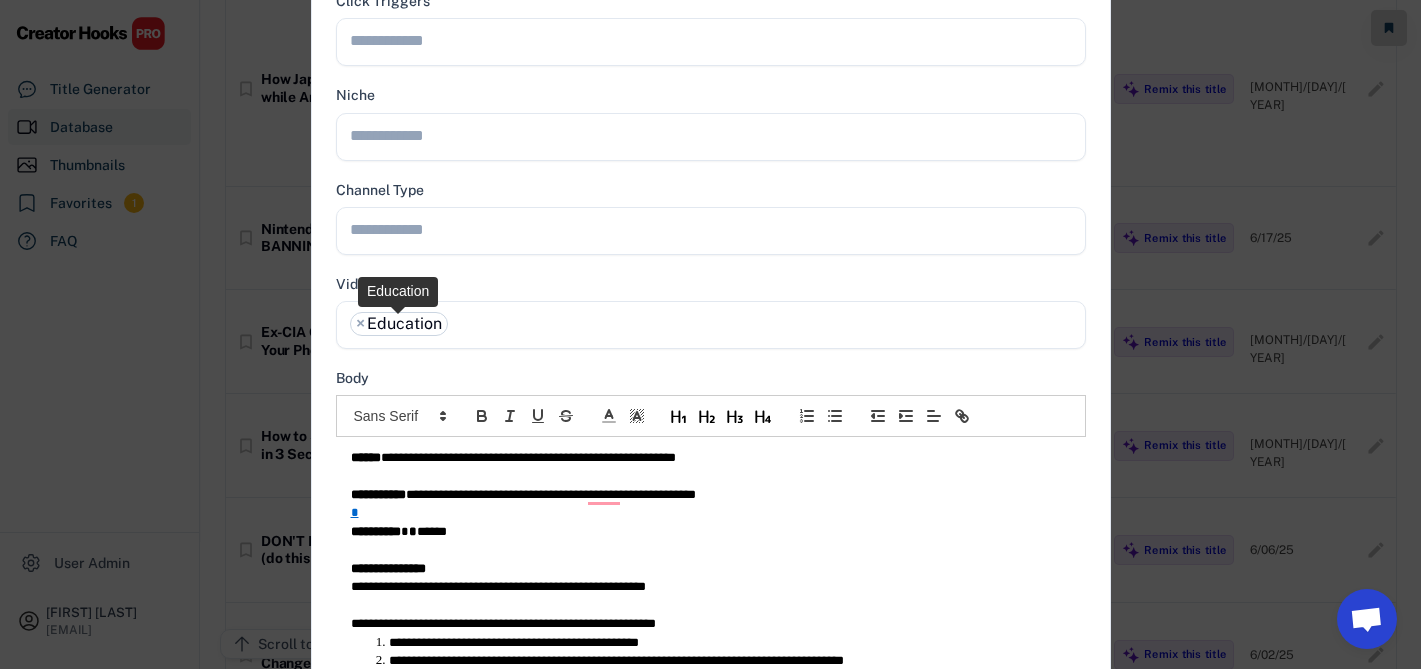 scroll, scrollTop: 0, scrollLeft: 0, axis: both 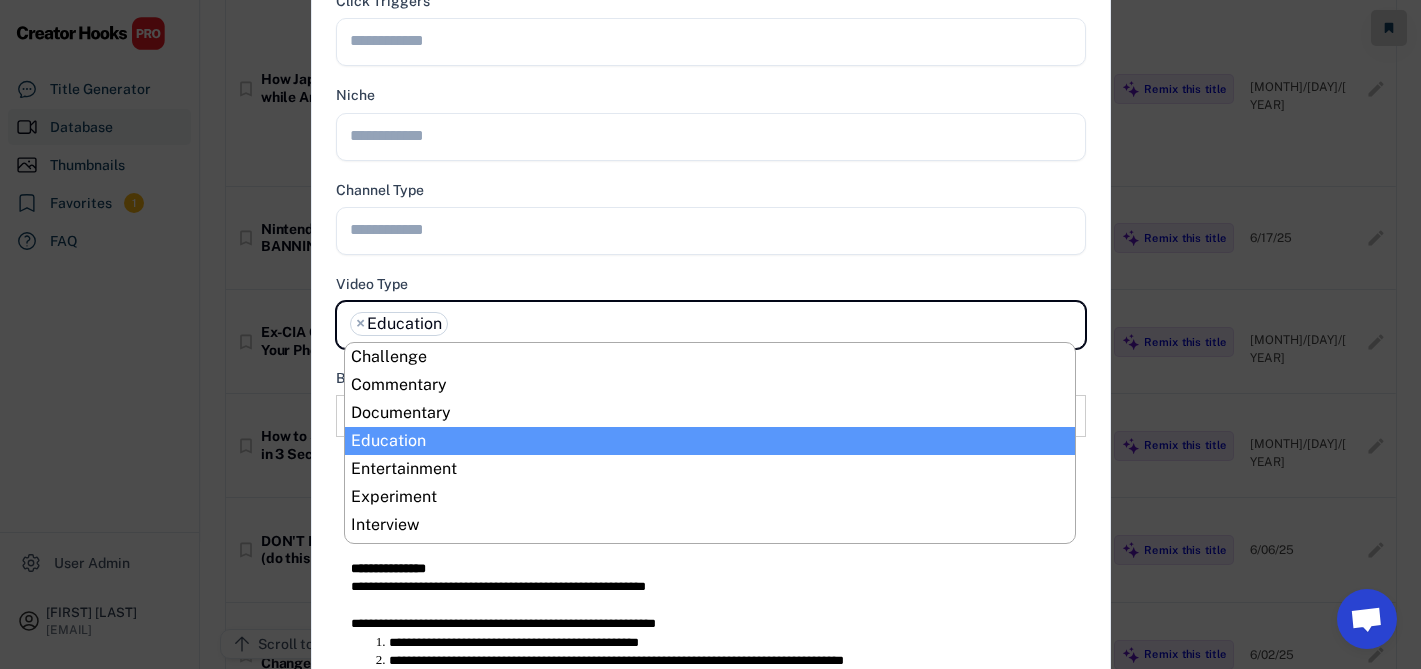 click on "**********" at bounding box center (711, 231) 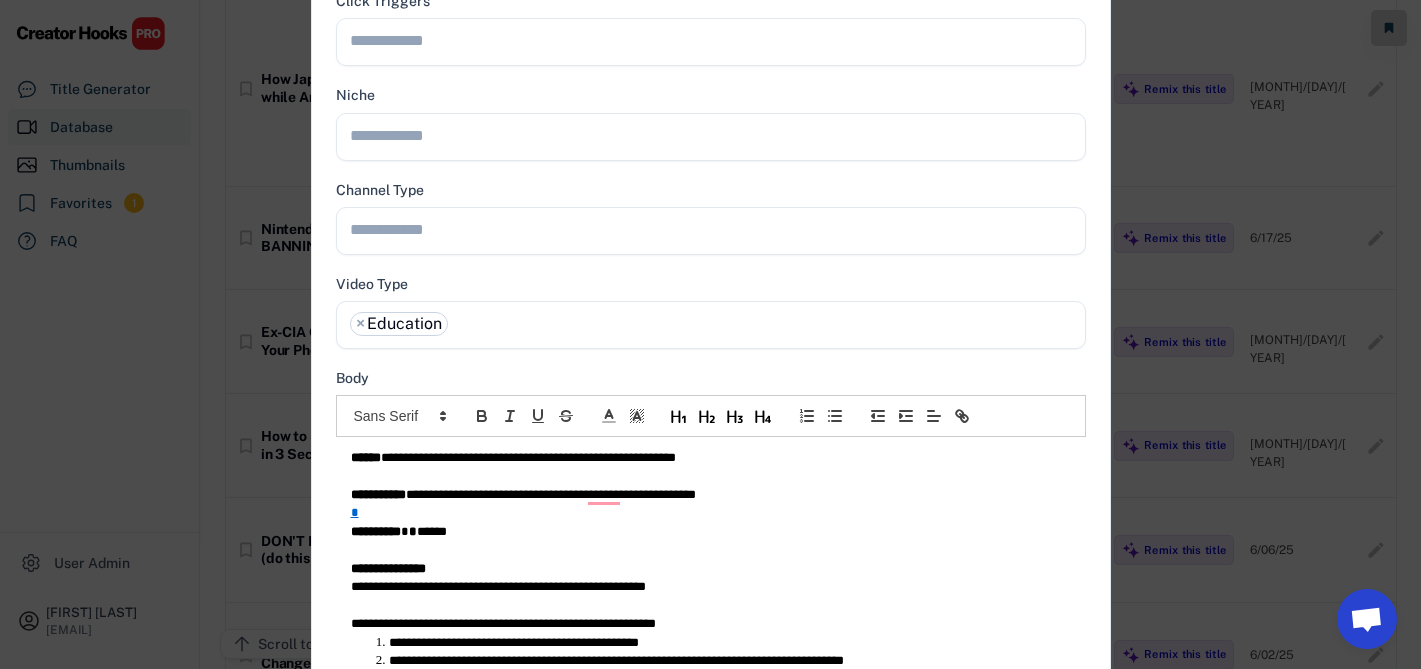 click at bounding box center [716, 229] 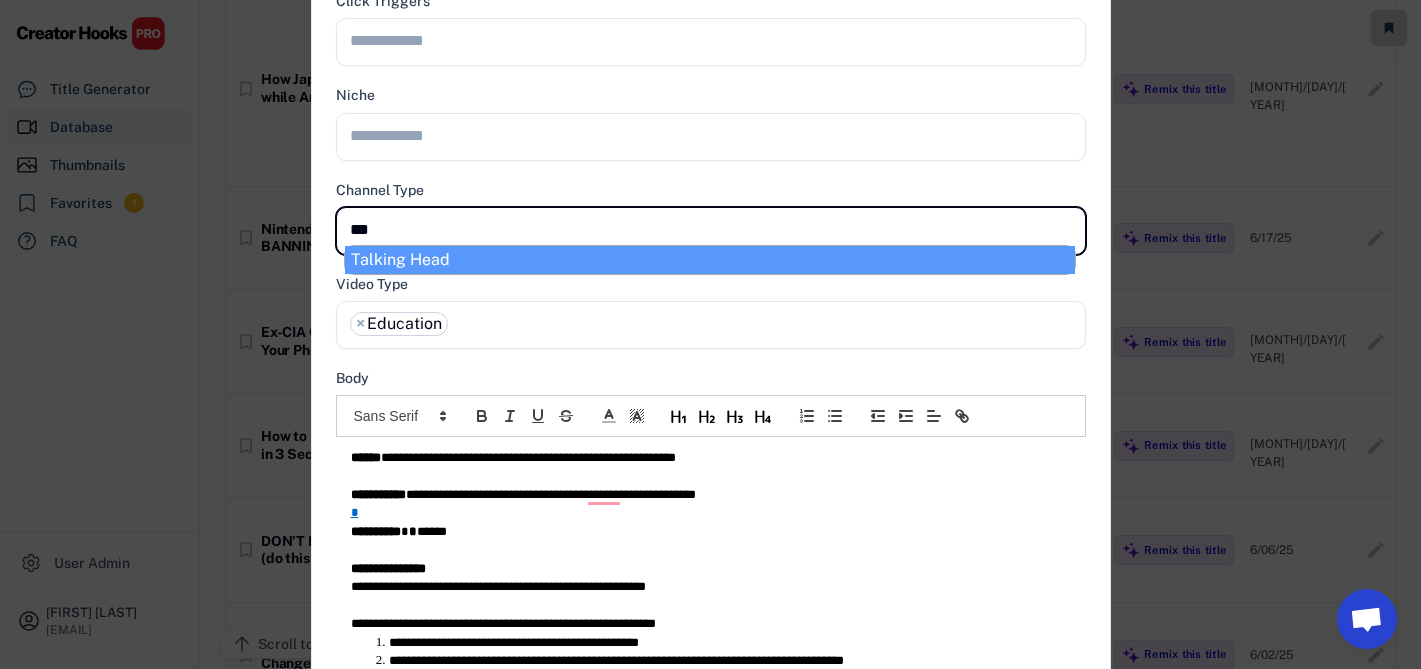 type on "****" 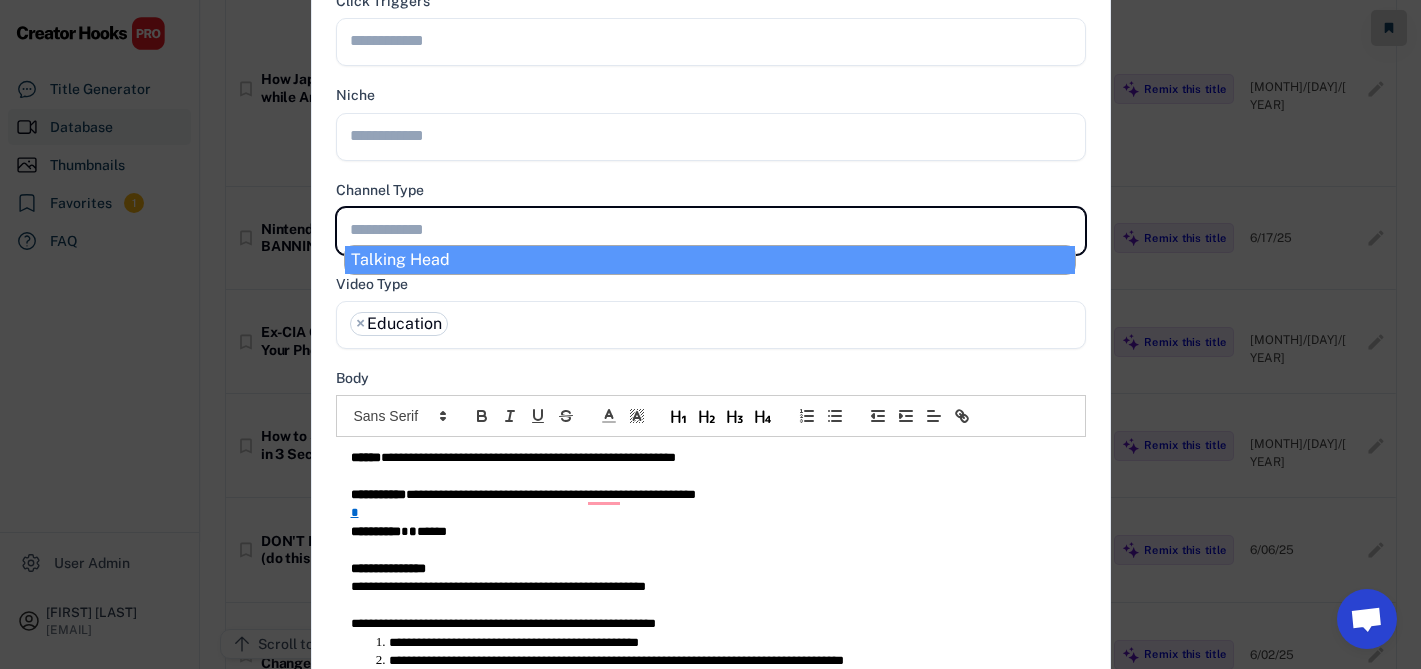 select on "**********" 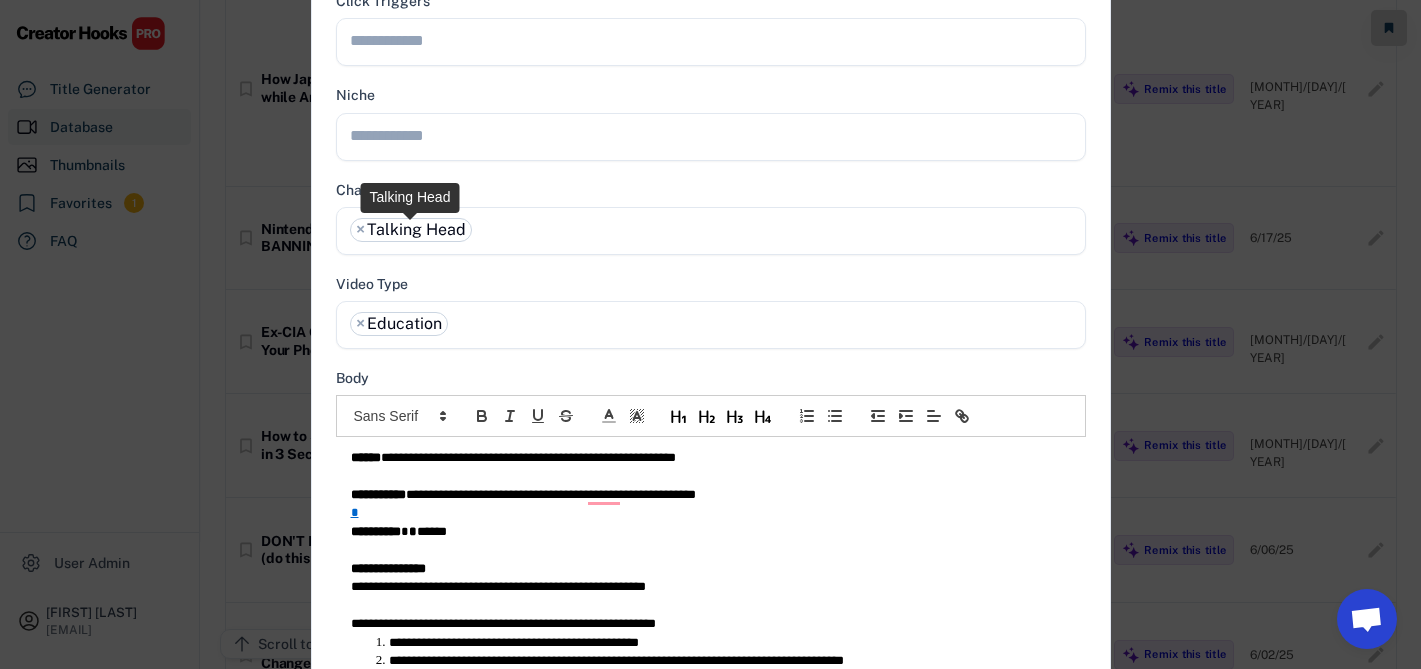 scroll, scrollTop: 0, scrollLeft: 0, axis: both 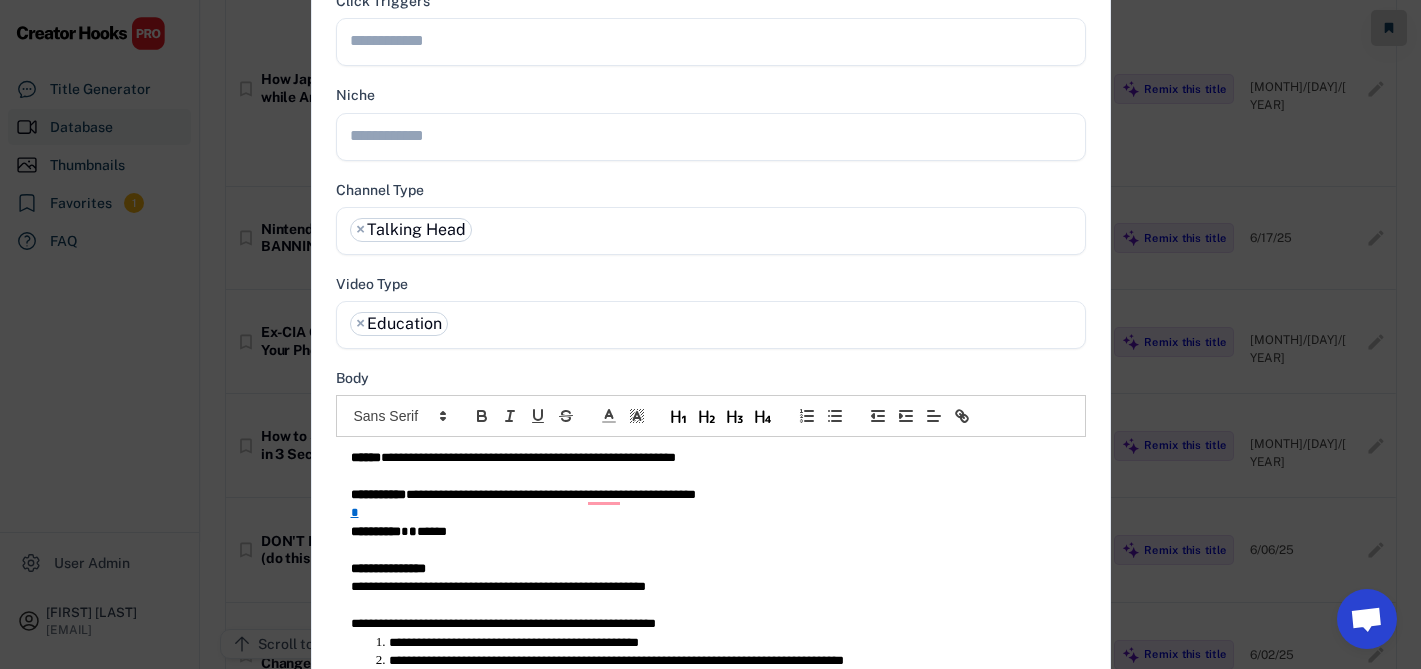 click at bounding box center [716, 135] 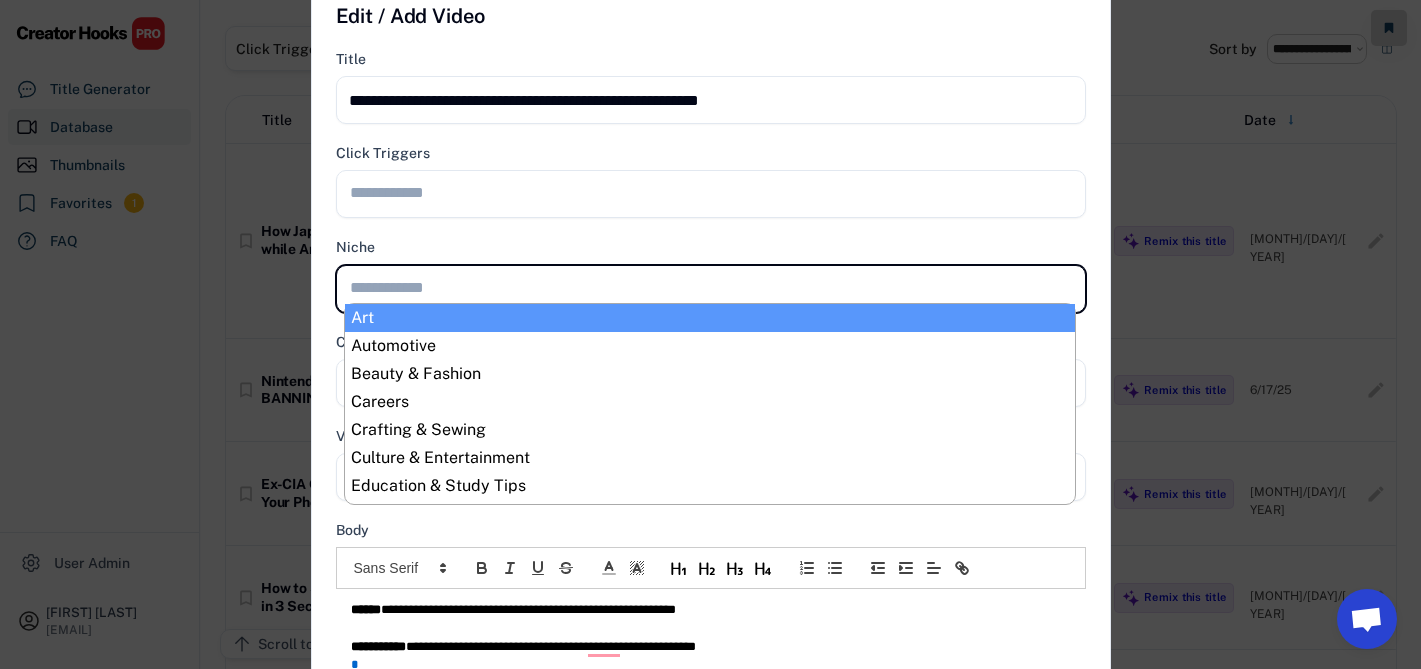 scroll, scrollTop: 74, scrollLeft: 0, axis: vertical 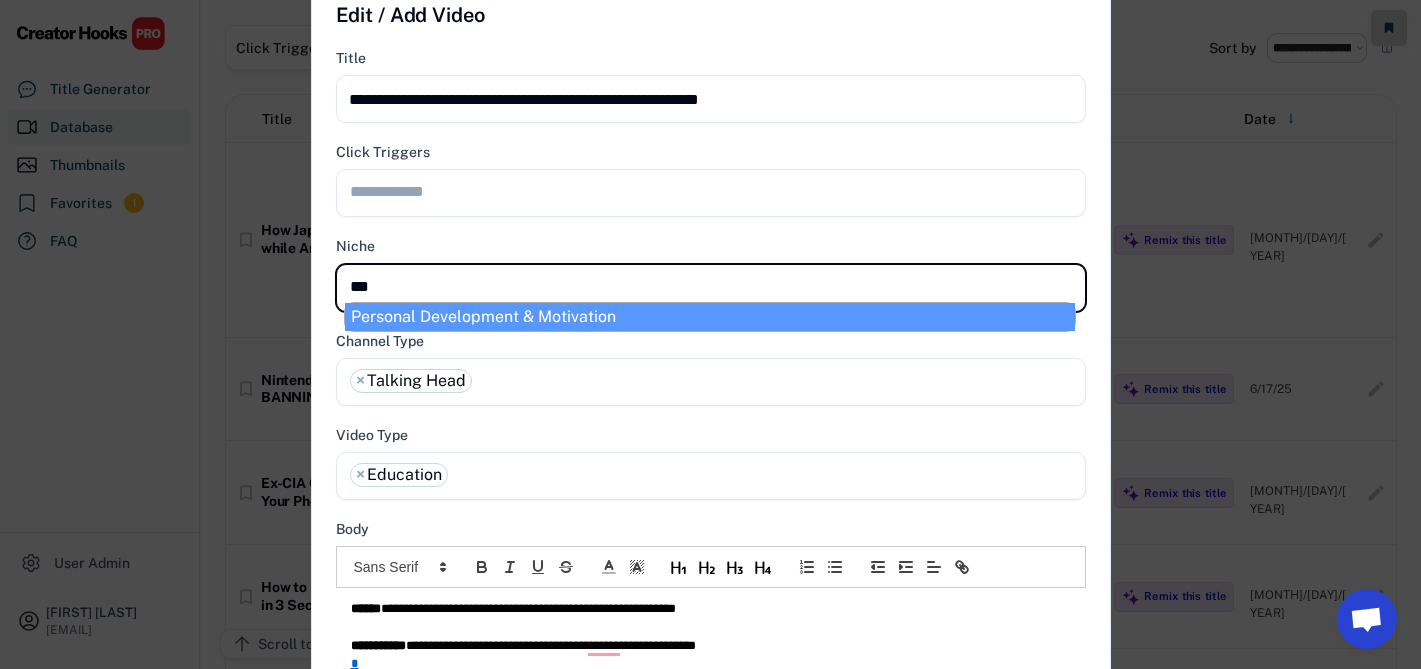 type on "****" 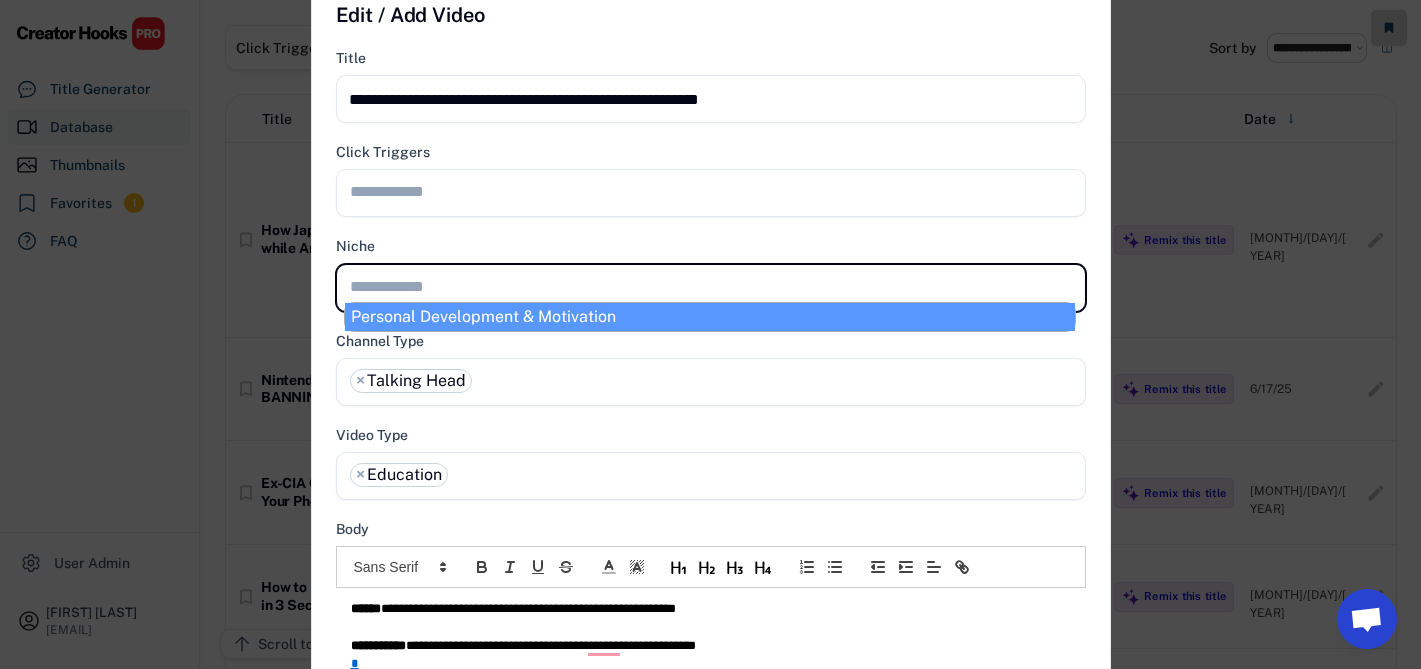 scroll, scrollTop: 0, scrollLeft: 0, axis: both 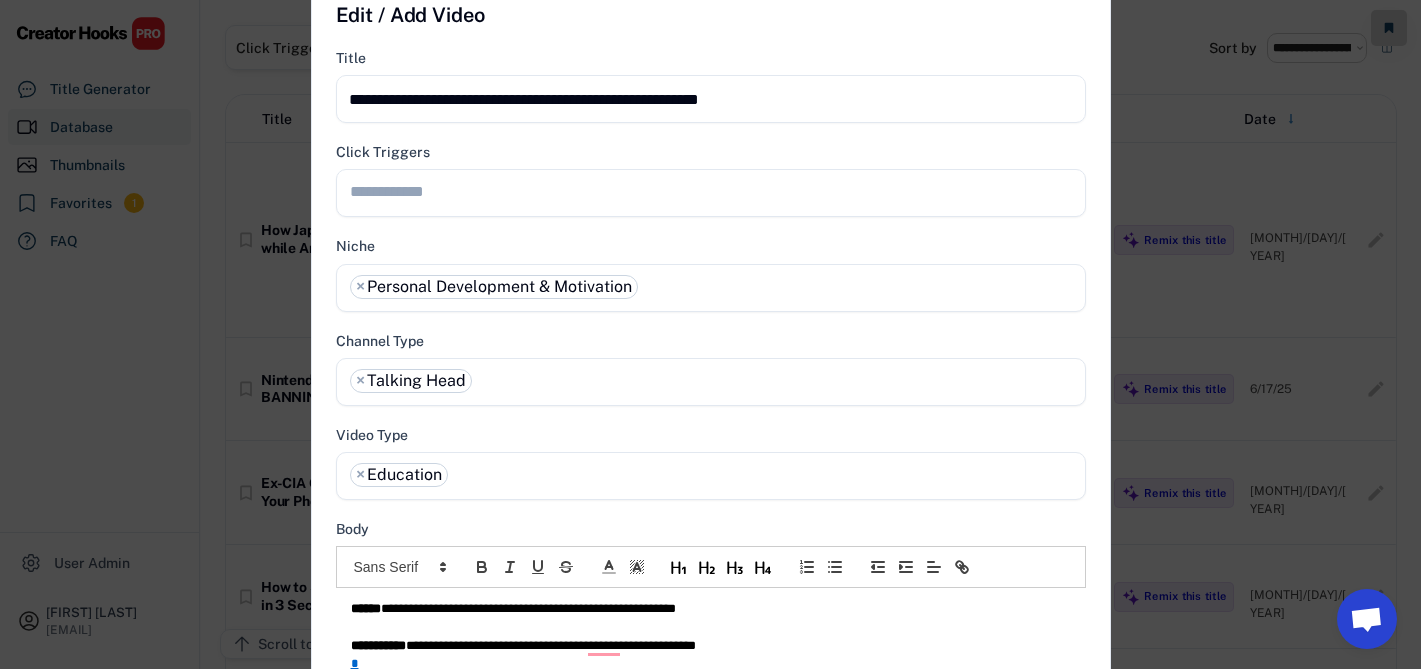 click at bounding box center [716, 191] 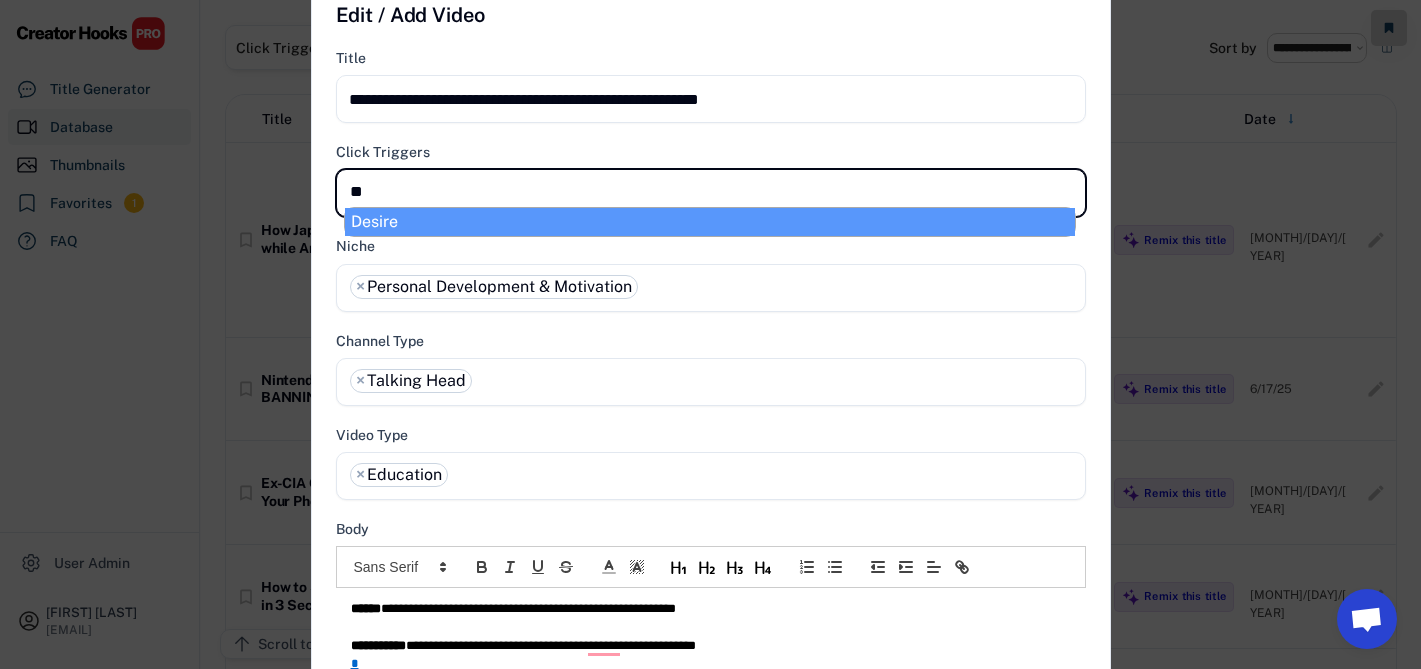 type on "***" 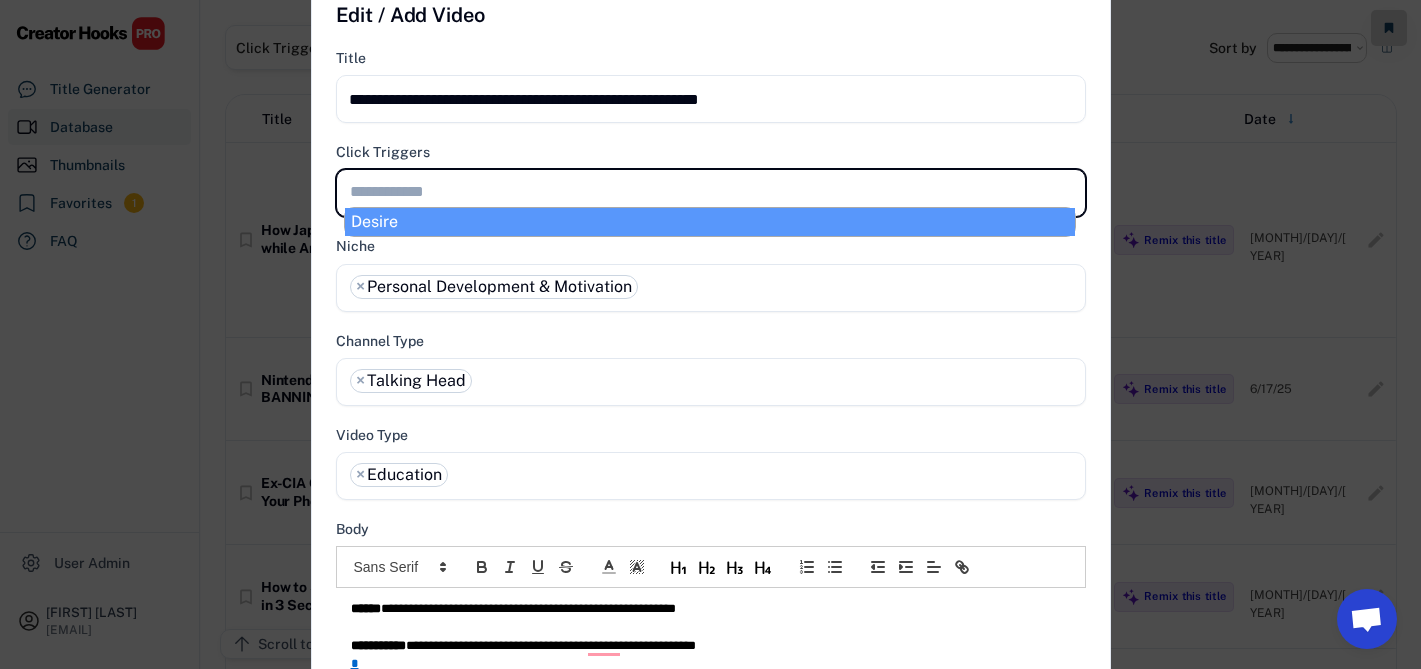 scroll, scrollTop: 0, scrollLeft: 0, axis: both 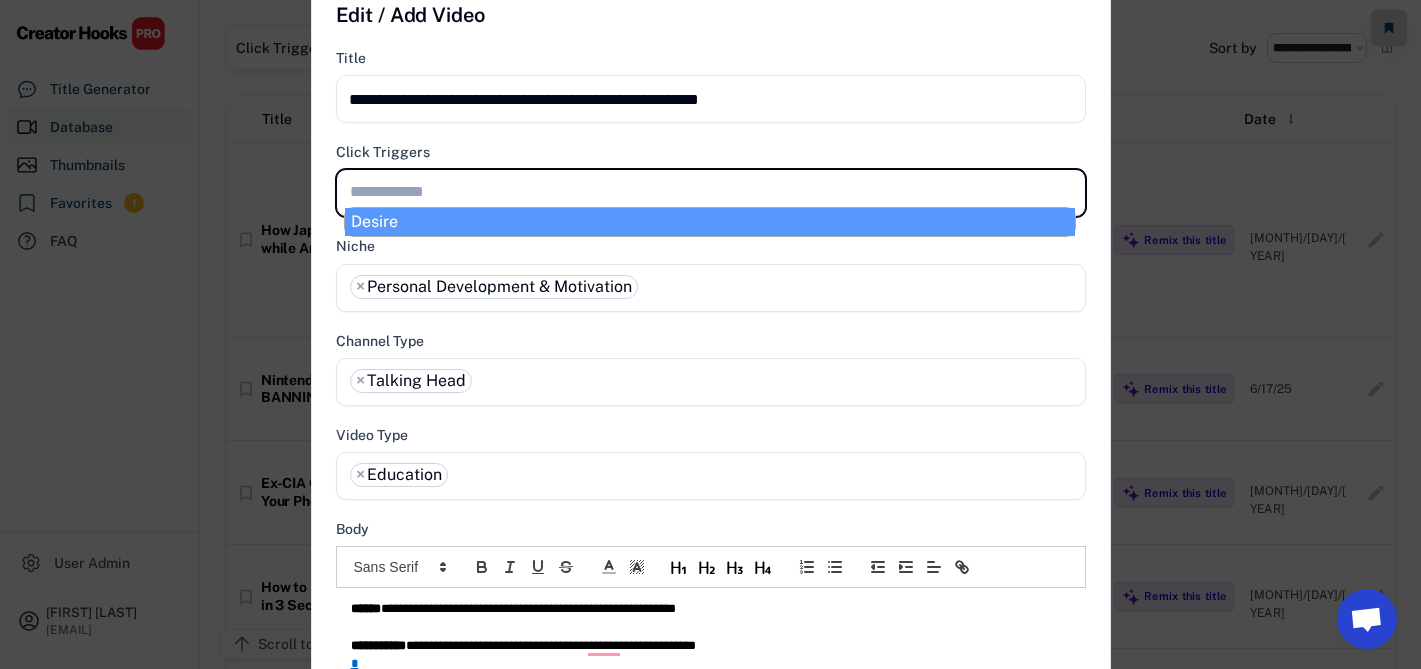 select on "**********" 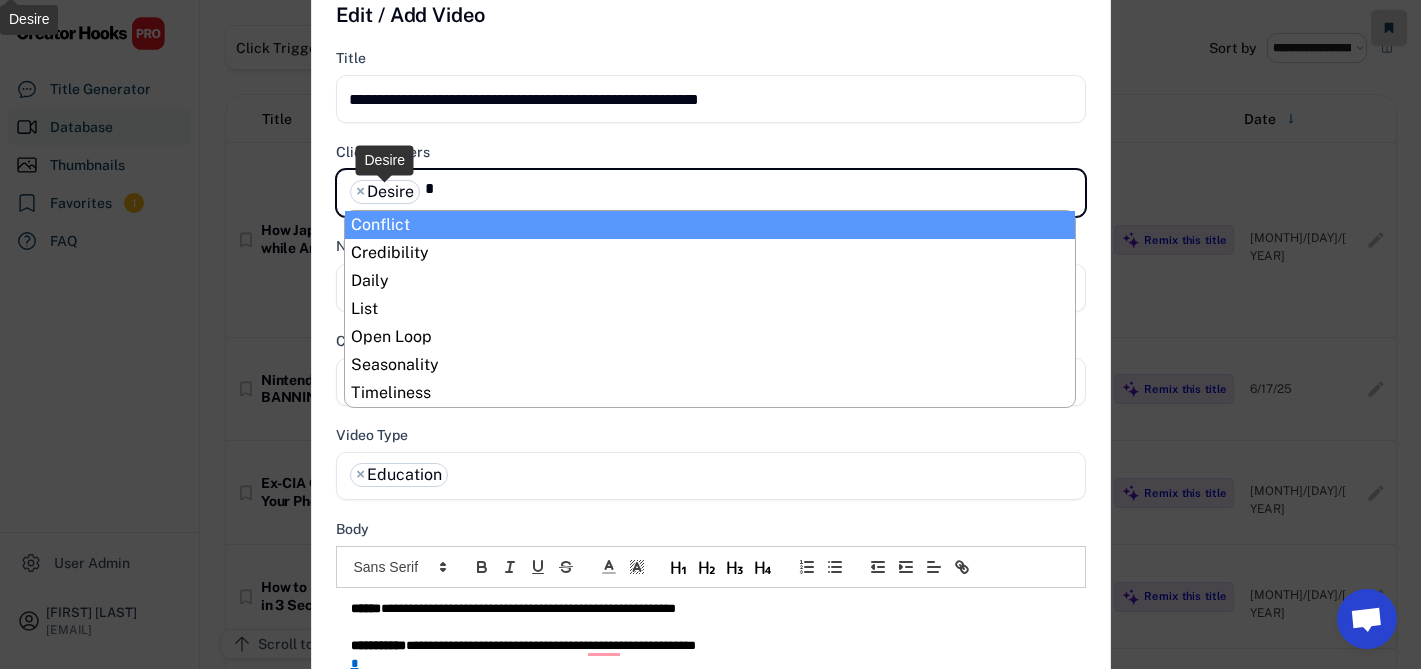 scroll, scrollTop: 0, scrollLeft: 0, axis: both 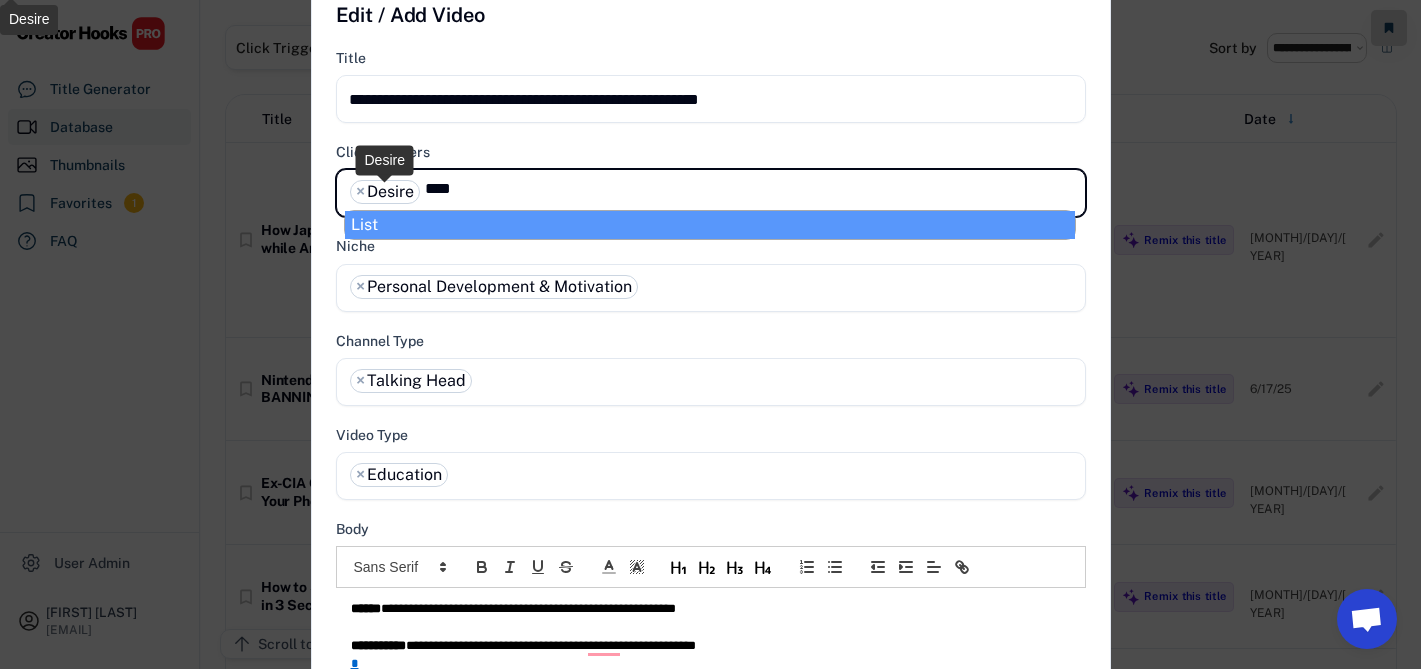 type on "****" 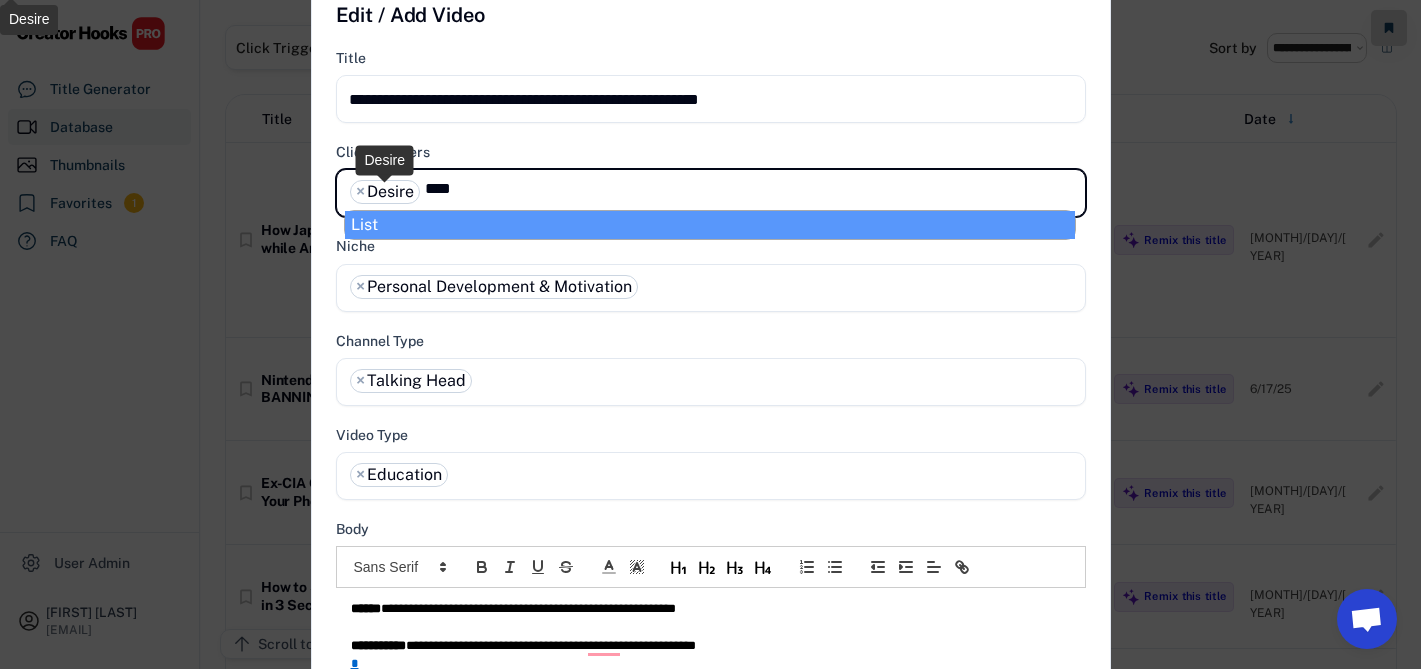 type 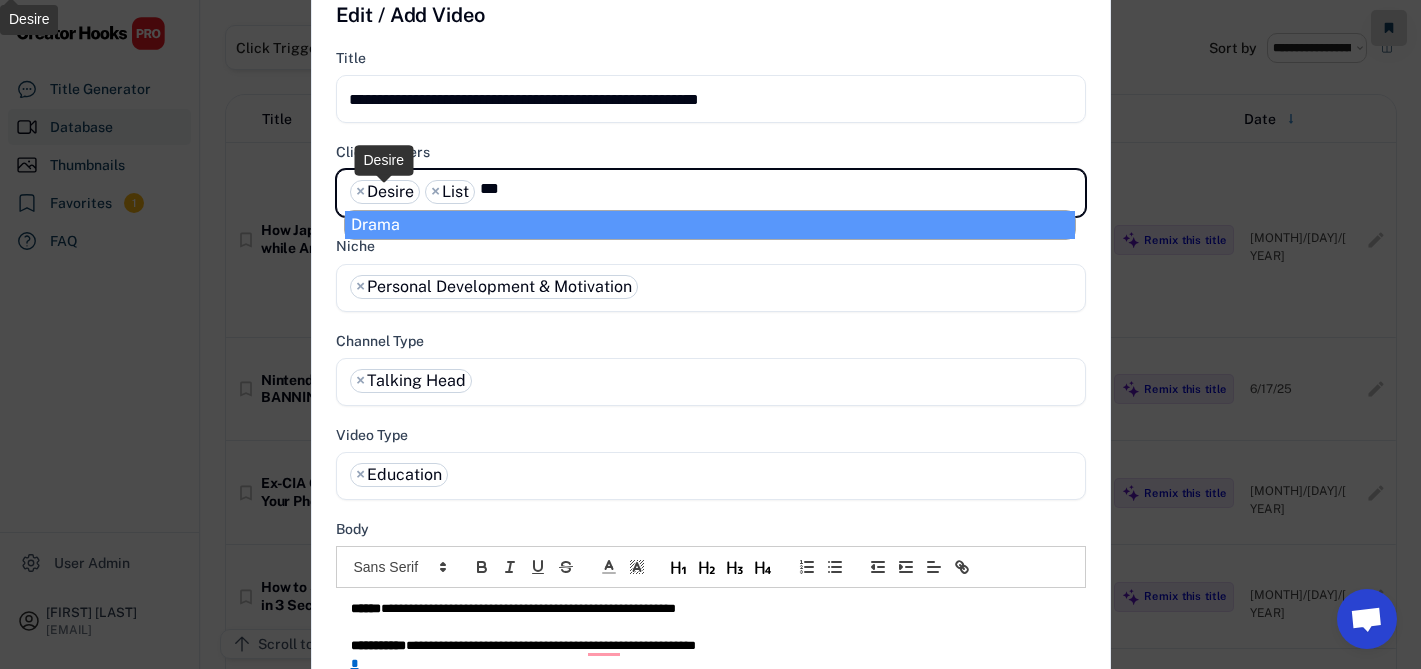 type on "***" 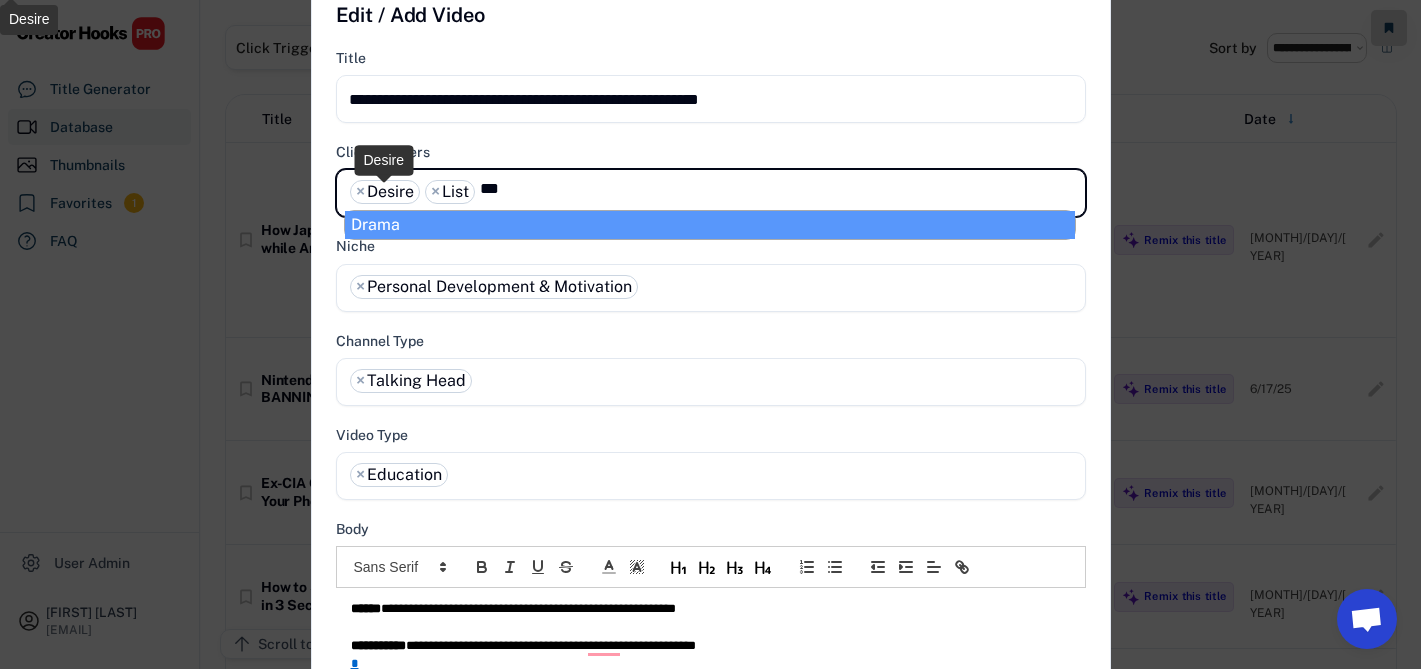 type 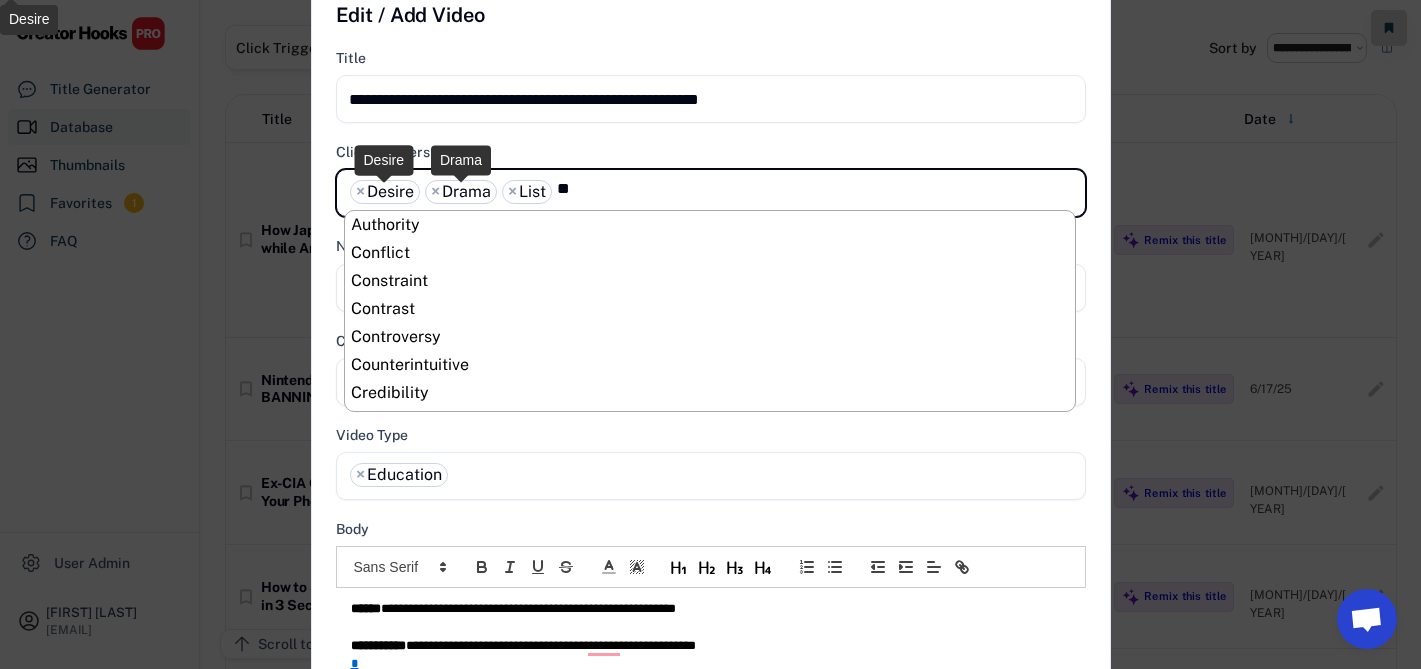 scroll, scrollTop: 0, scrollLeft: 0, axis: both 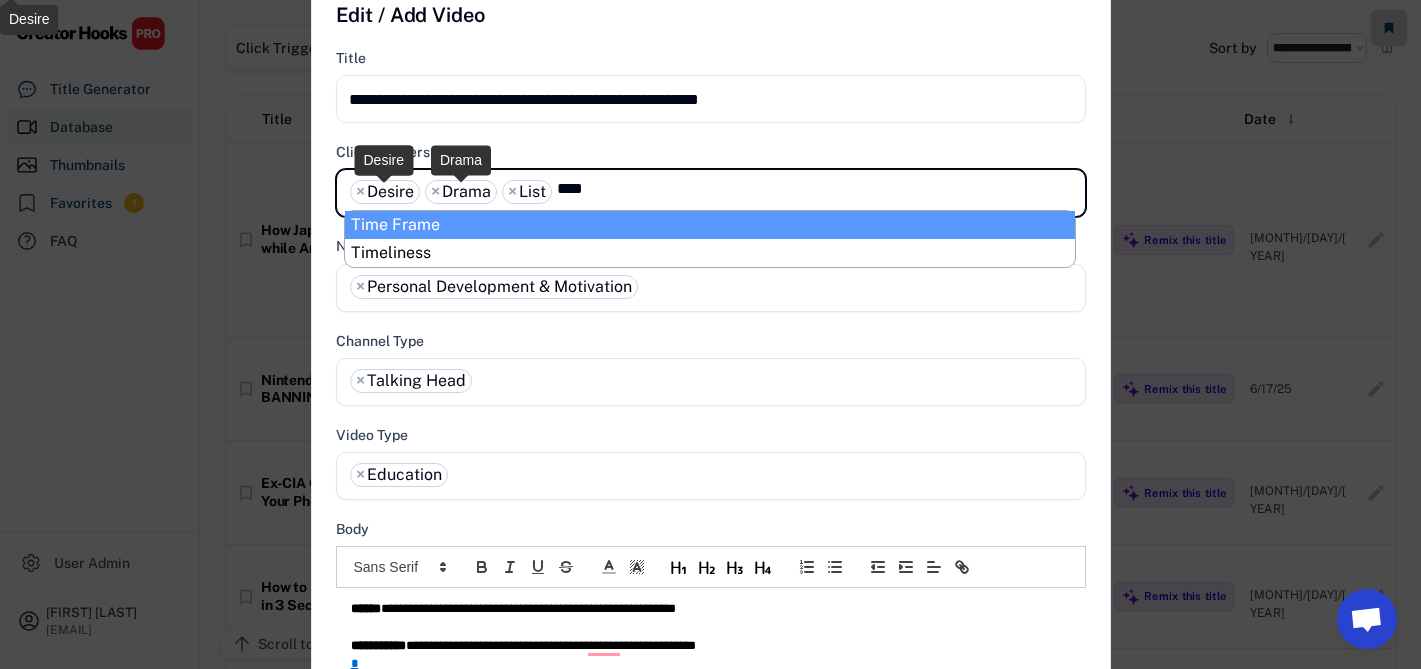 type on "****" 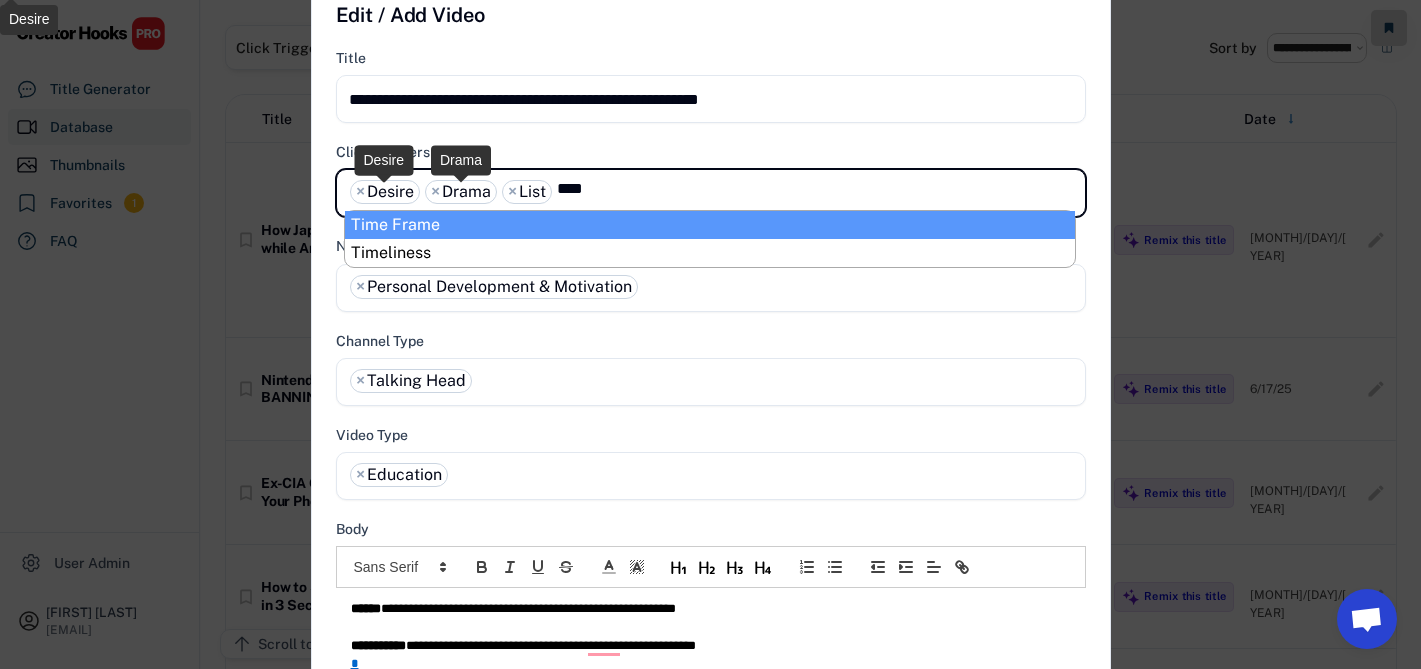 type 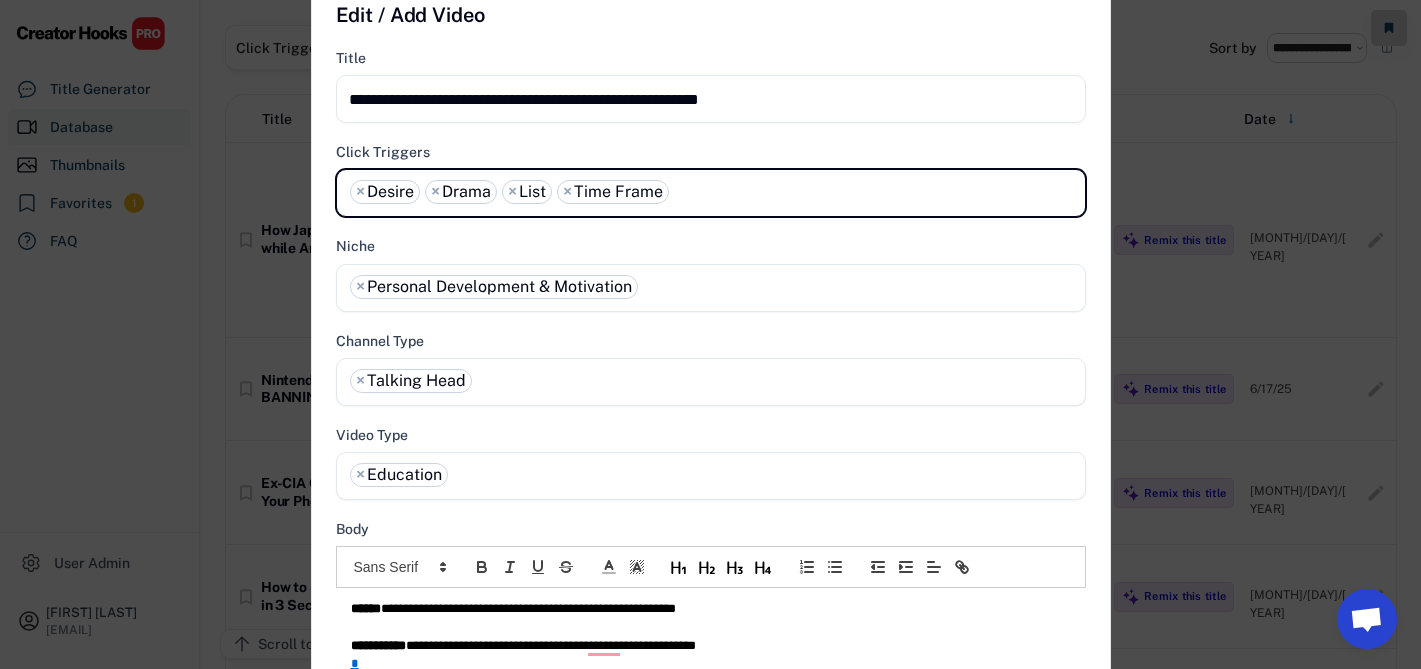 click on "×" at bounding box center [435, 192] 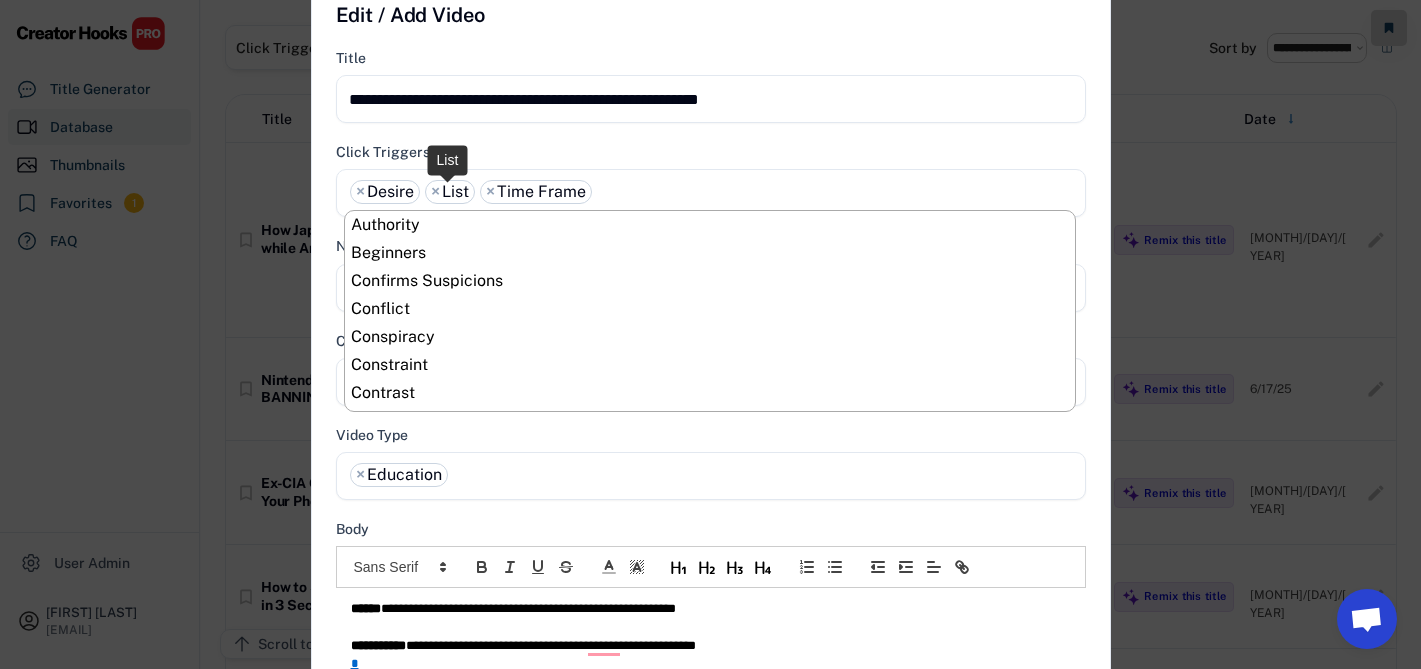 scroll, scrollTop: 280, scrollLeft: 0, axis: vertical 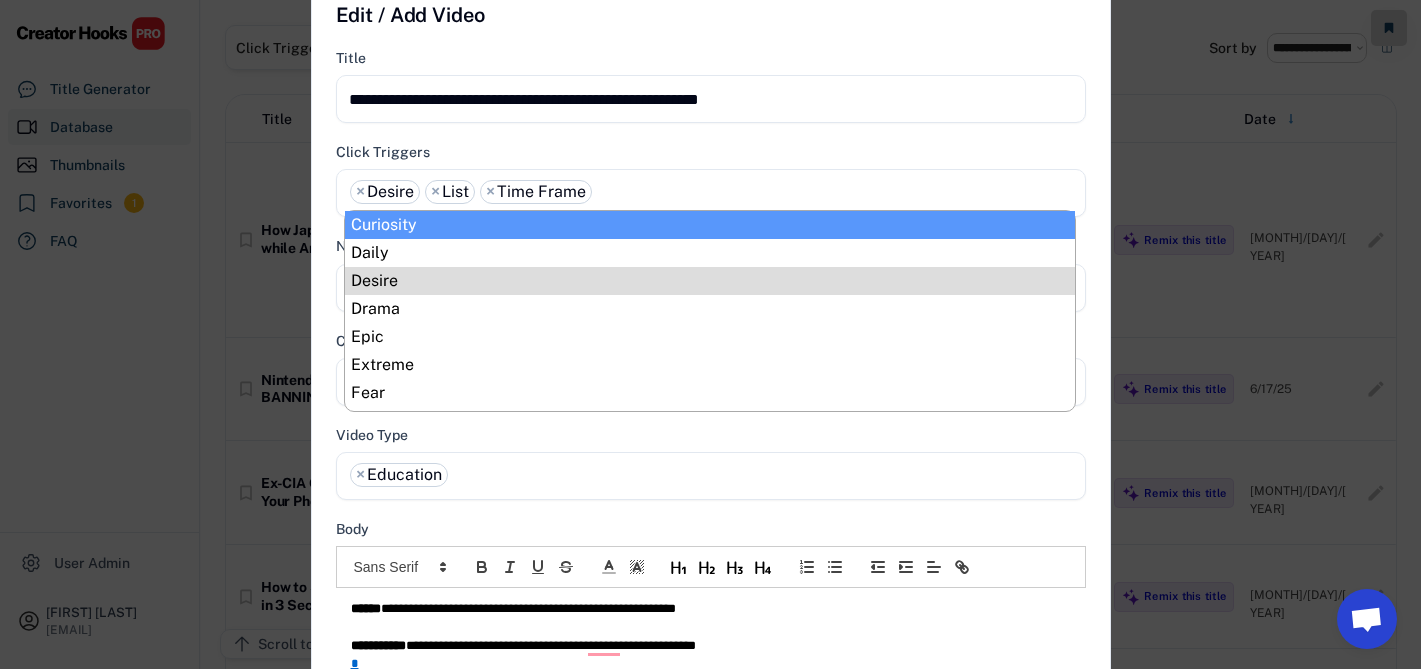 click on "**********" at bounding box center (711, 180) 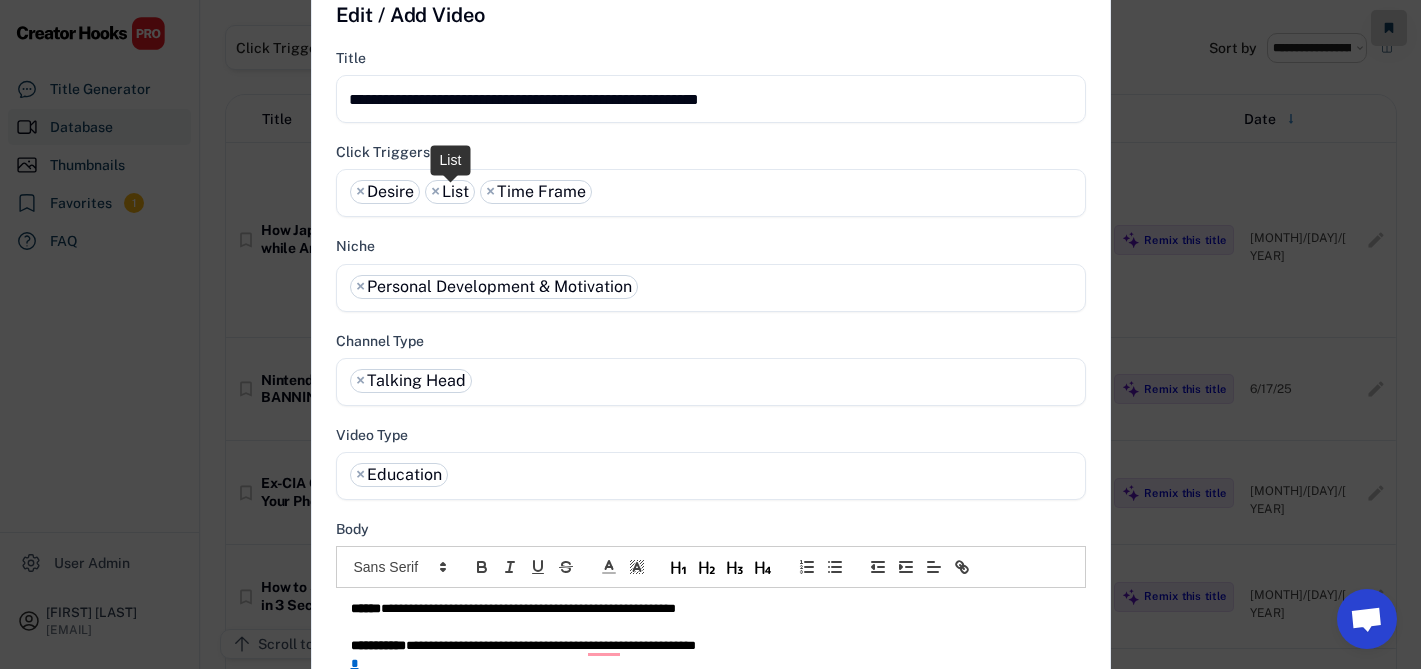 click on "×" at bounding box center [435, 192] 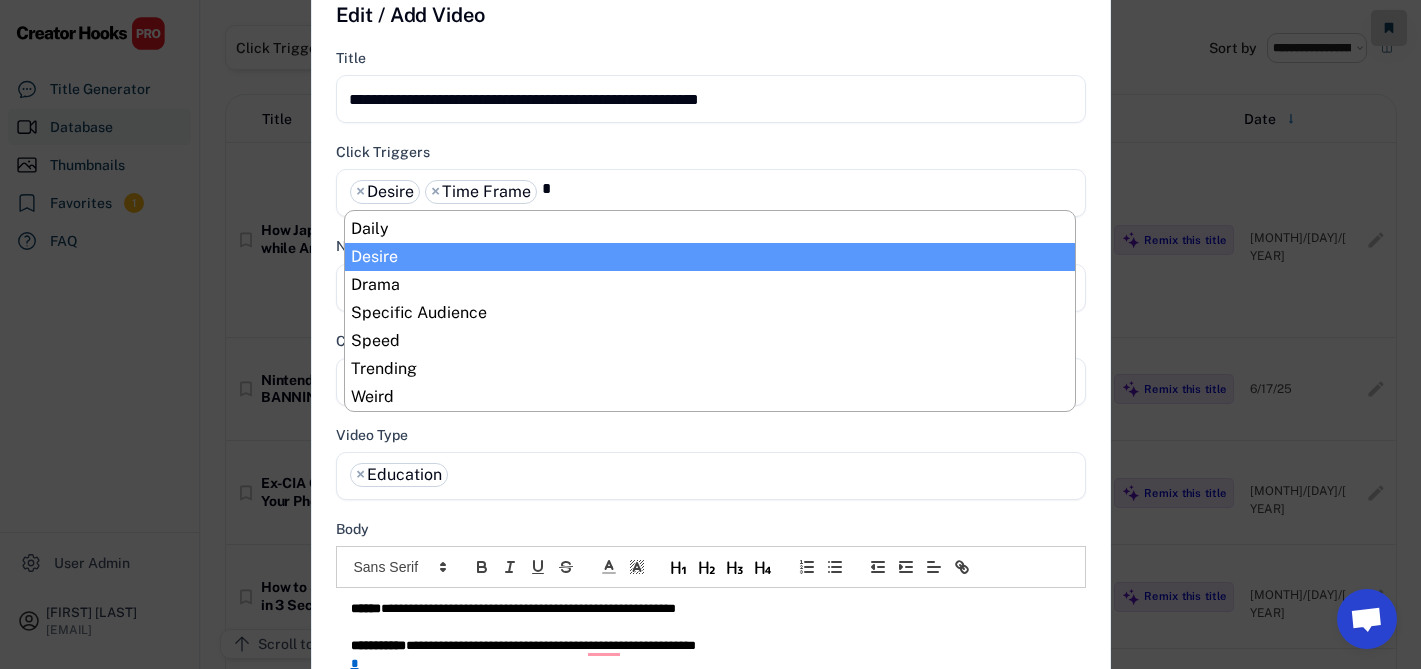 scroll, scrollTop: 0, scrollLeft: 0, axis: both 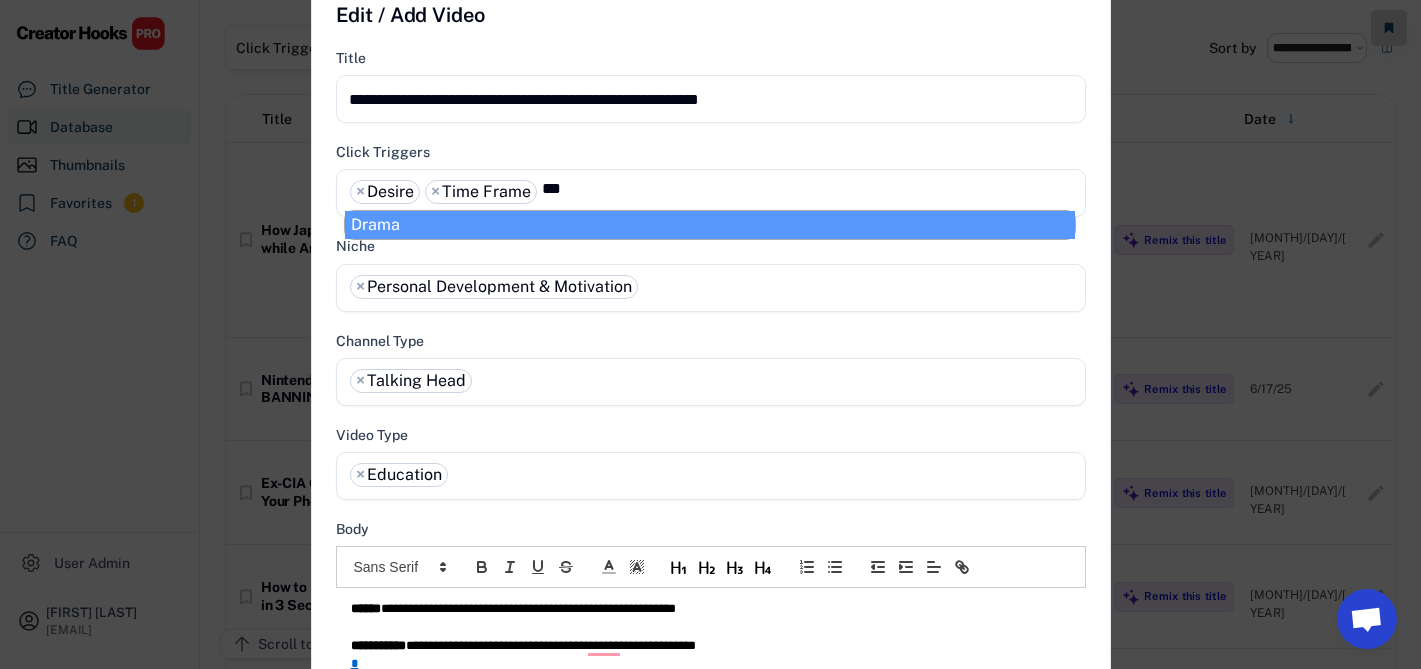 type on "***" 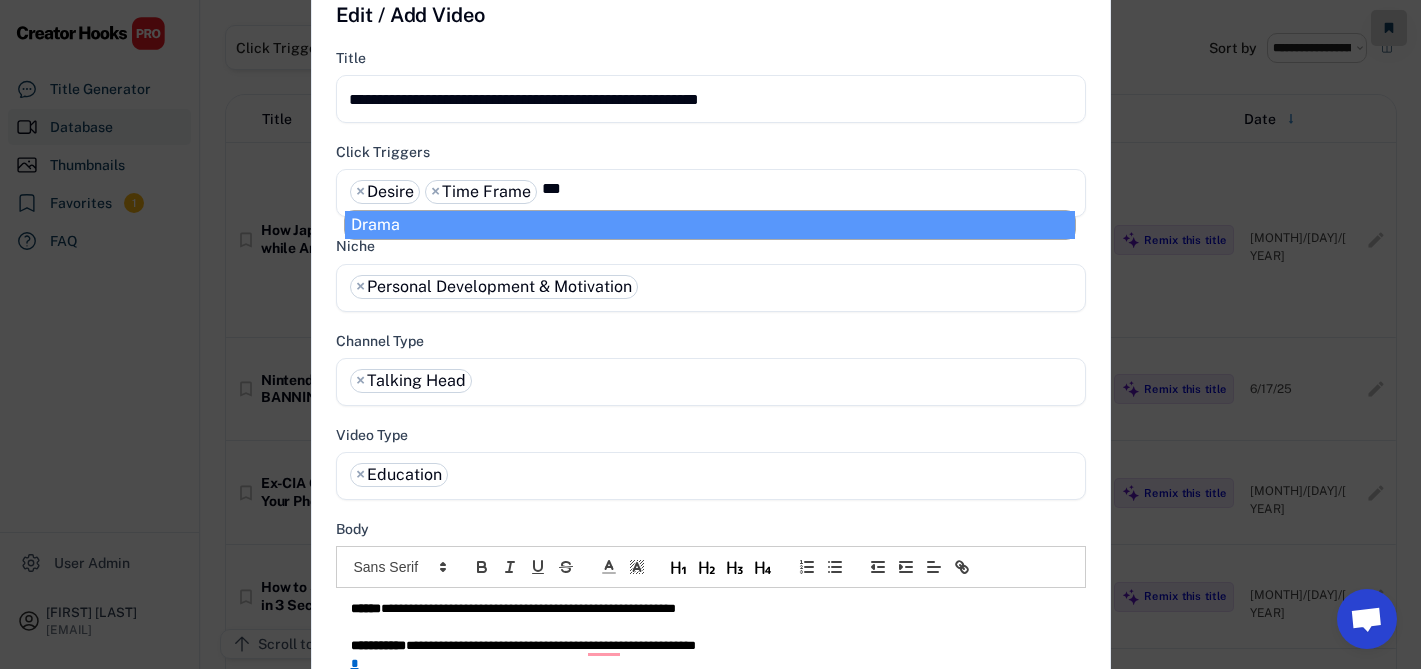 type 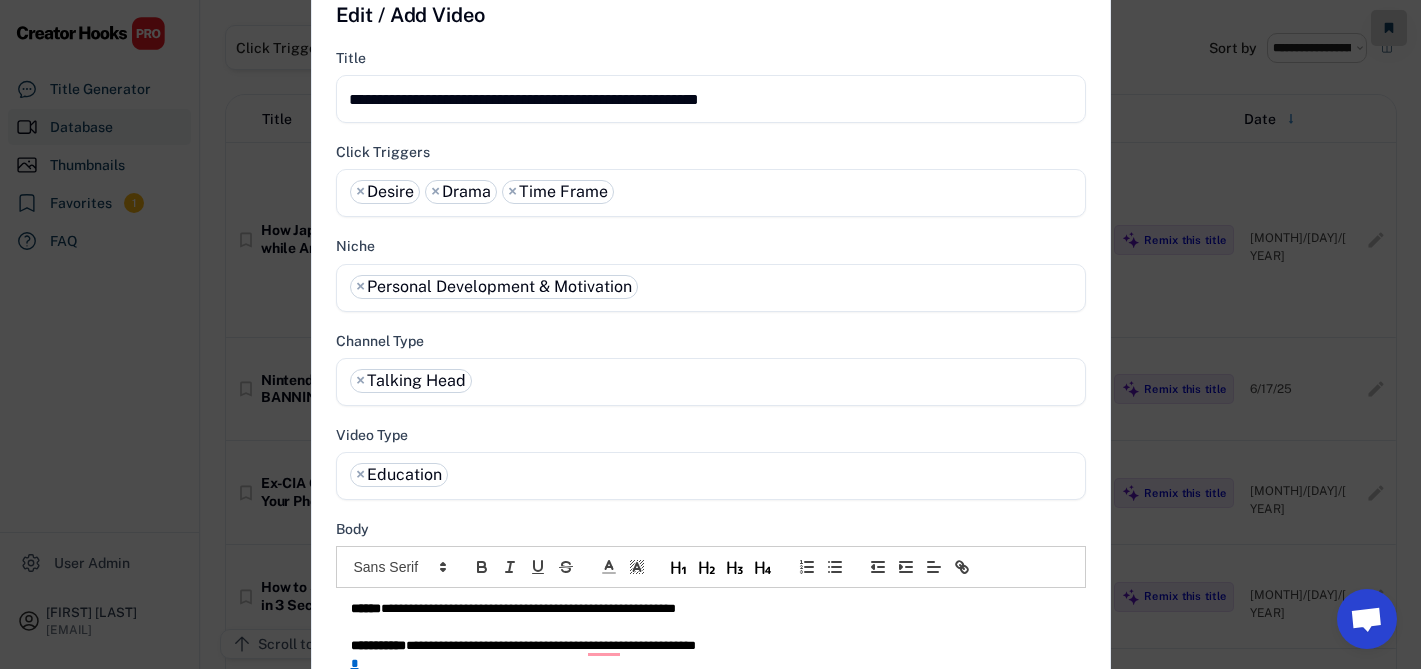 click on "**********" at bounding box center [711, 180] 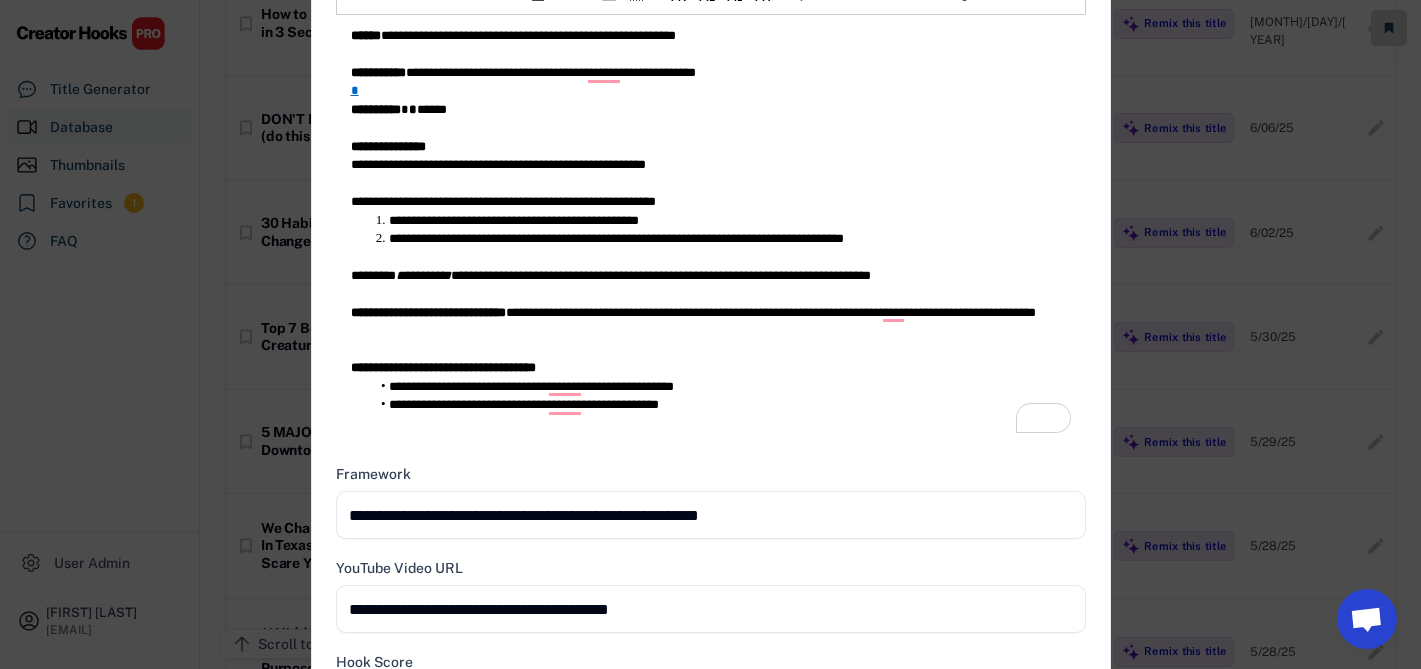 scroll, scrollTop: 1219, scrollLeft: 0, axis: vertical 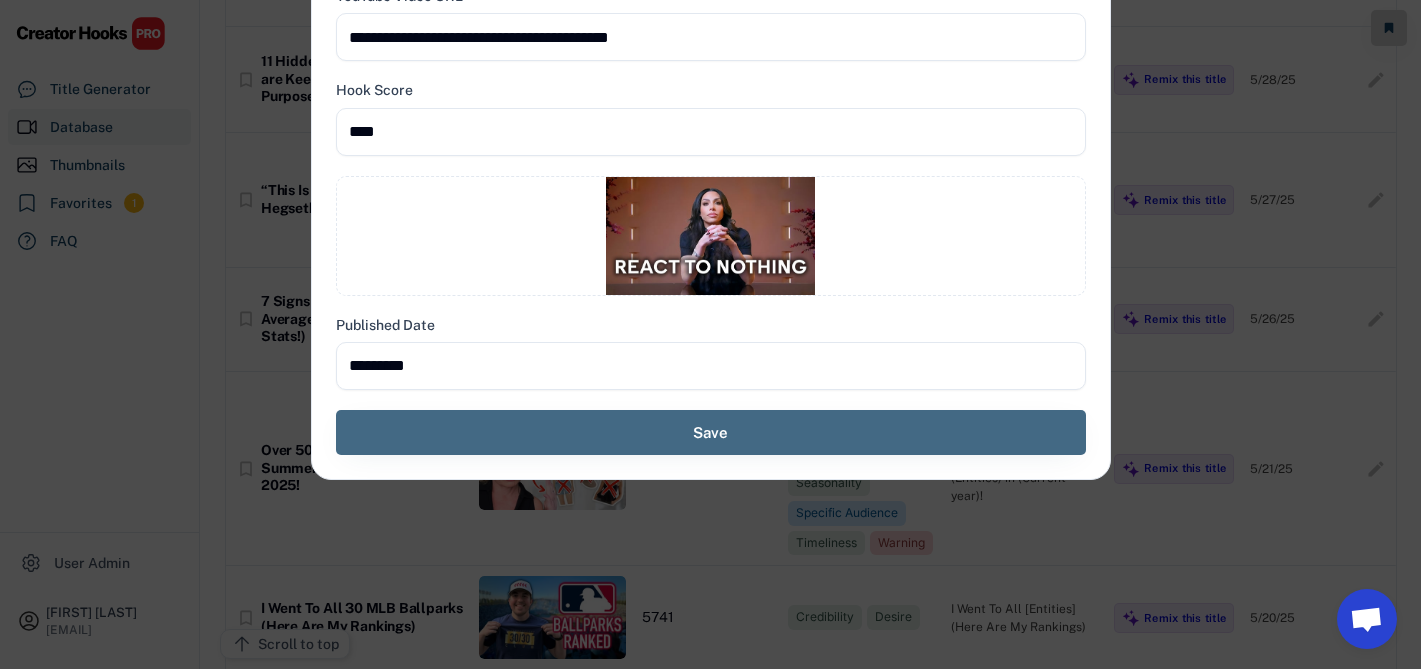 click on "Save" at bounding box center (711, 432) 